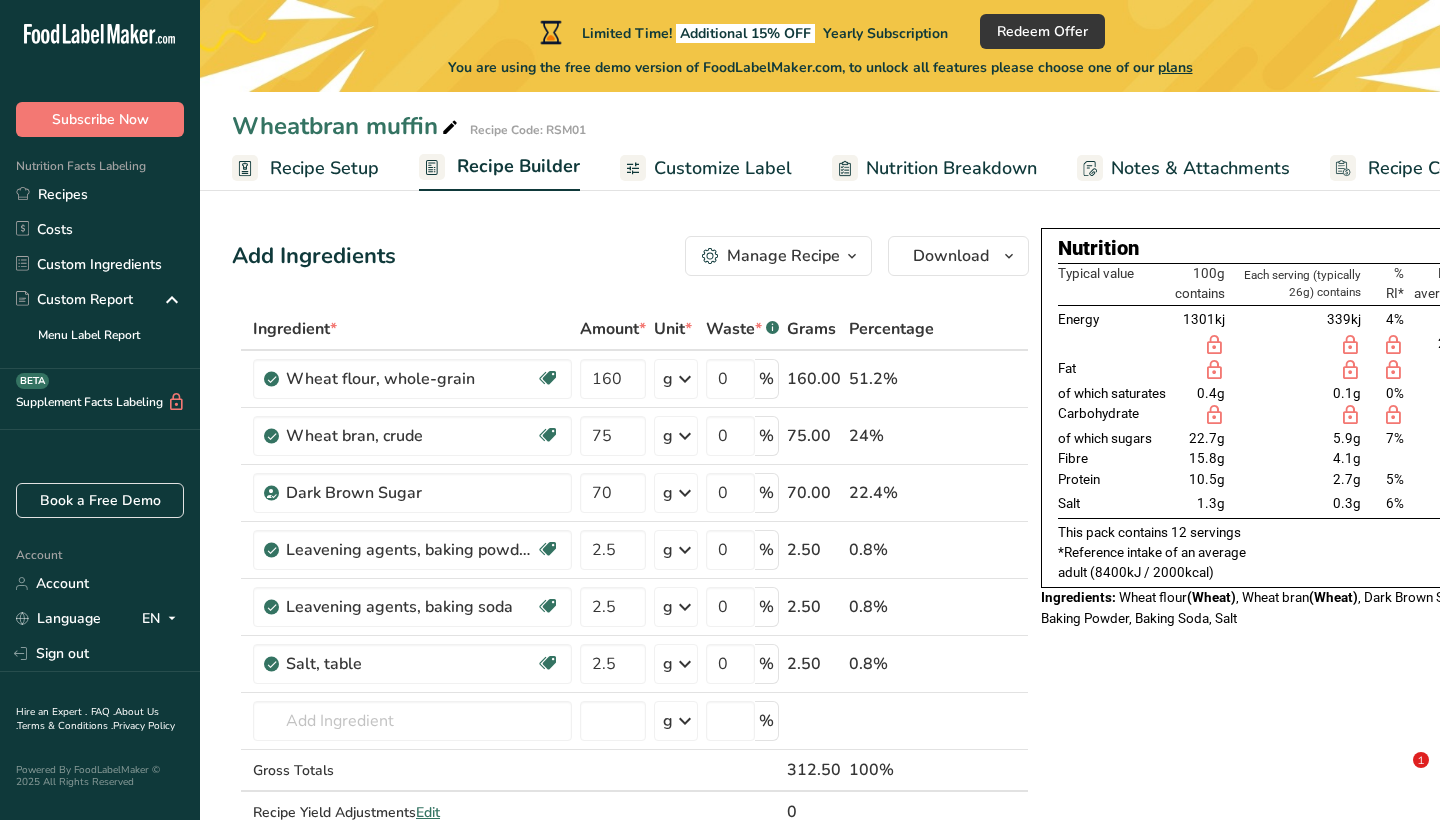 scroll, scrollTop: 0, scrollLeft: 0, axis: both 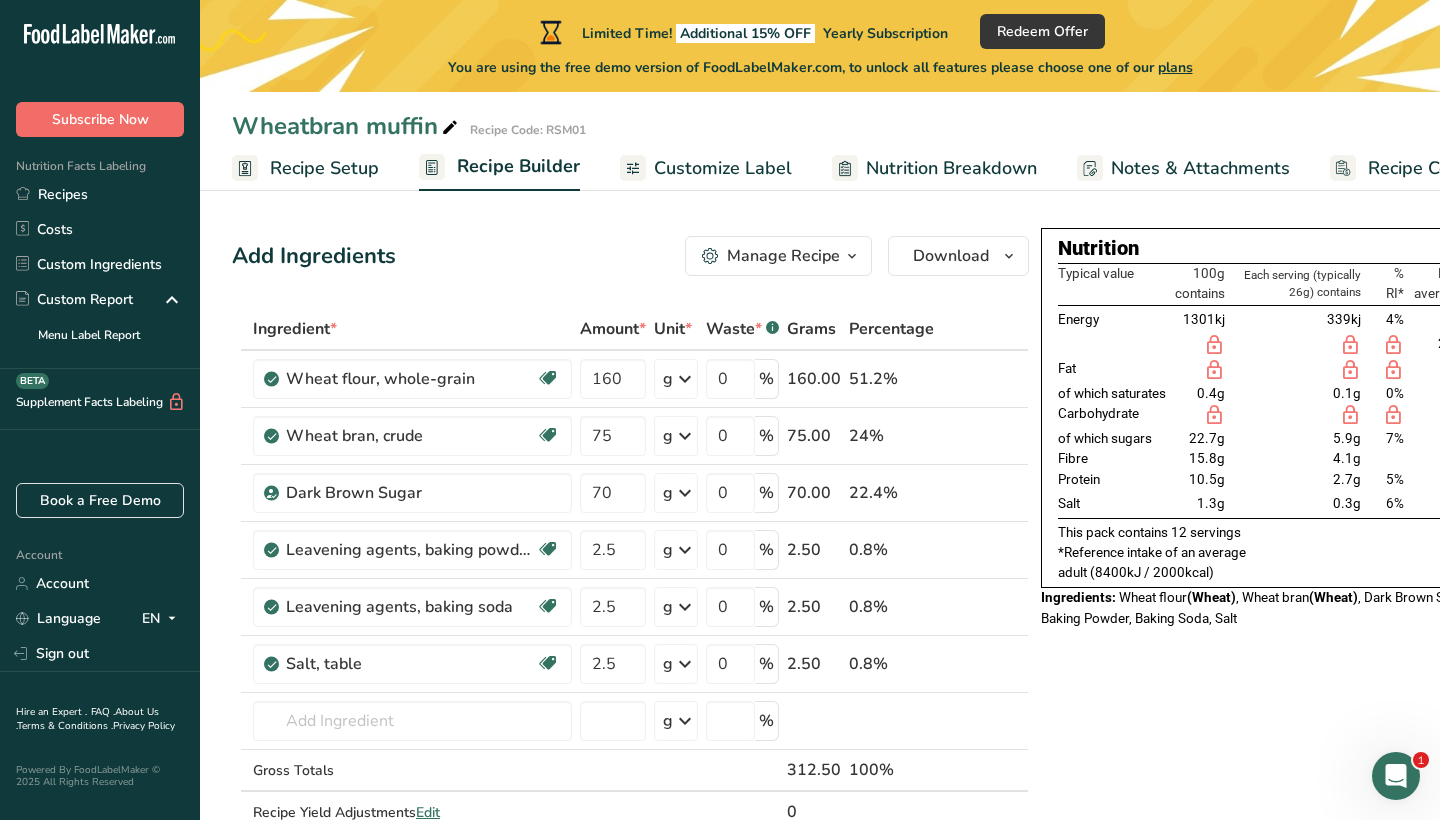 click on "Subscribe Now" at bounding box center (100, 119) 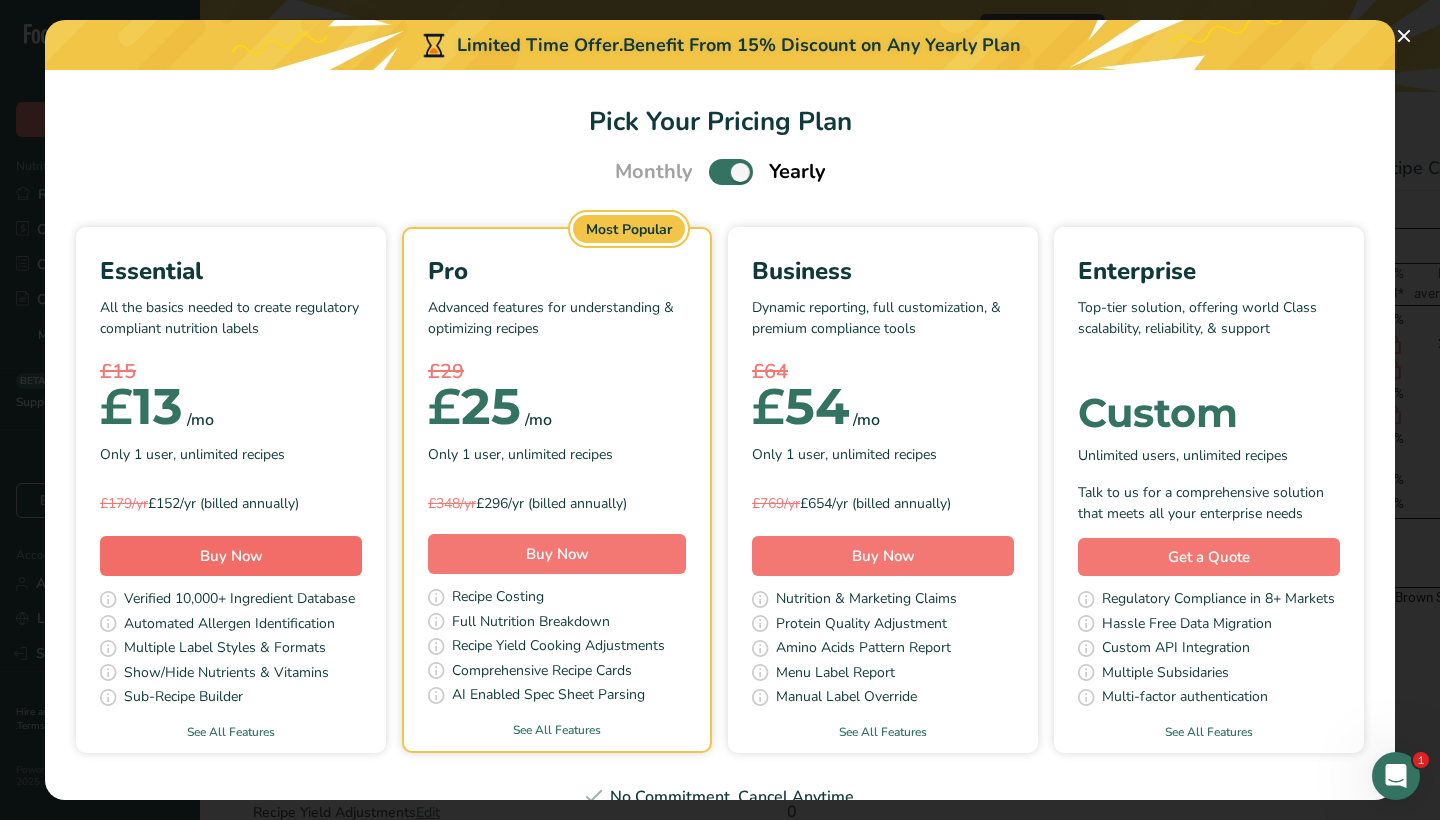 click on "Buy Now" at bounding box center (231, 556) 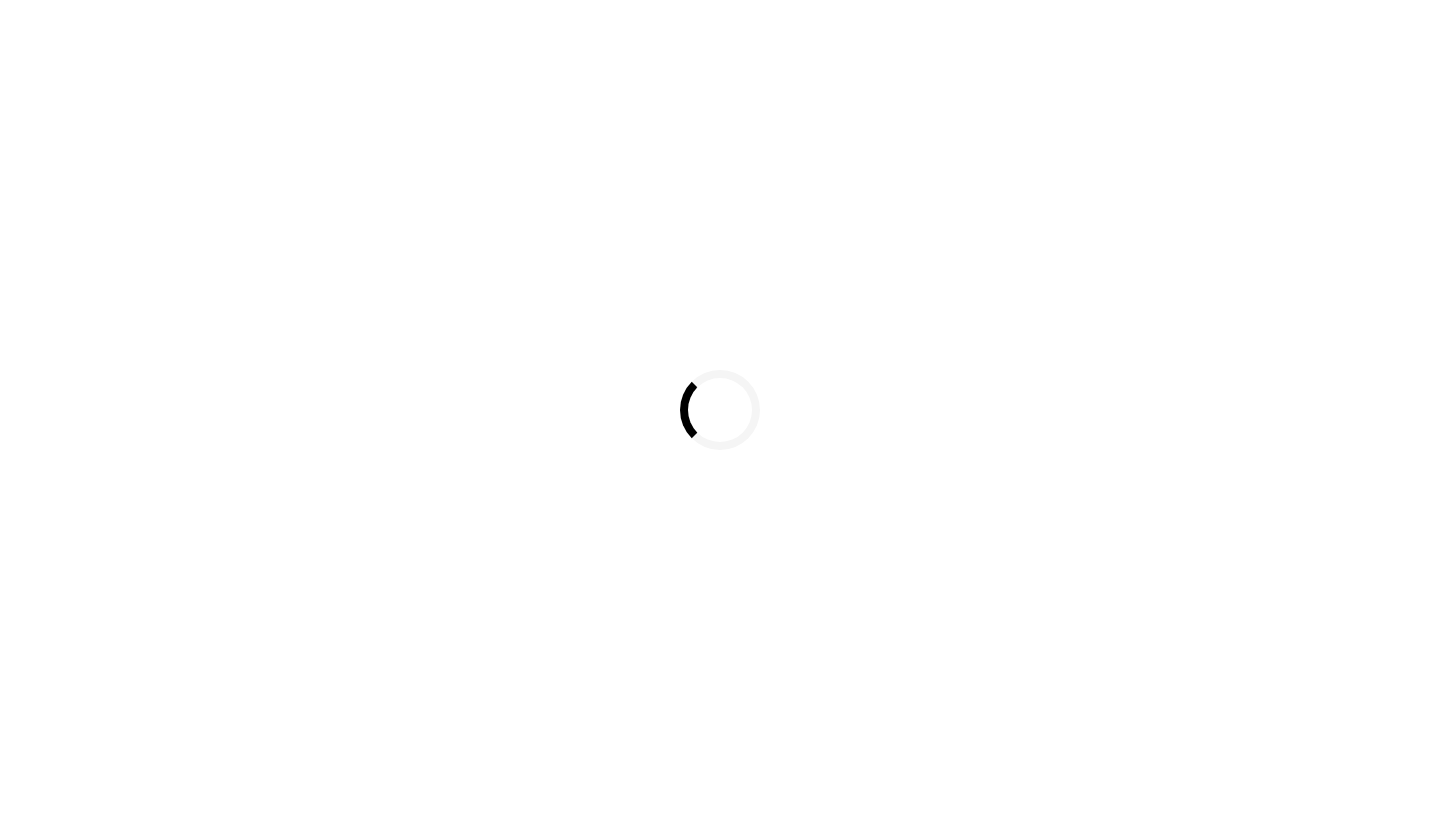 scroll, scrollTop: 0, scrollLeft: 0, axis: both 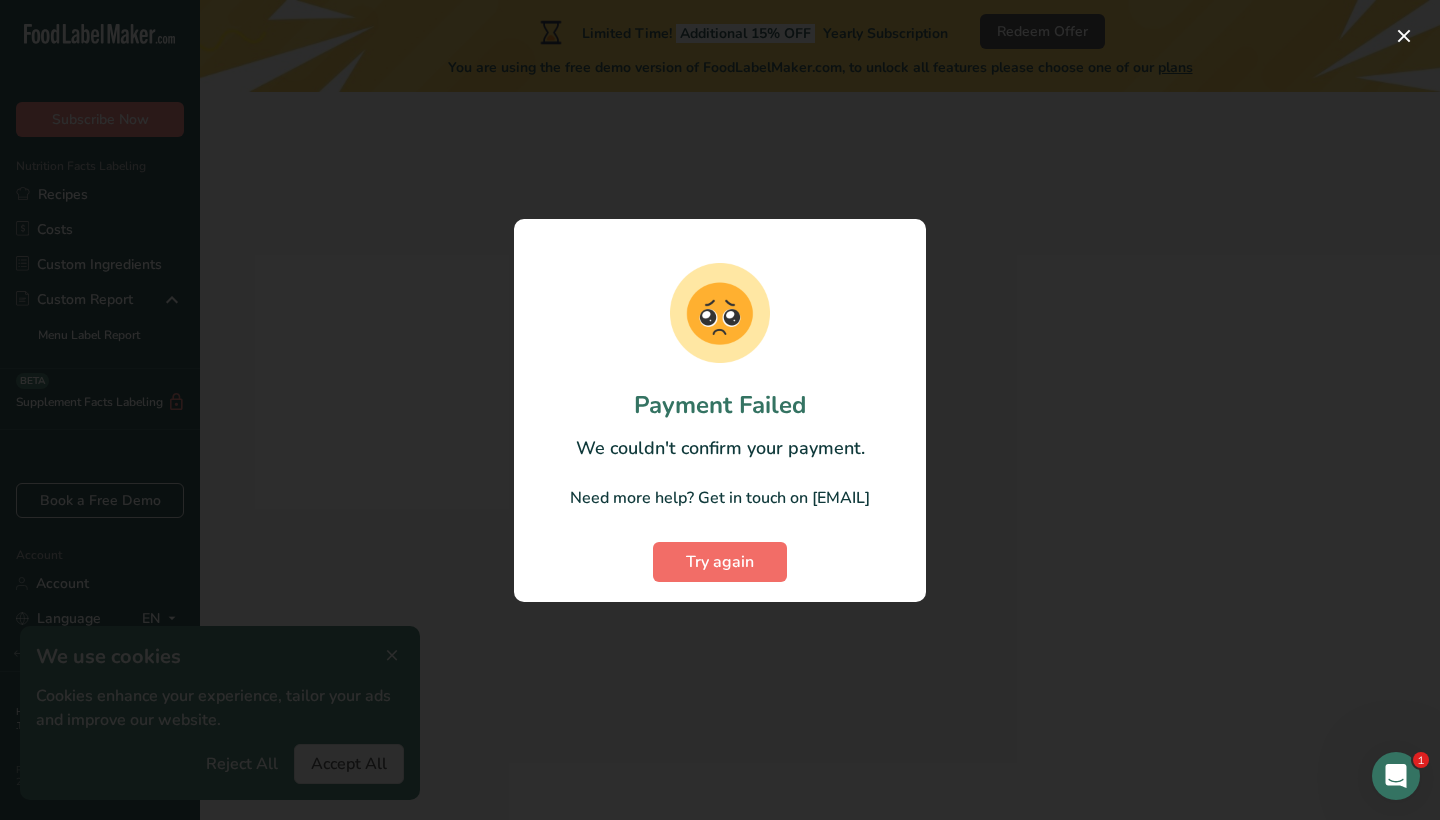 click on "Try again" at bounding box center [720, 562] 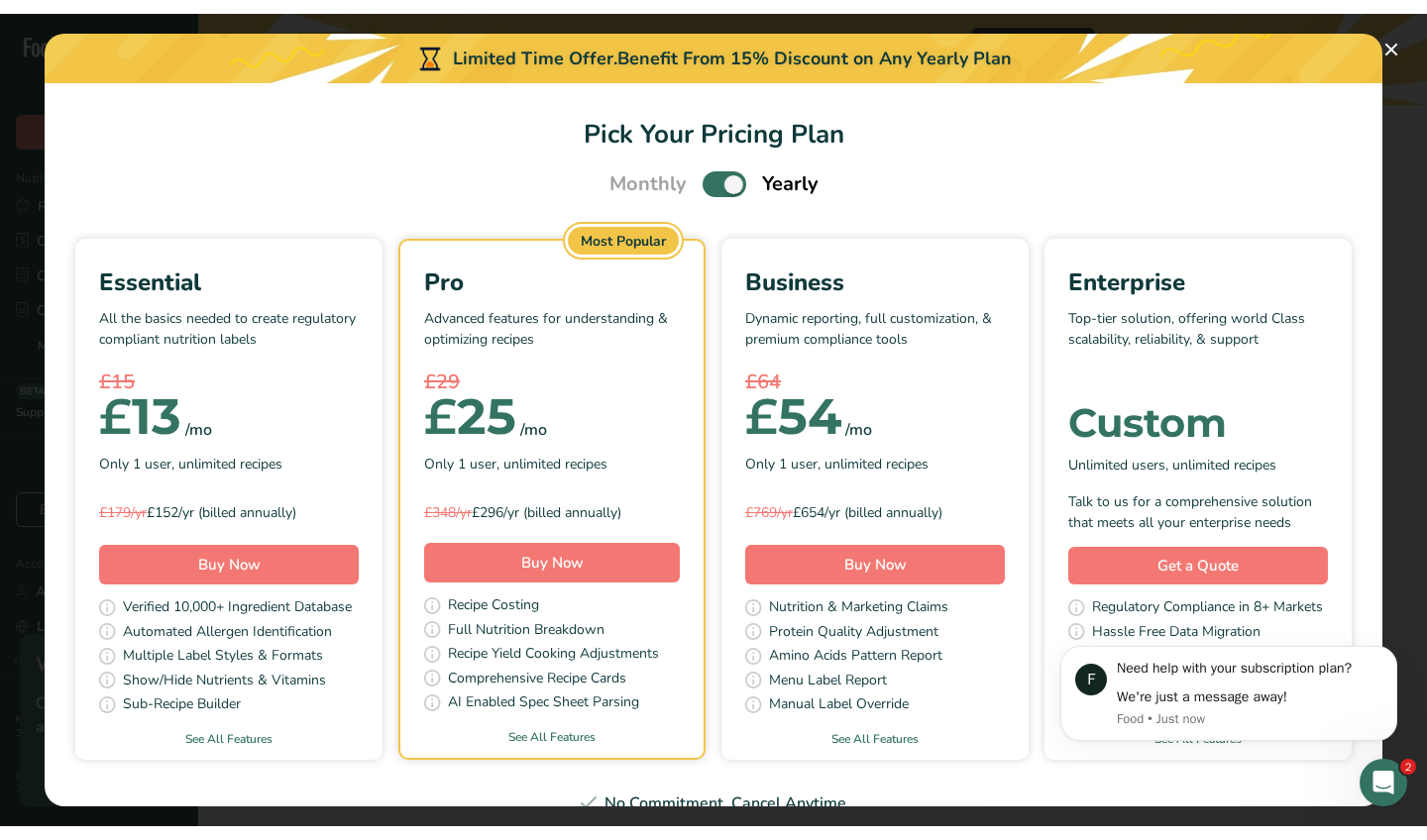 scroll, scrollTop: 0, scrollLeft: 0, axis: both 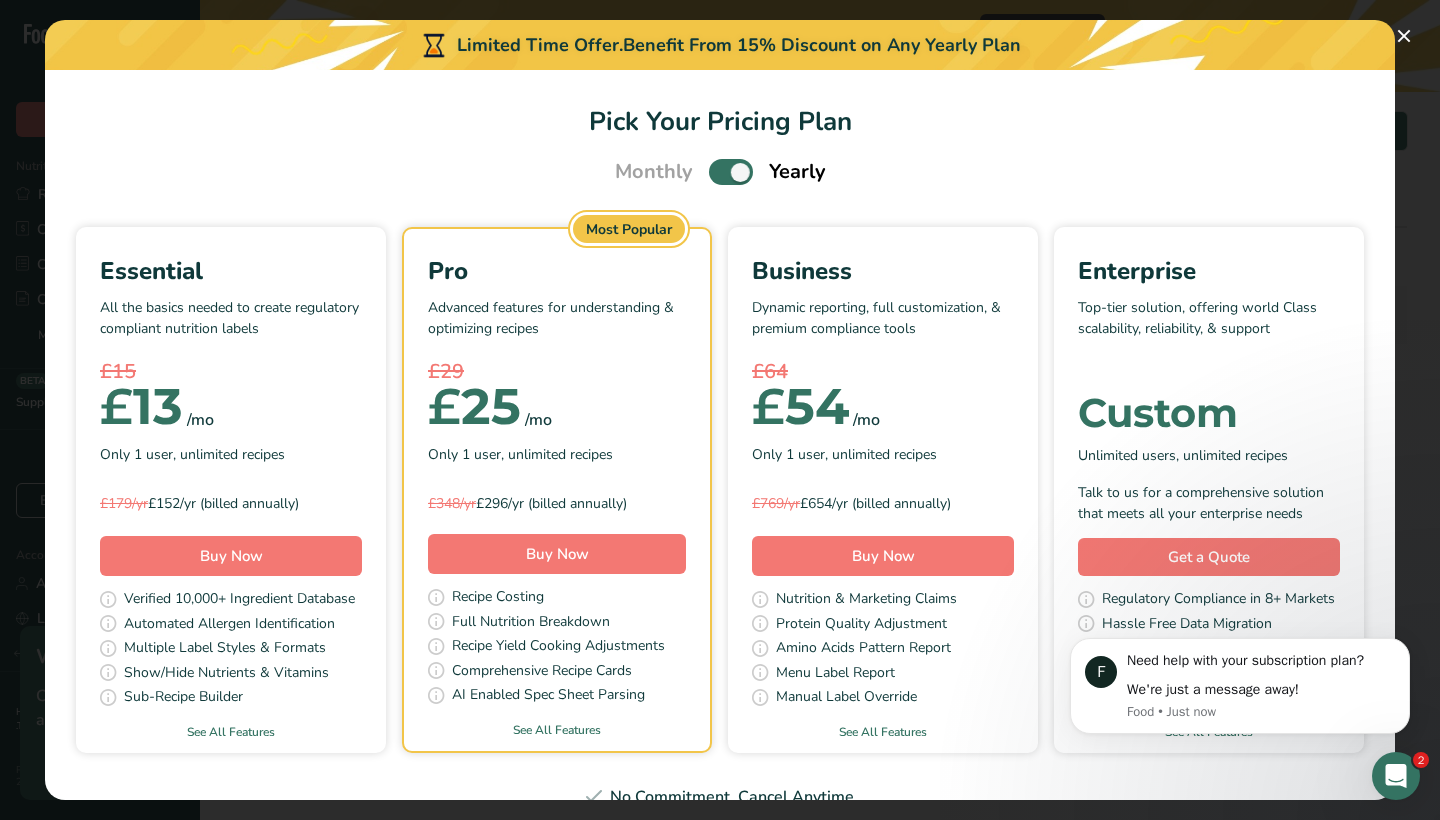 click at bounding box center [731, 171] 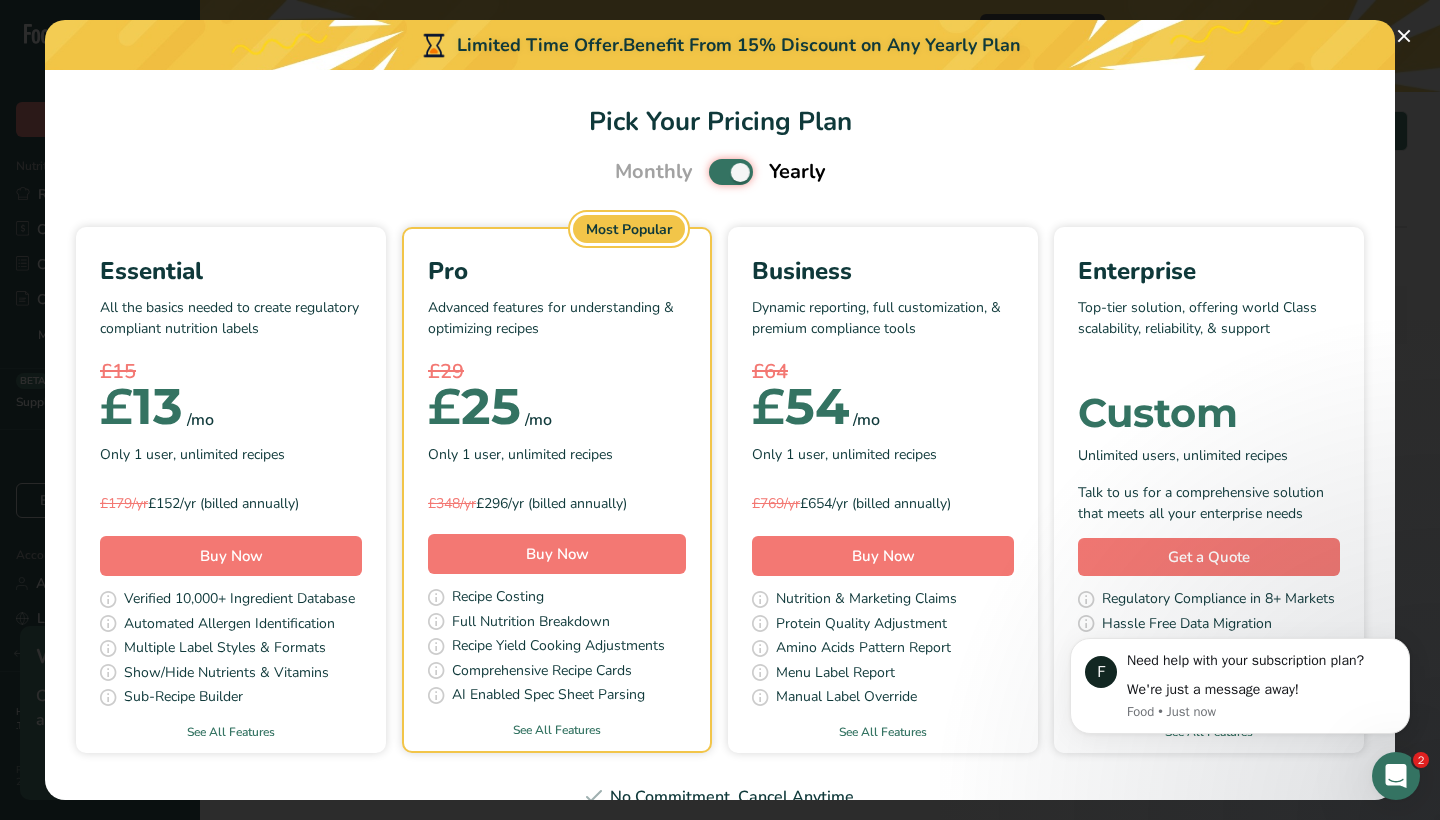 checkbox on "false" 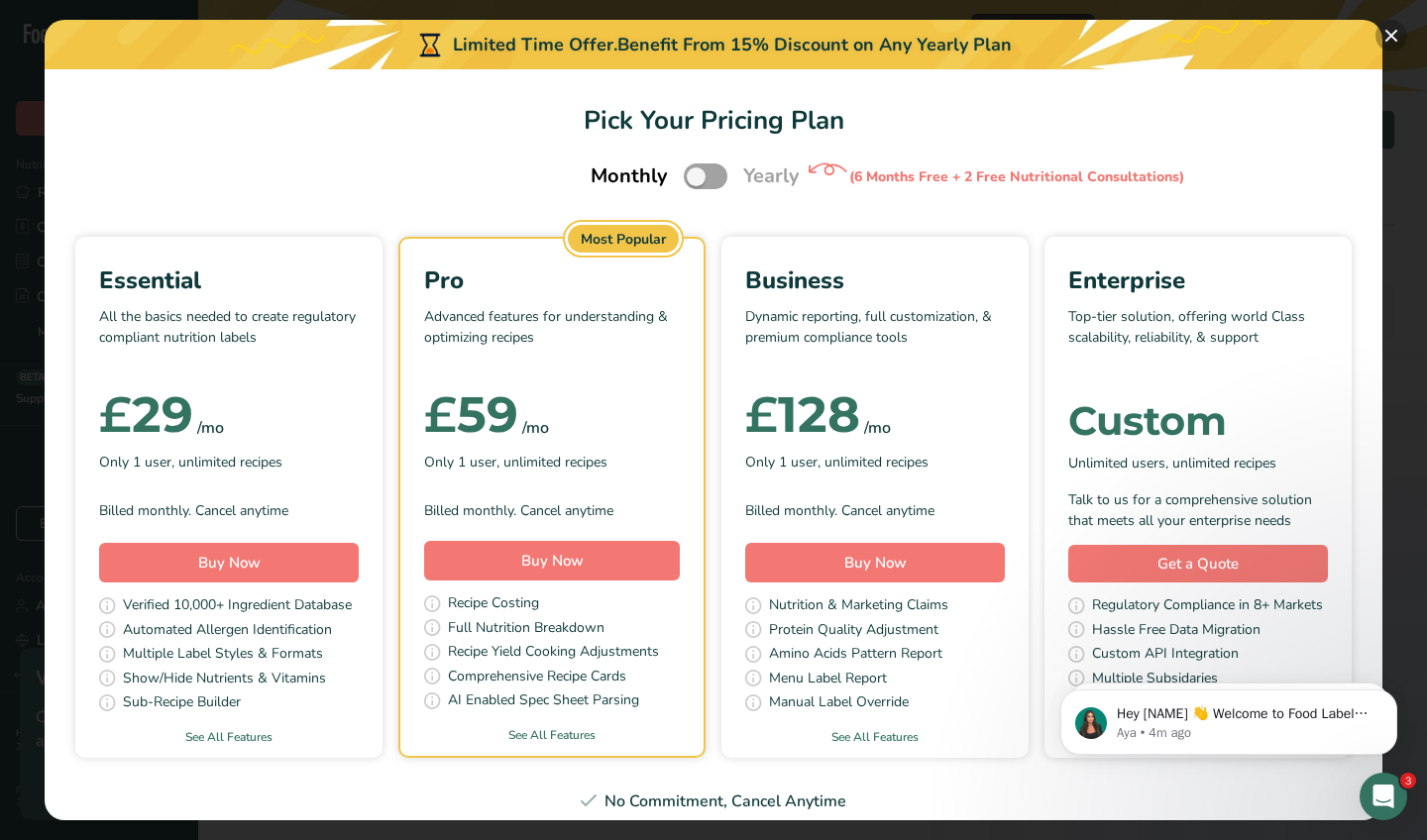 click at bounding box center [1391, 36] 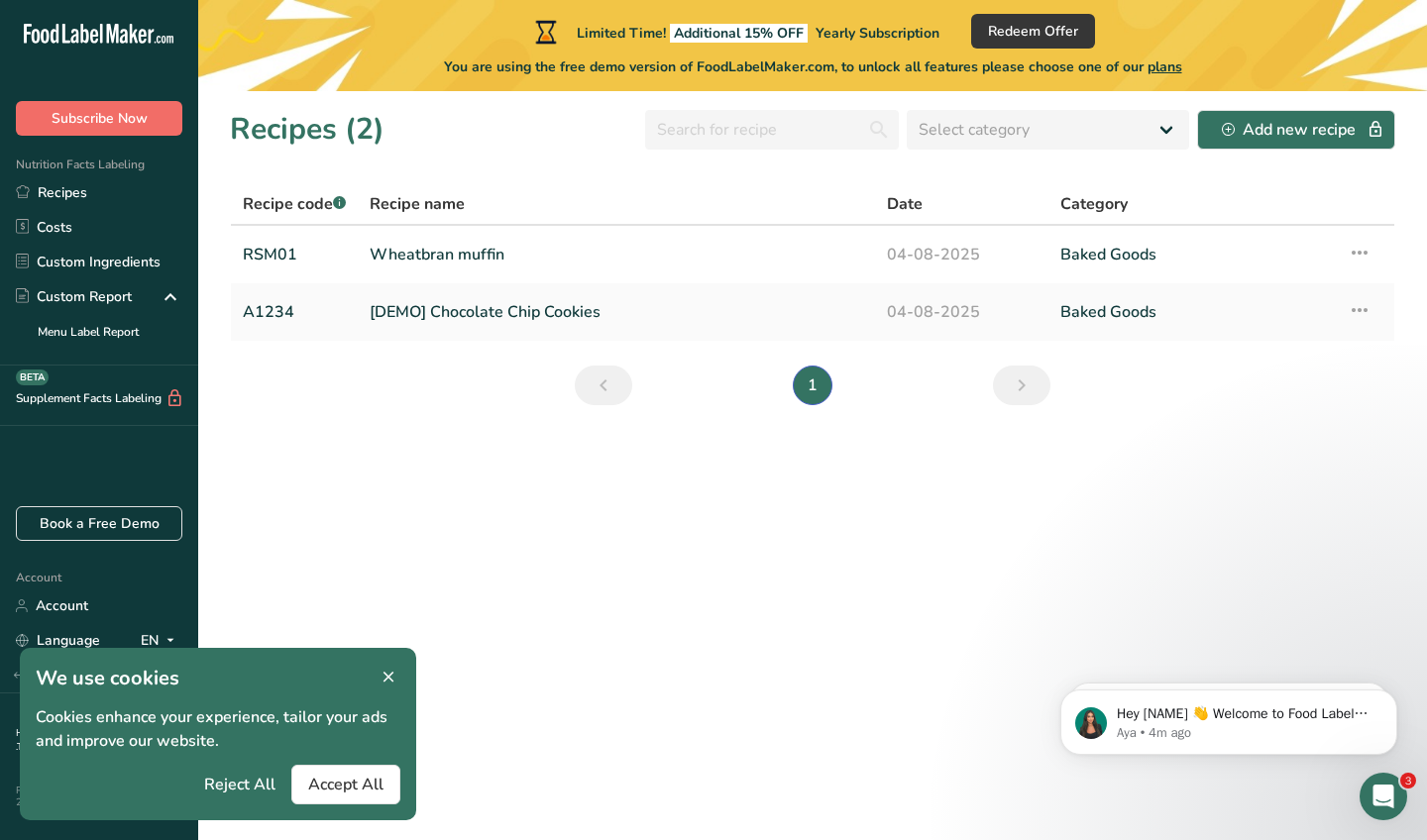 click on "Subscribe Now" at bounding box center [99, 118] 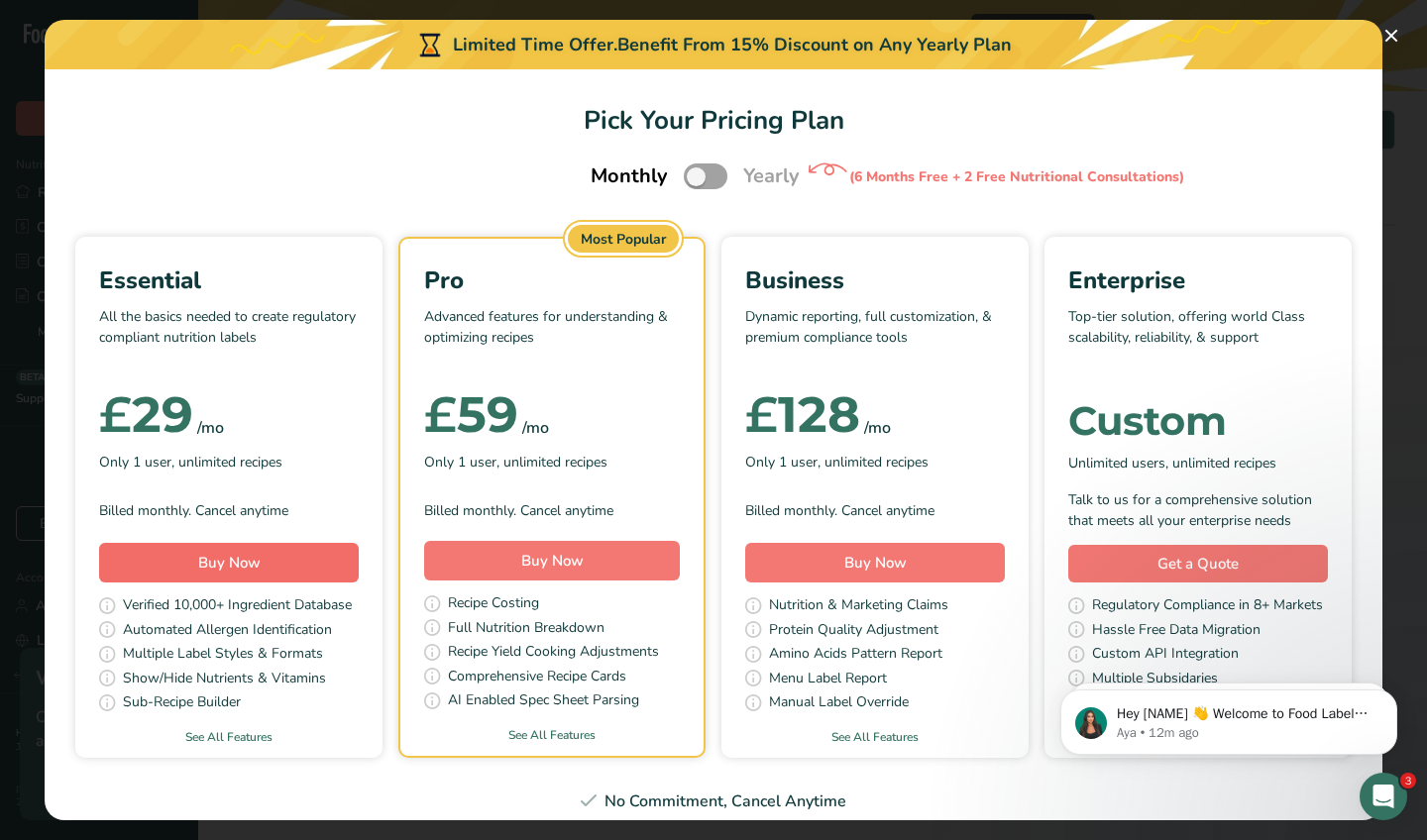 click on "Buy Now" at bounding box center [229, 563] 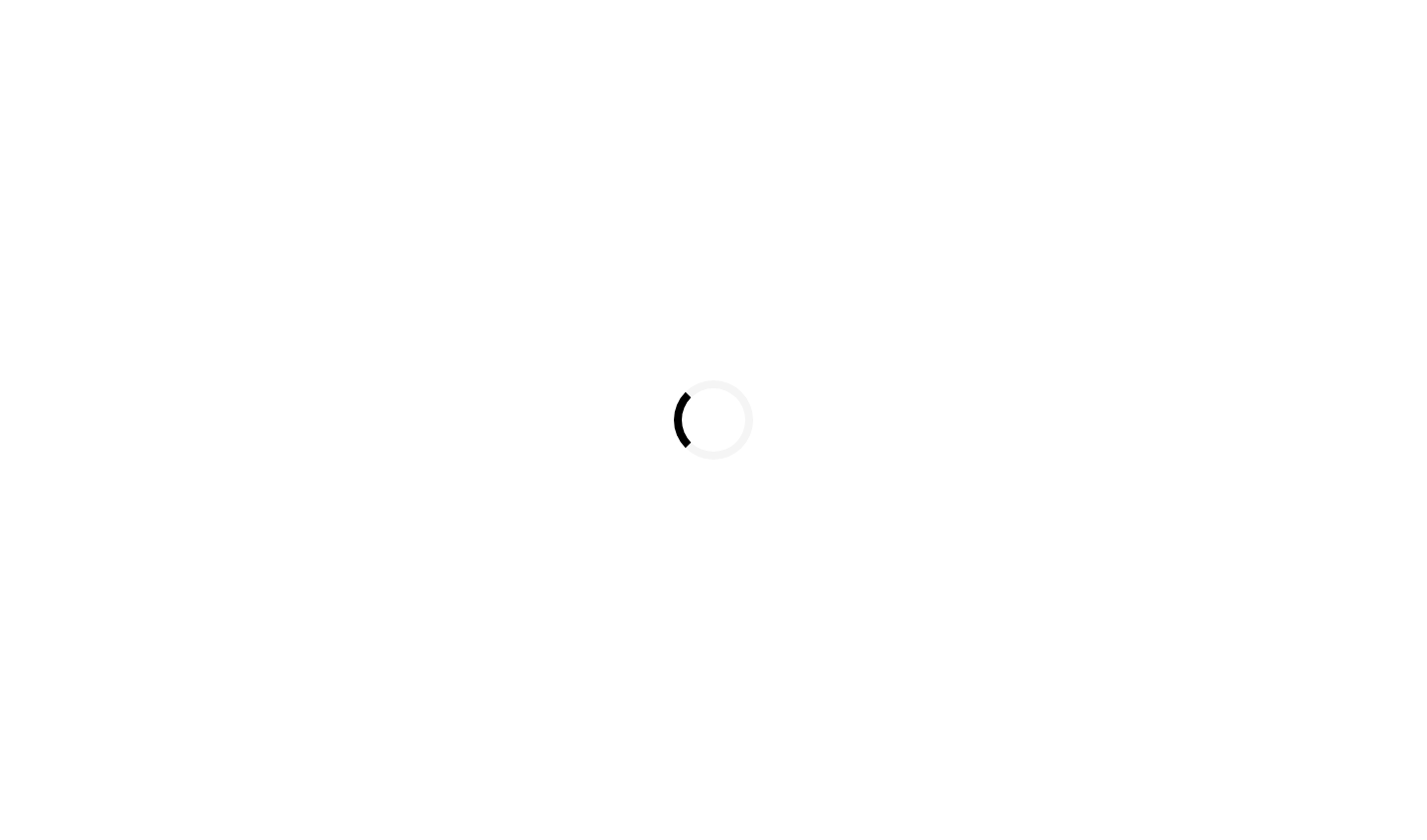 scroll, scrollTop: 0, scrollLeft: 0, axis: both 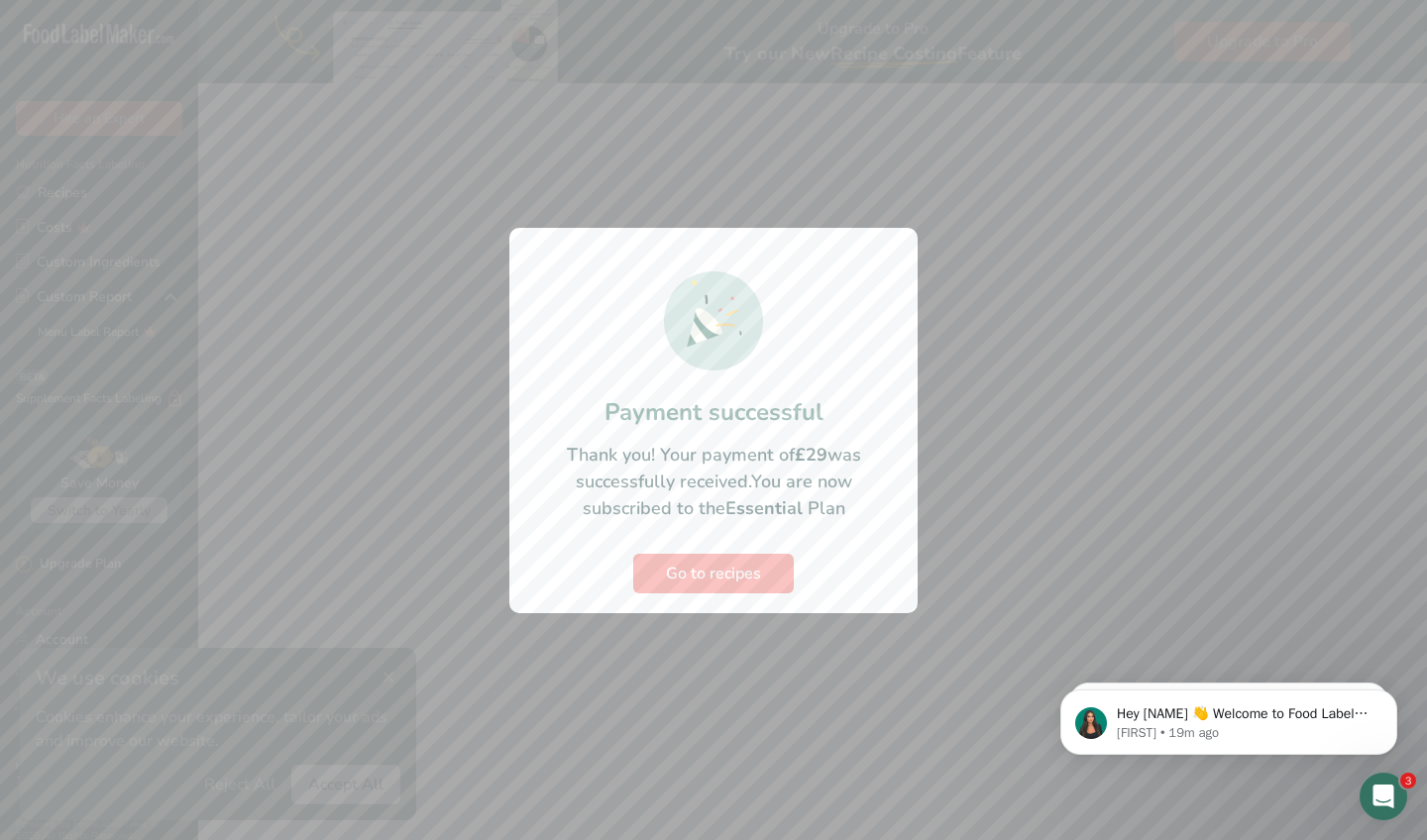 click on "Go to recipes" at bounding box center (714, 574) 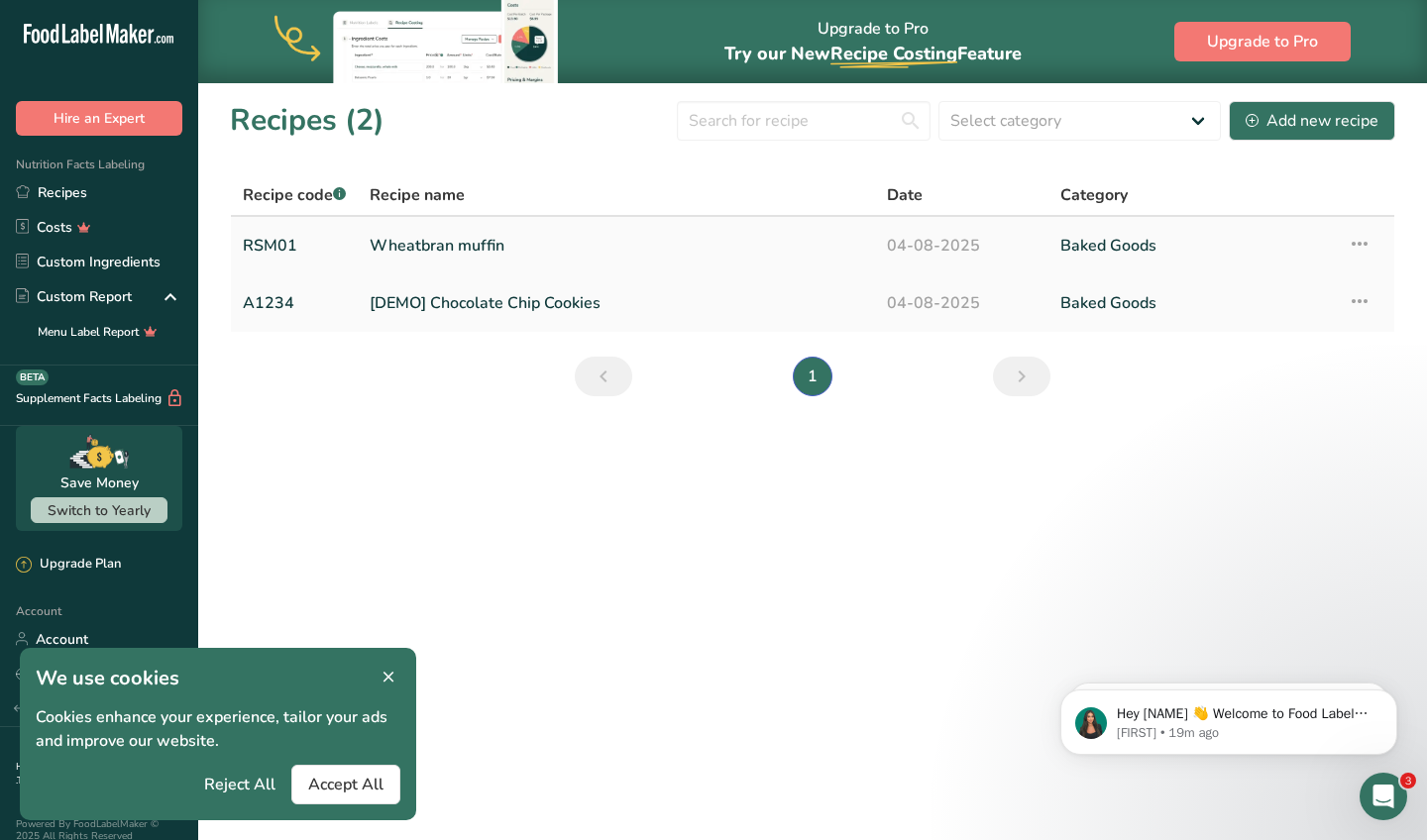 click on "Wheatbran muffin" at bounding box center (616, 246) 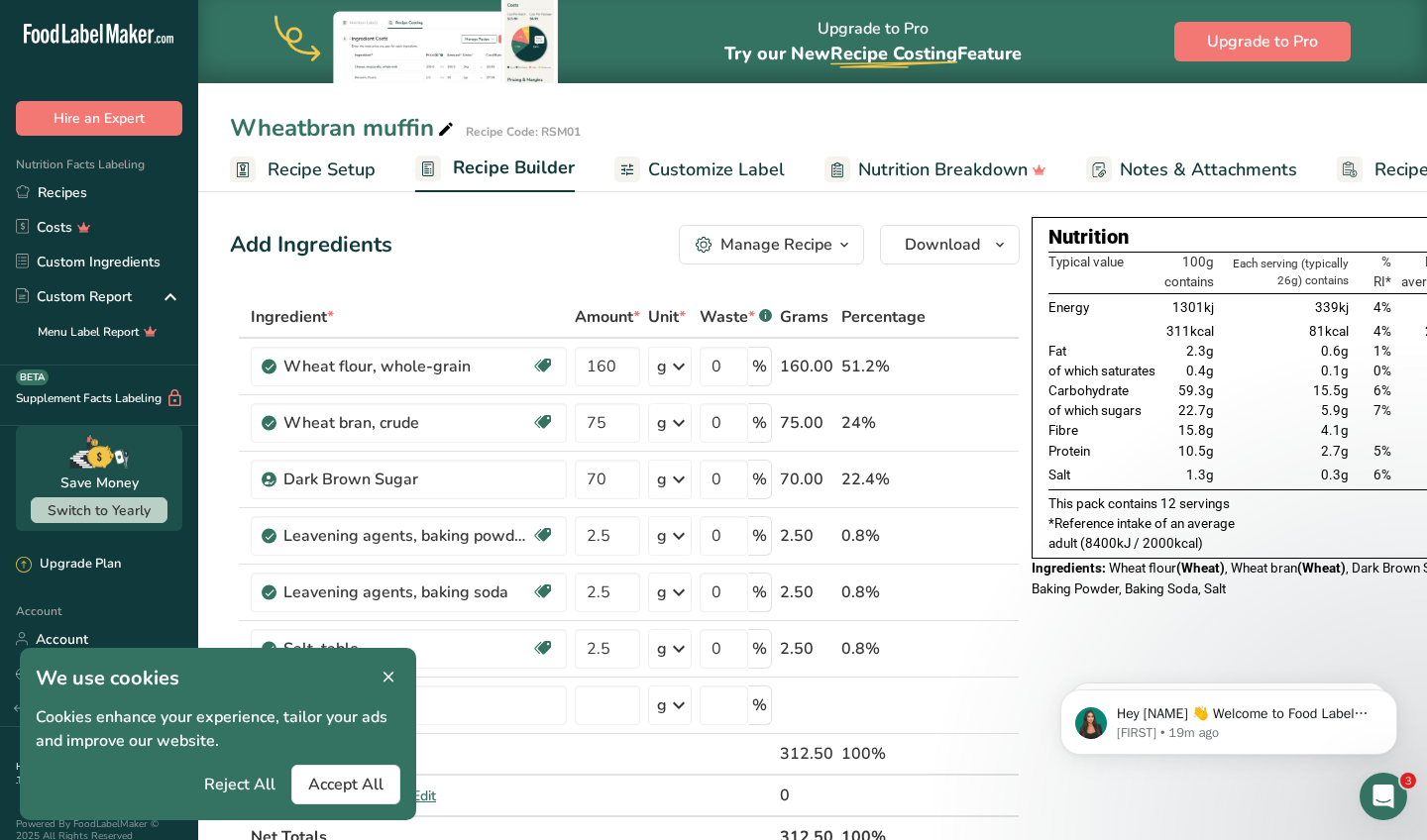 click on "Add Ingredients
Manage Recipe         Delete Recipe           Duplicate Recipe             Scale Recipe             Save as Sub-Recipe   .a-a{fill:#347362;}.b-a{fill:#fff;}                               Nutrition Breakdown                   Recipe Card
NEW
Amino Acids Pattern Report             Activity History
Download
Choose your preferred label style
Standard FDA label
Standard FDA label
The most common format for nutrition facts labels in compliance with the FDA's typeface, style and requirements
Tabular FDA label
A label format compliant with the FDA regulations presented in a tabular (horizontal) display.
Linear FDA label
A simple linear display for small sized packages.
Simplified FDA label" at bounding box center (813, 864) 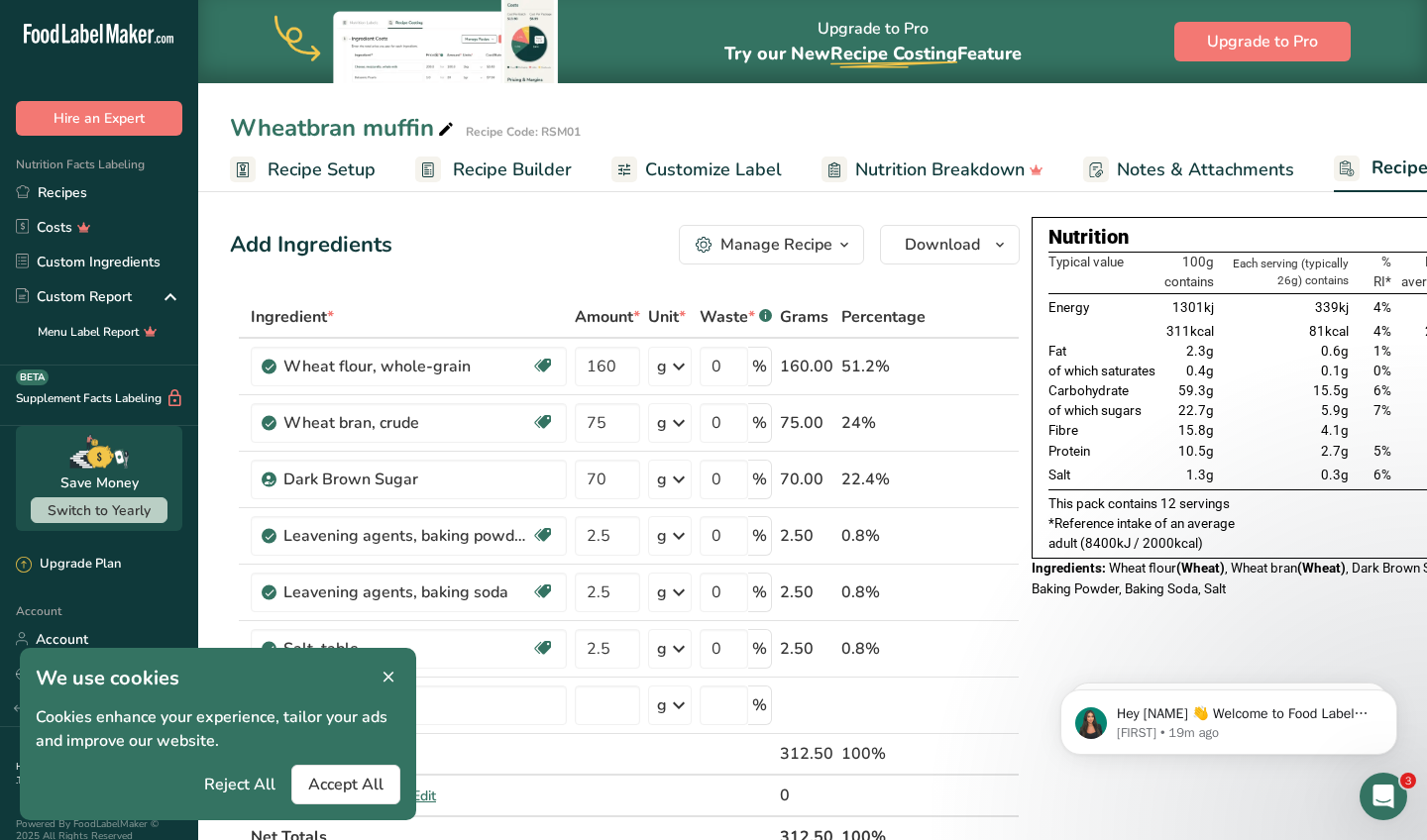 scroll, scrollTop: 0, scrollLeft: 118, axis: horizontal 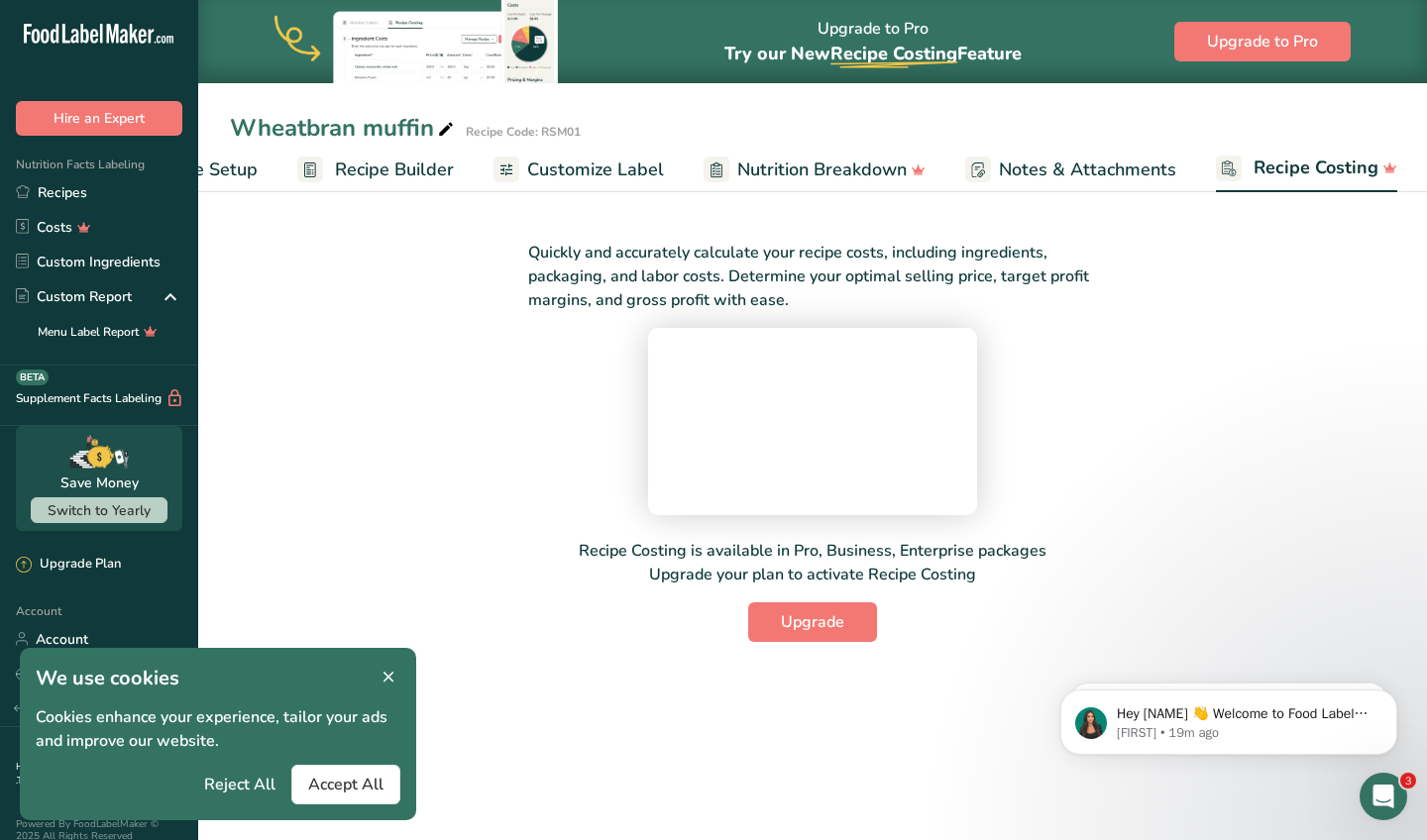 click on "Customize Label" at bounding box center (596, 169) 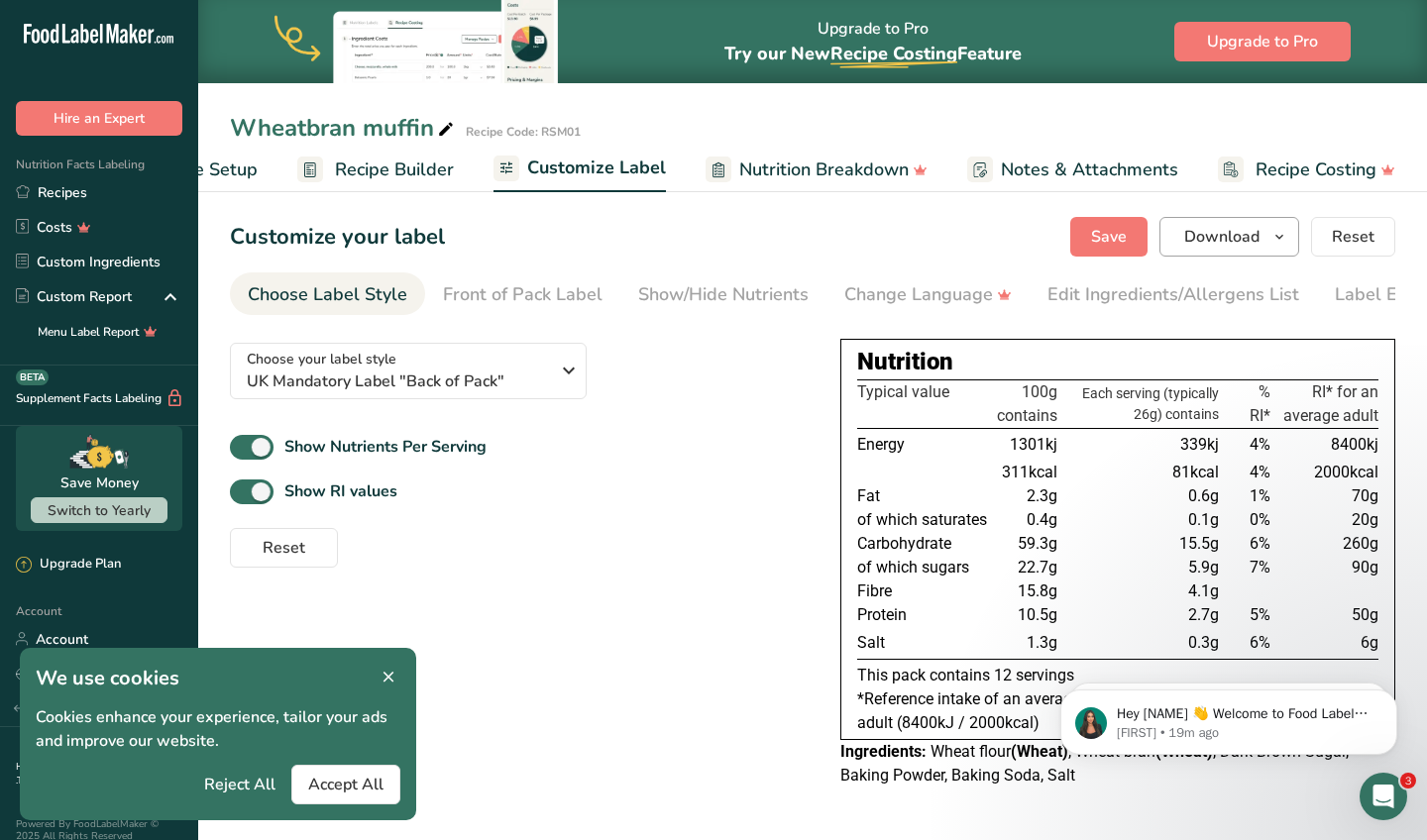 click on "Download" at bounding box center [1222, 237] 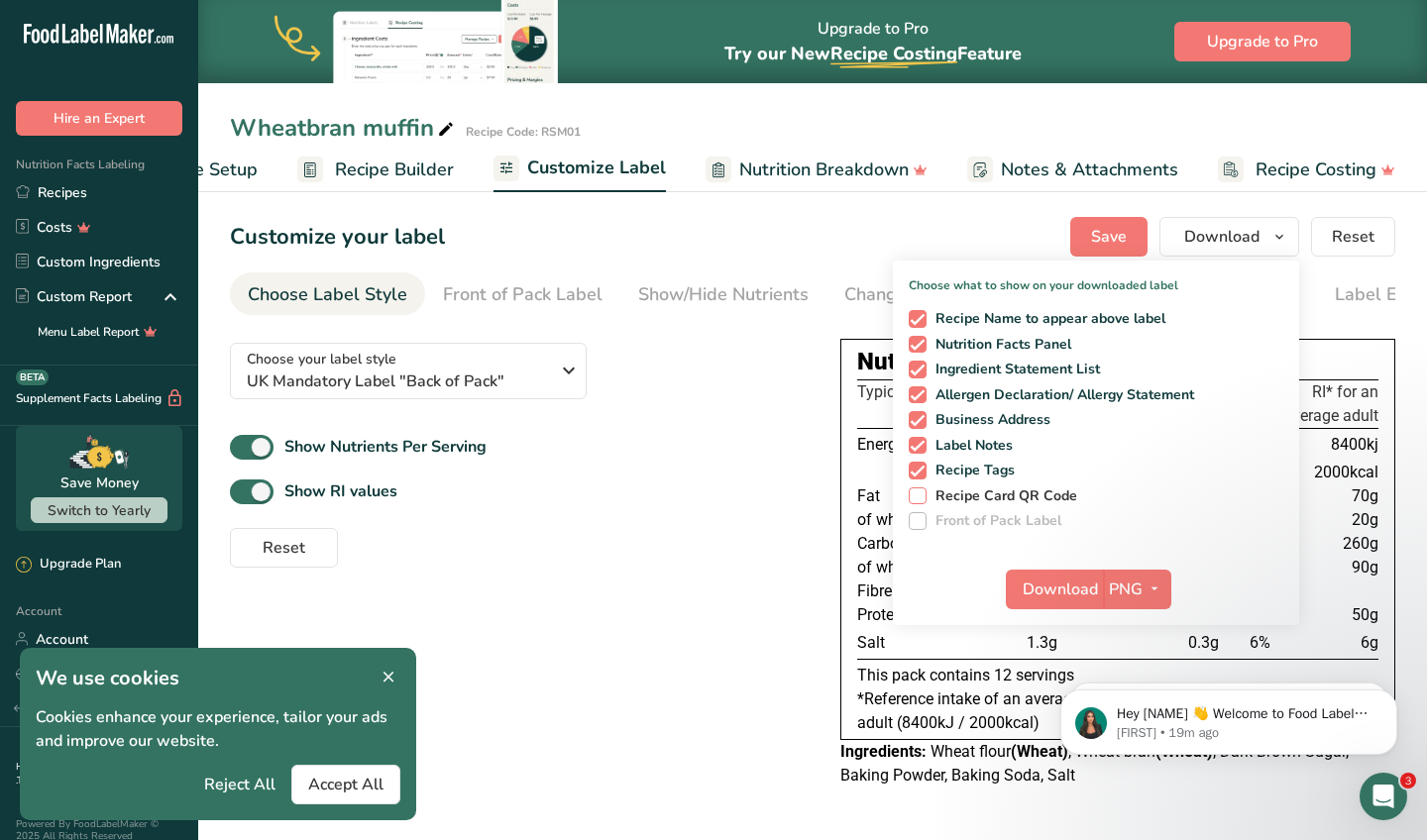 click at bounding box center (918, 496) 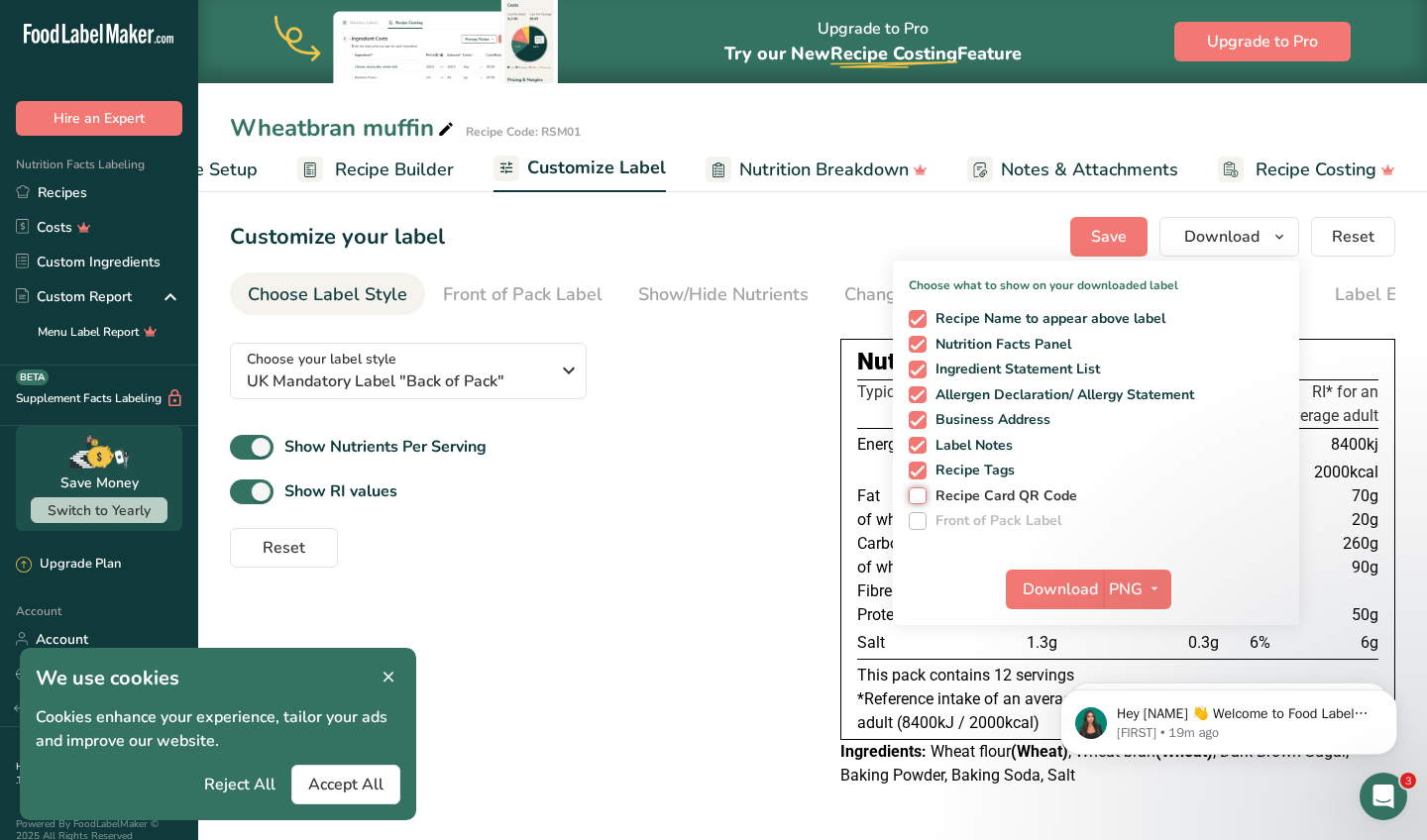 click on "Recipe Card QR Code" at bounding box center [915, 495] 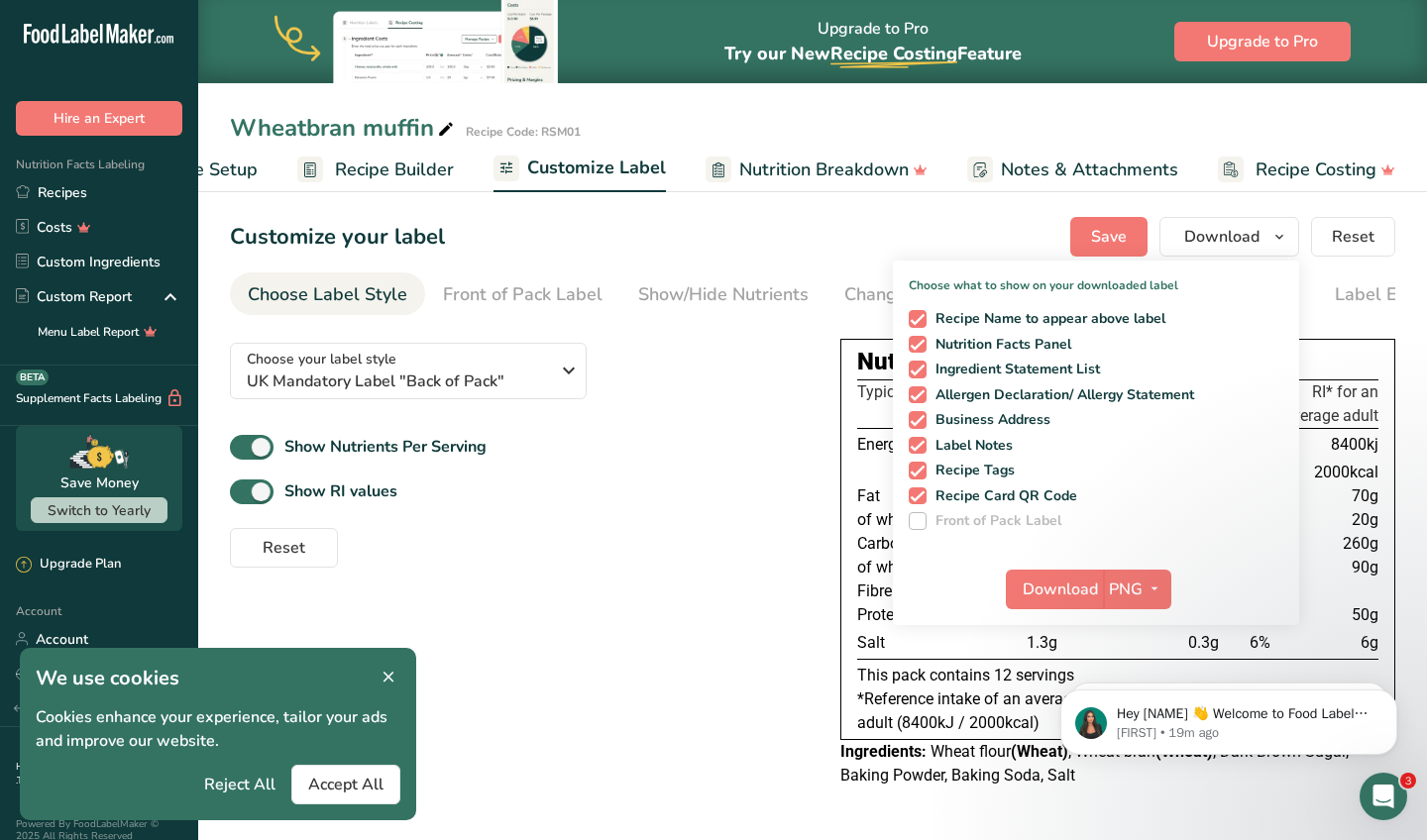 click at bounding box center (918, 521) 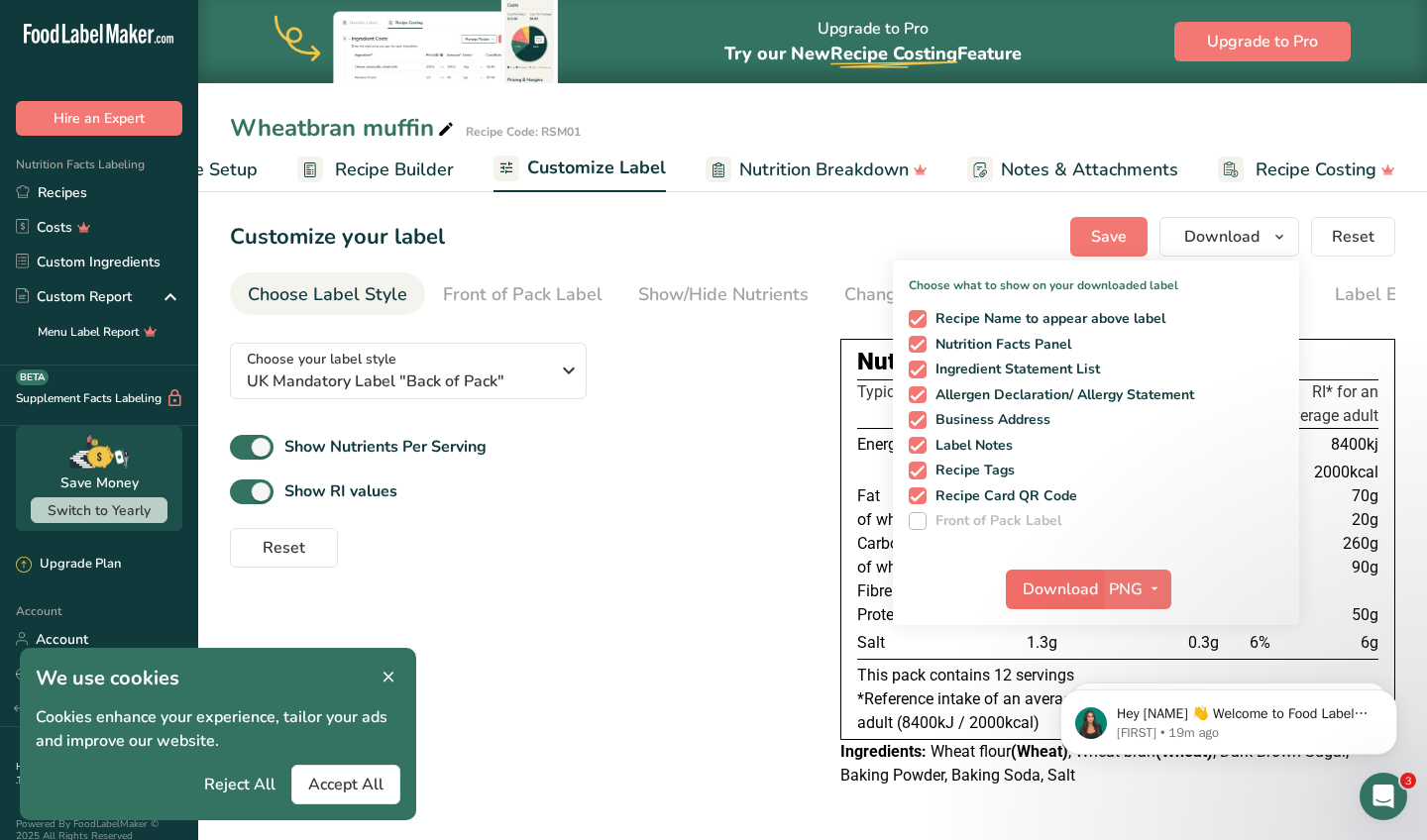 click on "Download" at bounding box center [1054, 589] 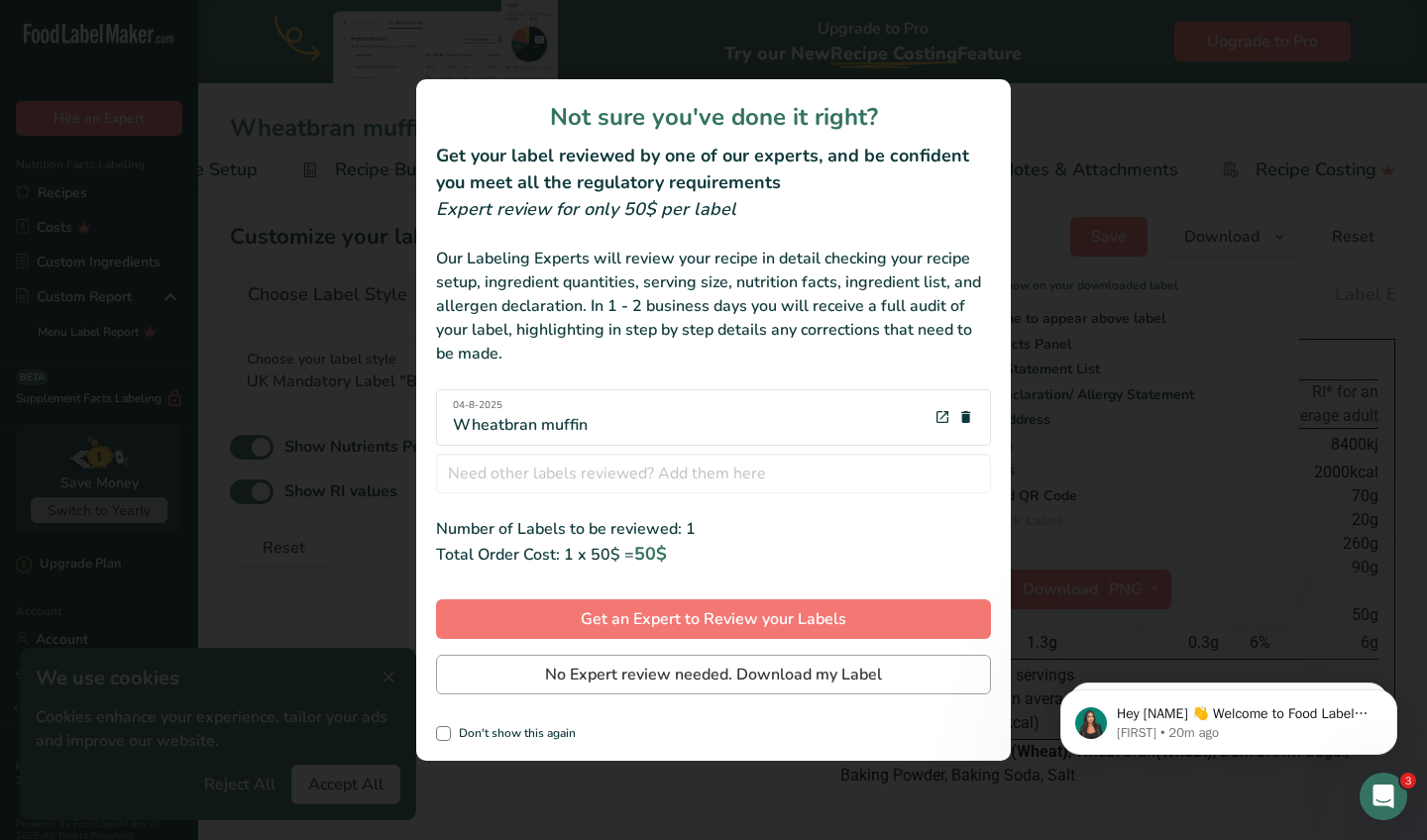 click on "No Expert review needed. Download my Label" at bounding box center [714, 675] 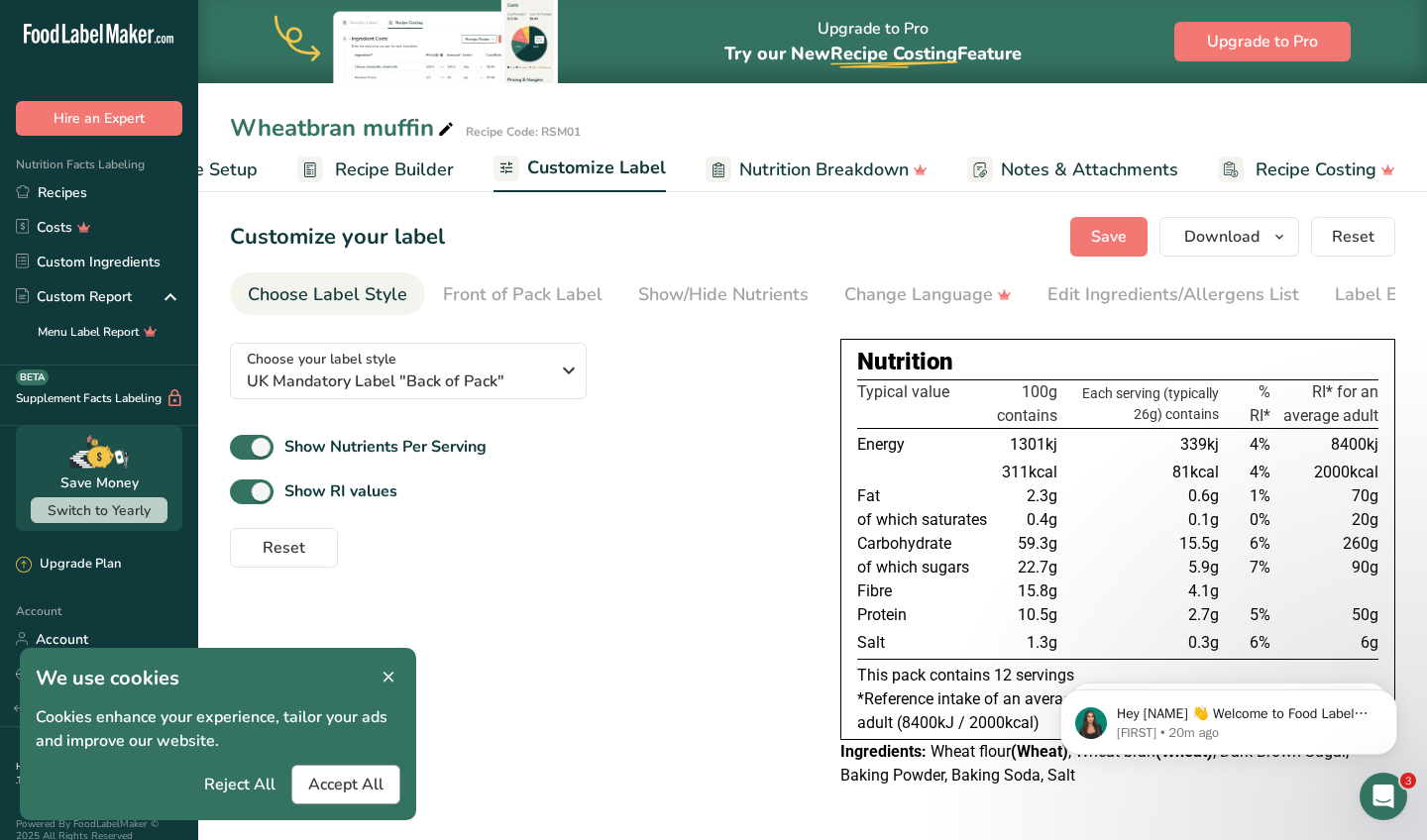 click on "Accept All" at bounding box center [346, 785] 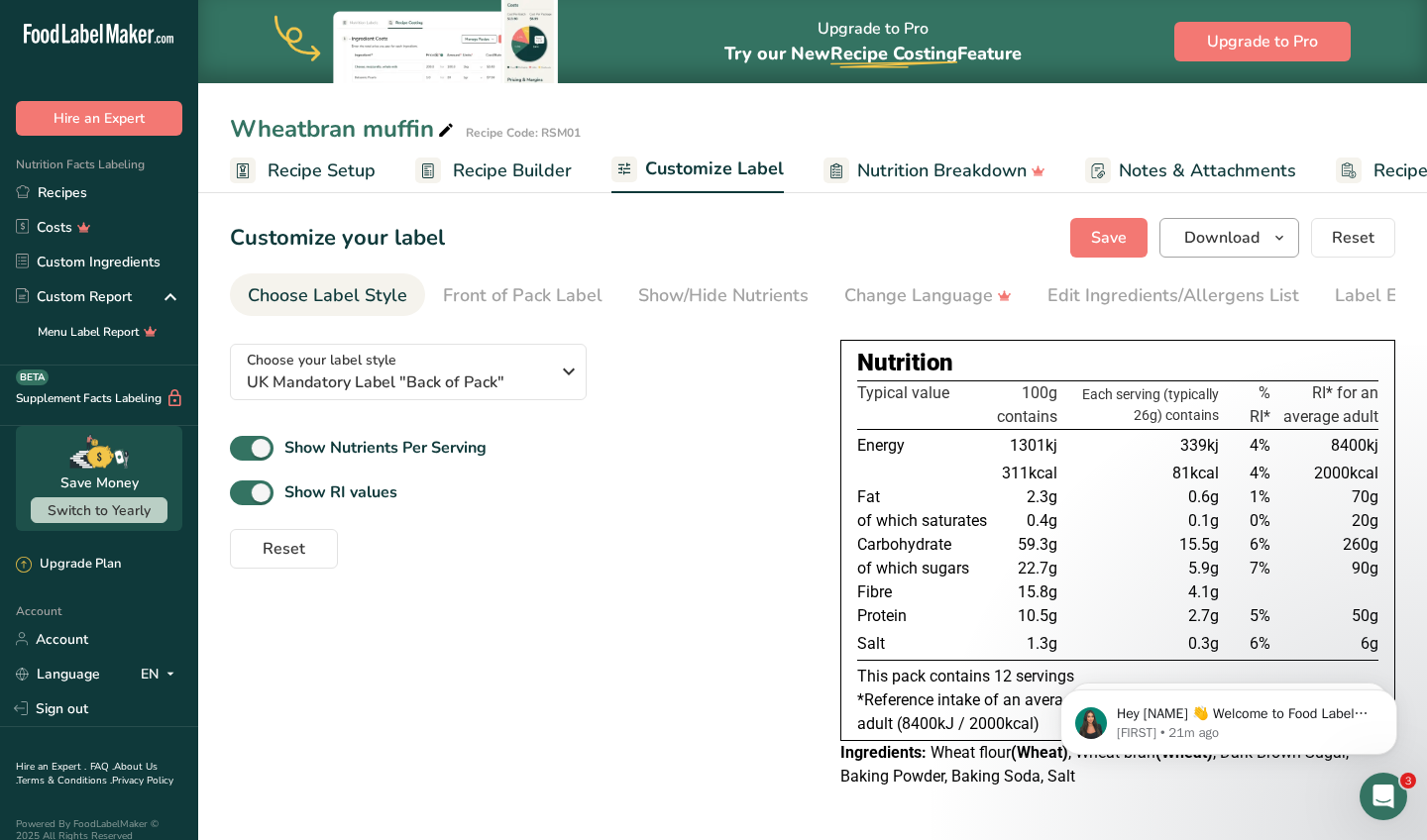 click on "Download" at bounding box center [1222, 238] 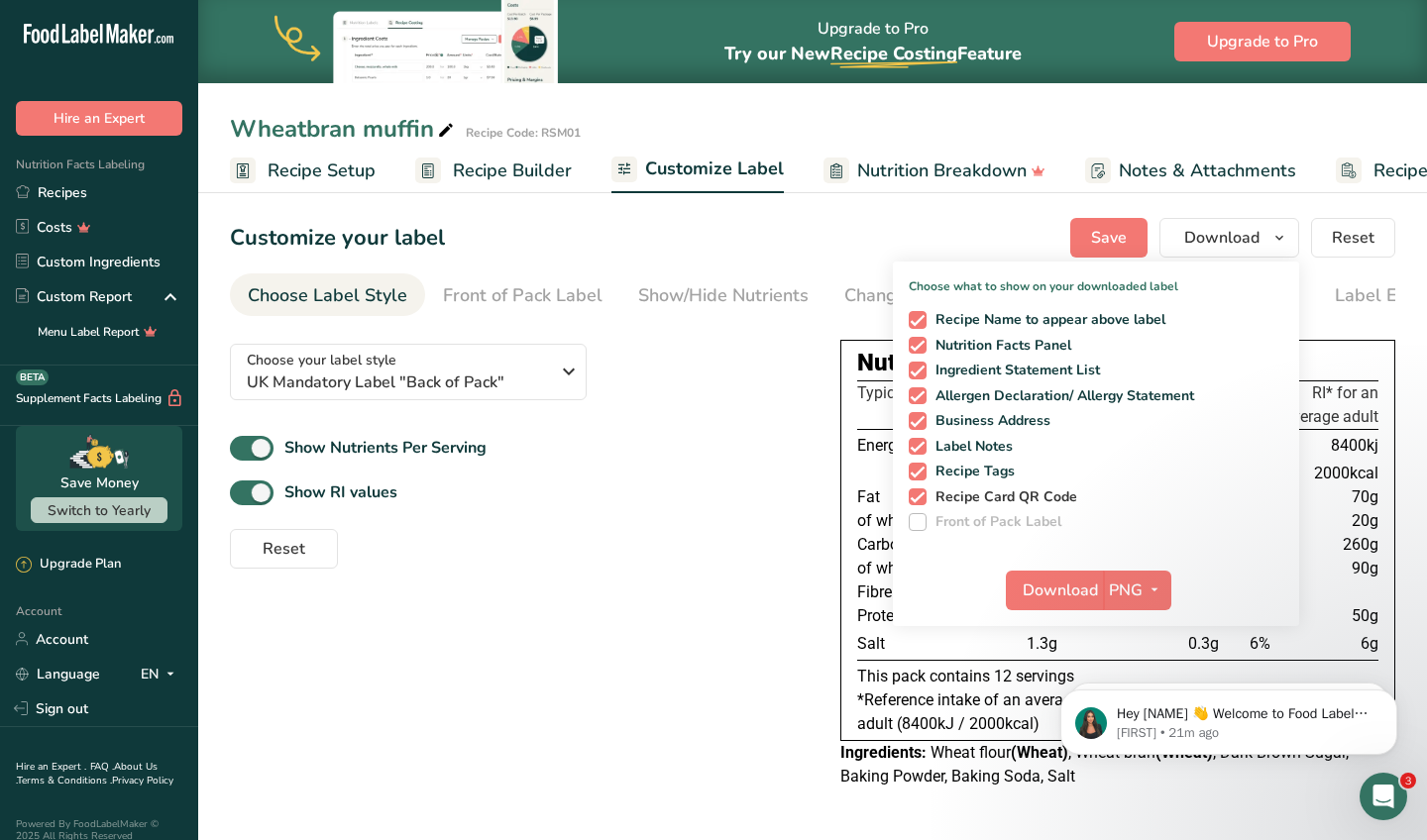 click at bounding box center (918, 497) 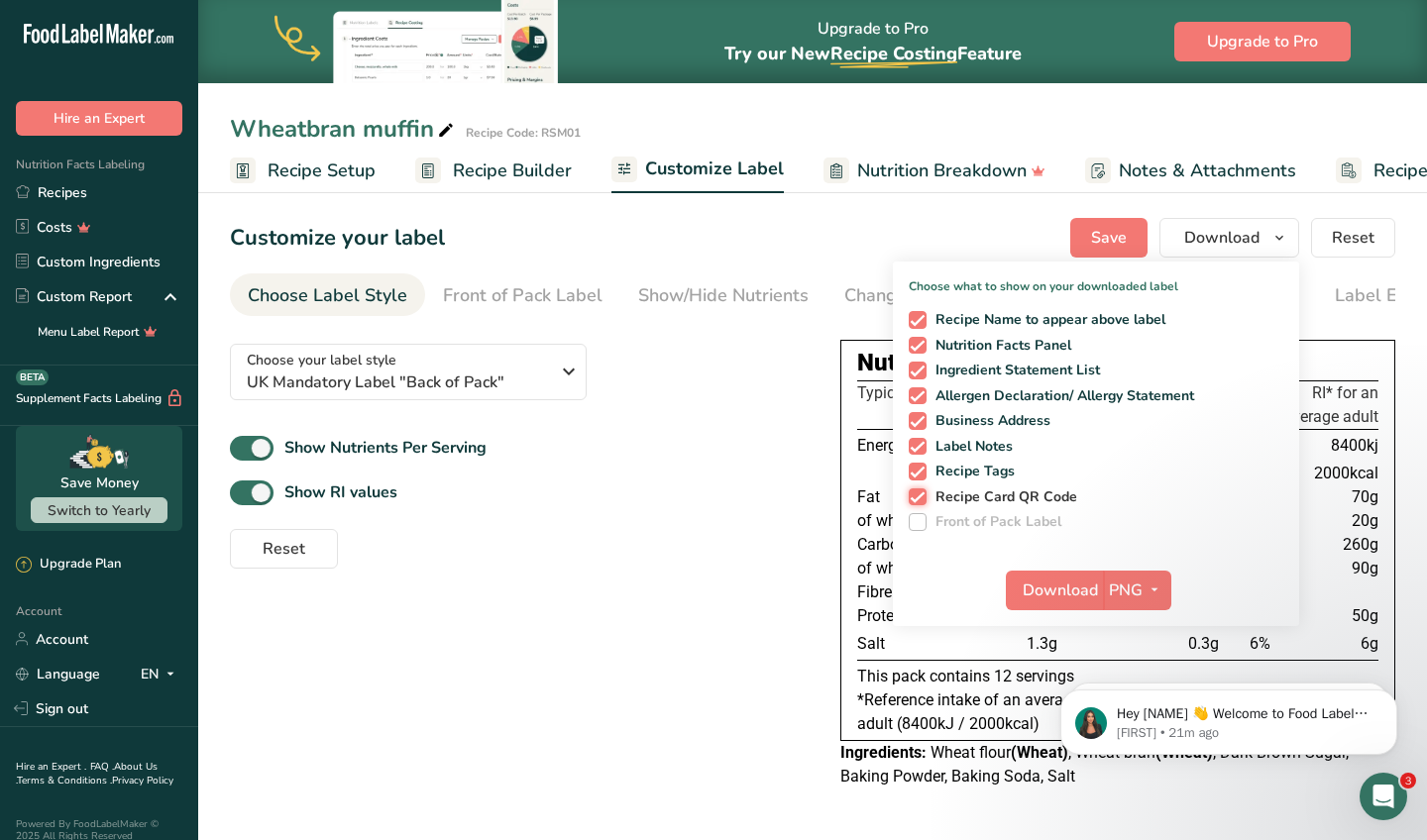 click on "Recipe Card QR Code" at bounding box center [915, 496] 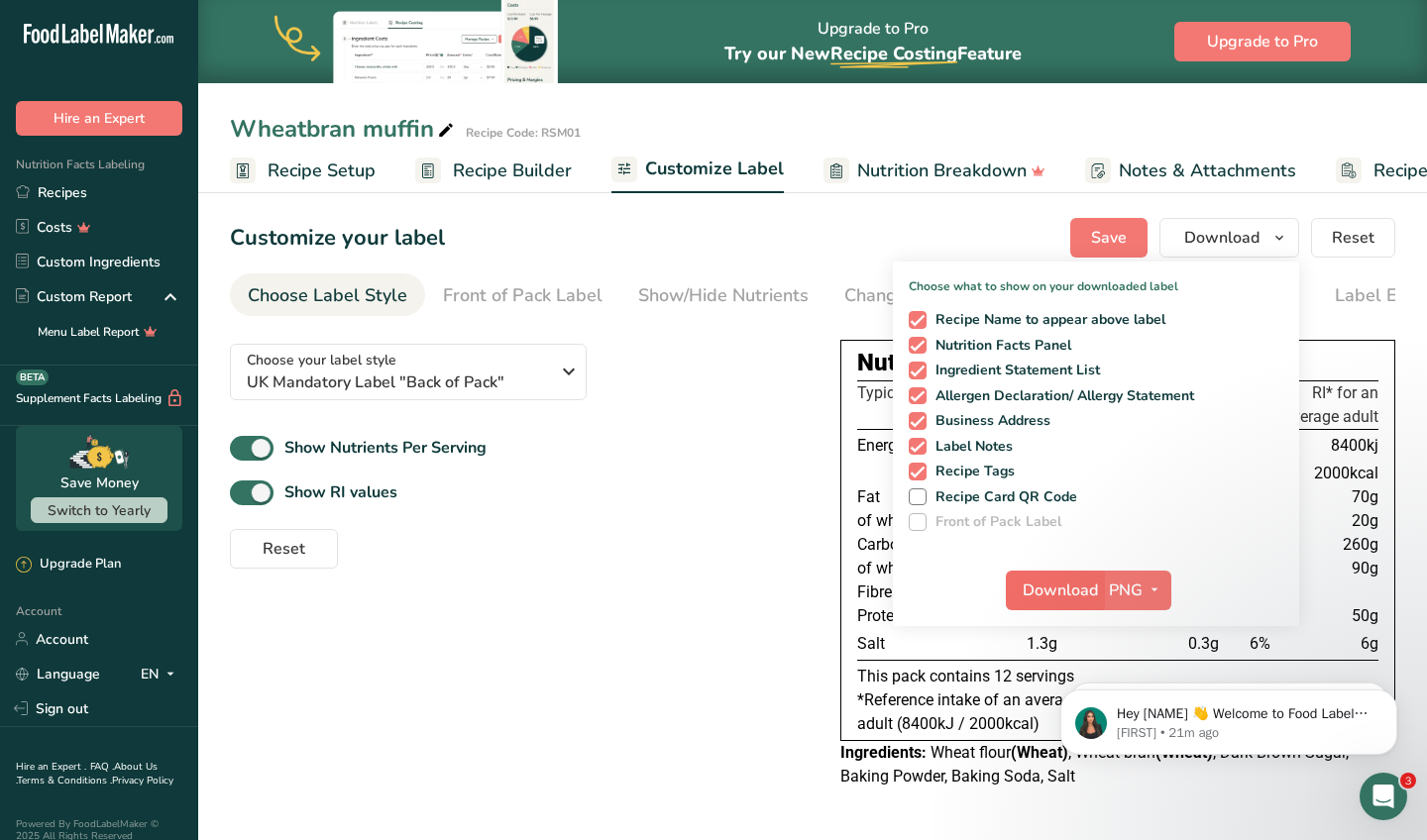 click on "Download" at bounding box center [1060, 590] 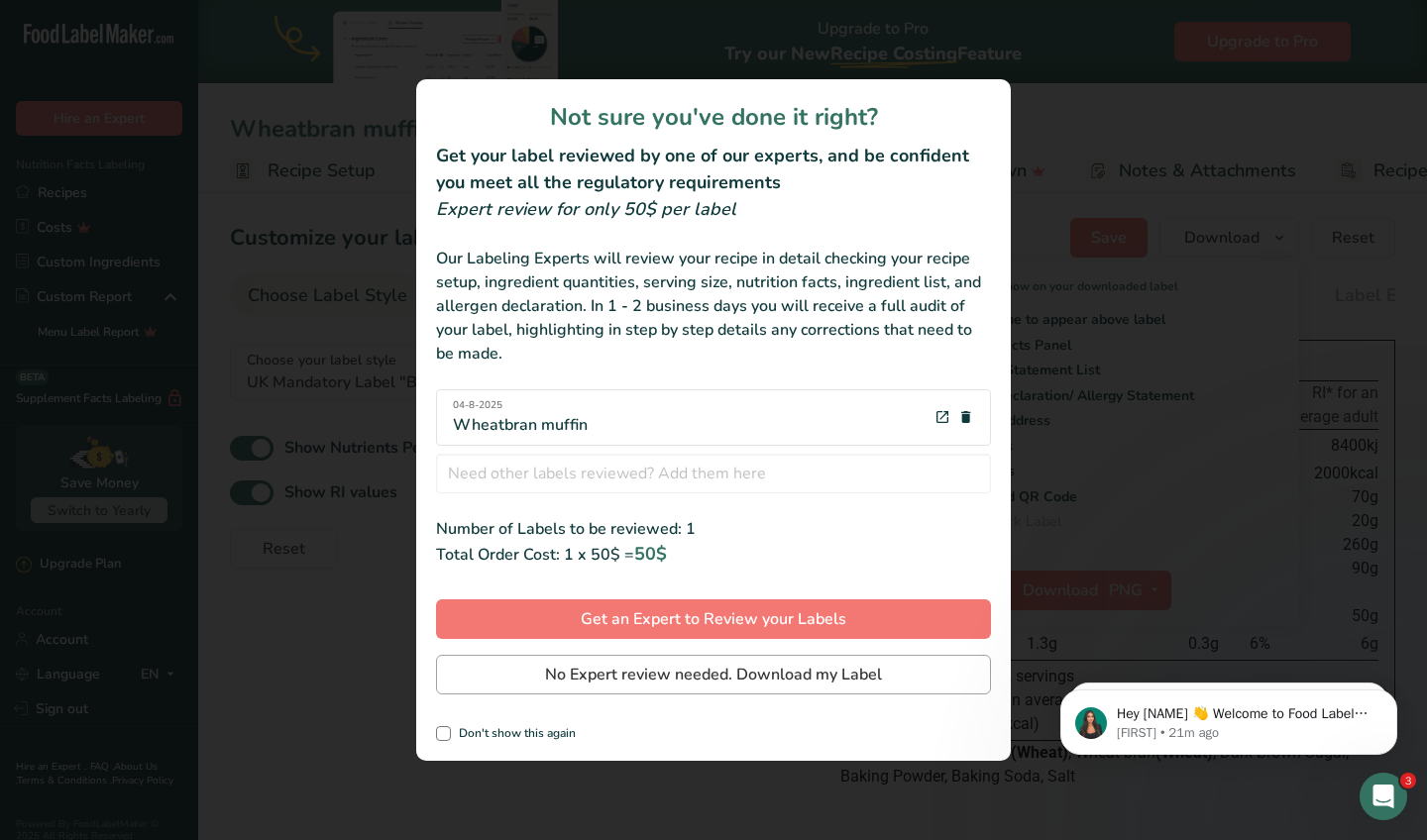 click on "No Expert review needed. Download my Label" at bounding box center [714, 675] 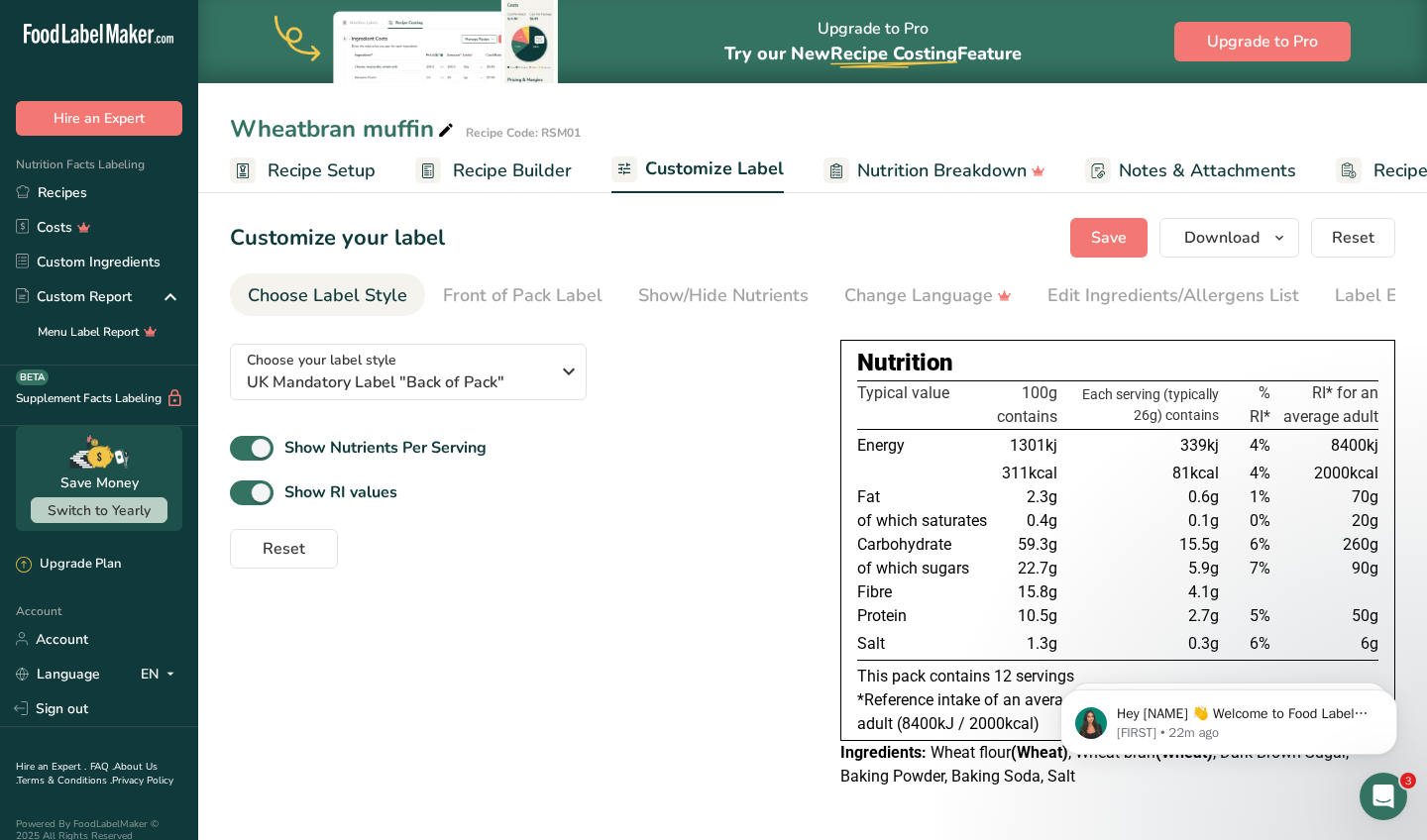 click on "Recipe Setup" at bounding box center [321, 170] 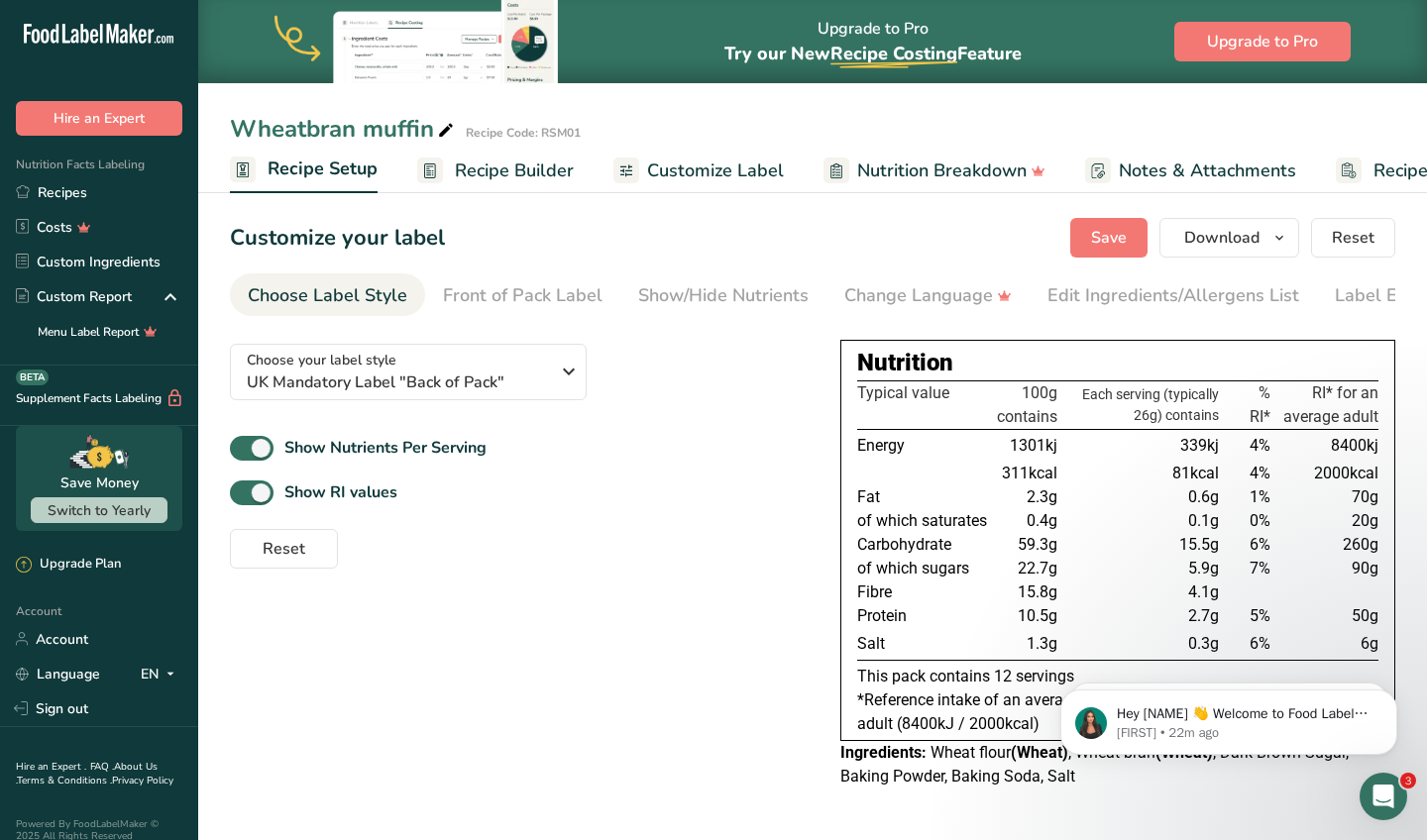 scroll, scrollTop: 0, scrollLeft: 7, axis: horizontal 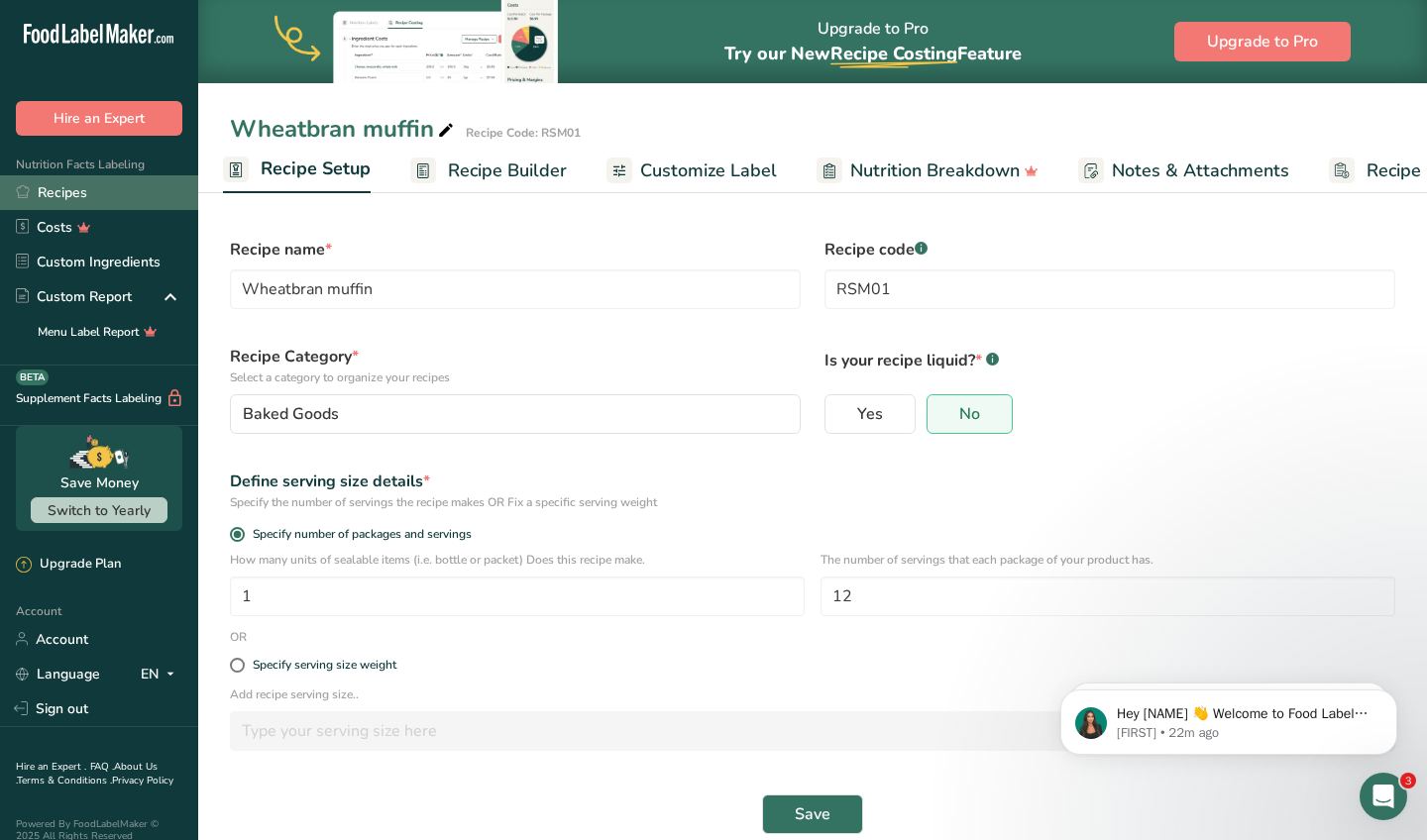 click on "Recipes" at bounding box center (99, 192) 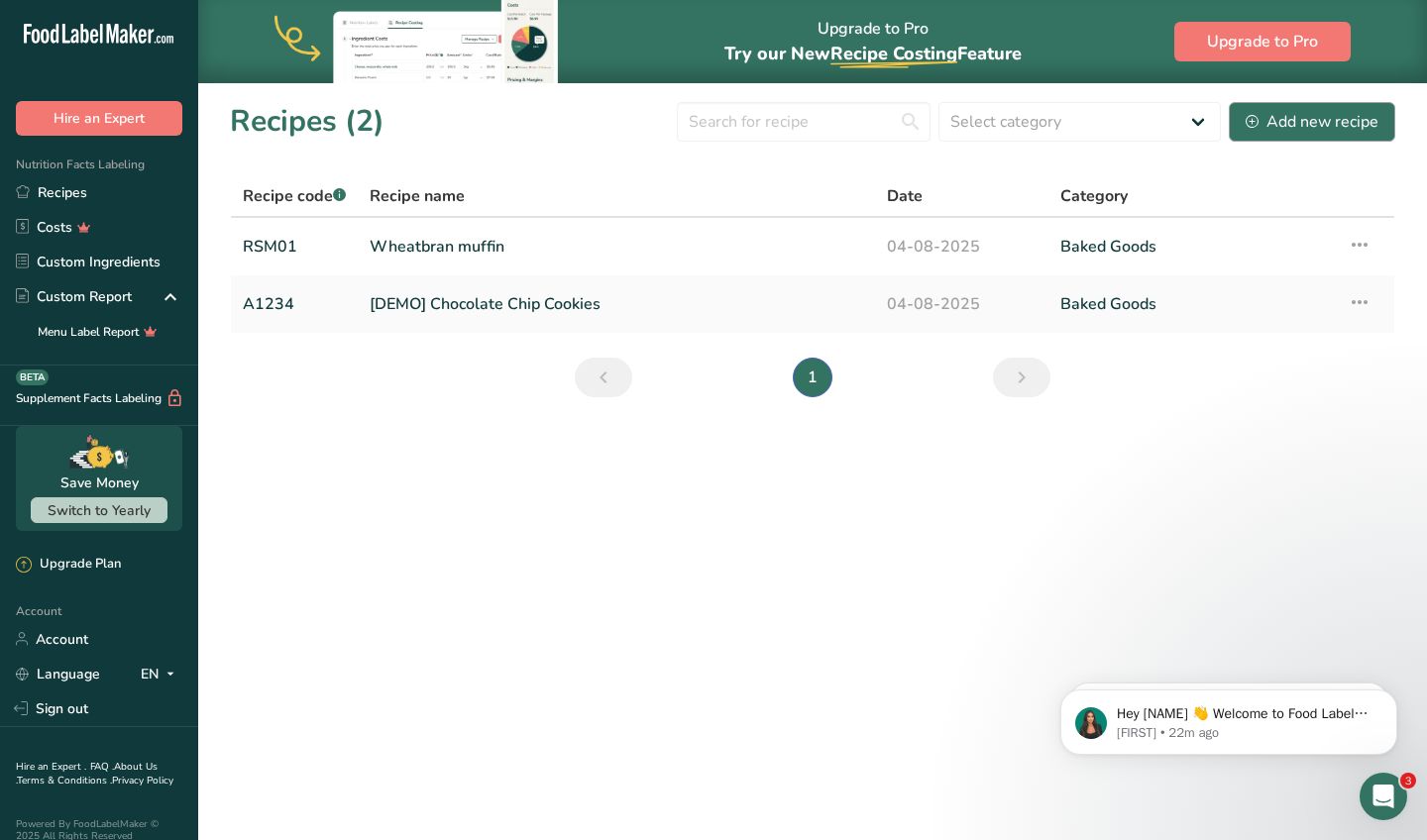 click on "Add new recipe" at bounding box center (1312, 122) 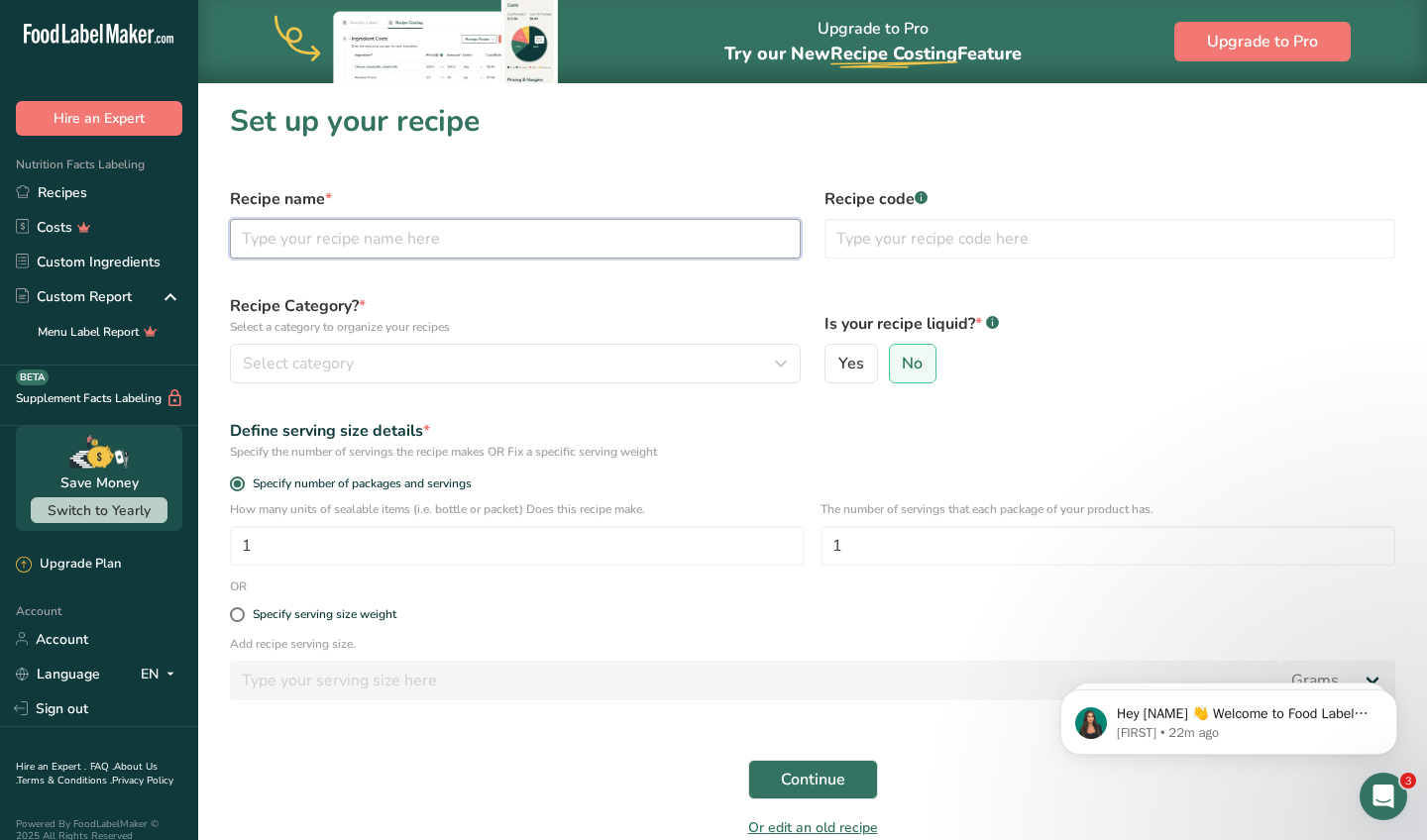 click at bounding box center [515, 239] 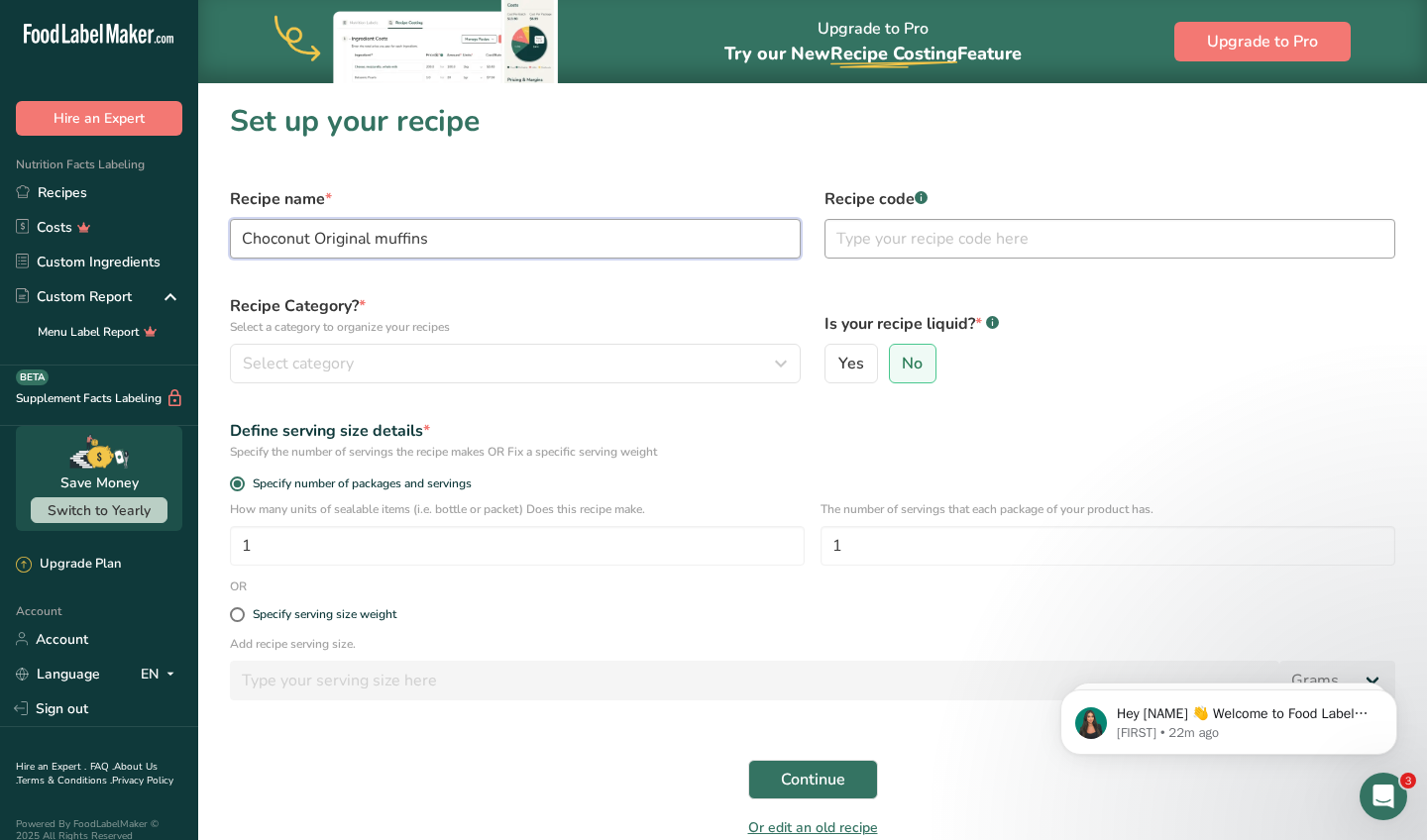 type on "Choconut Original muffins" 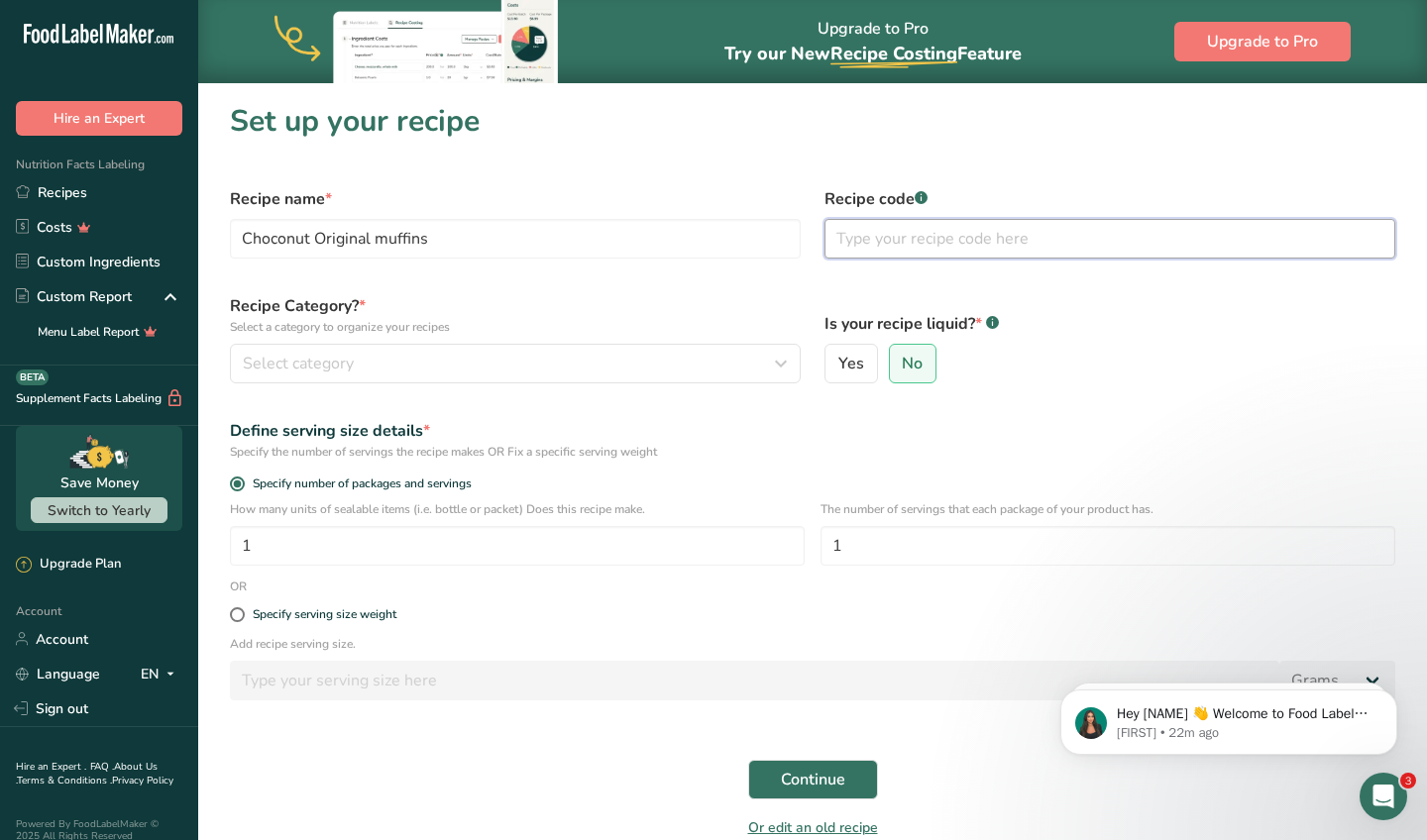click at bounding box center [1110, 239] 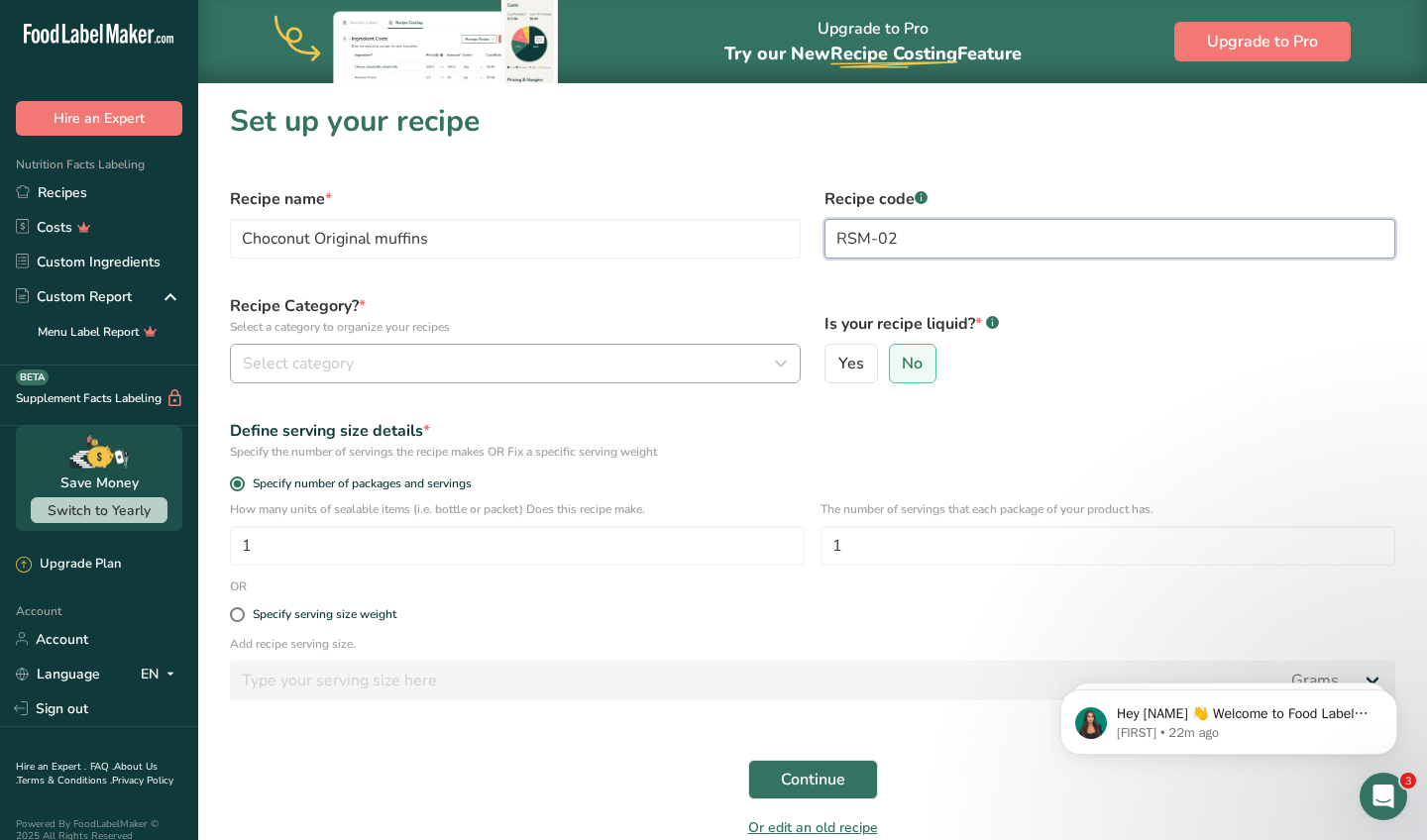 type on "RSM-02" 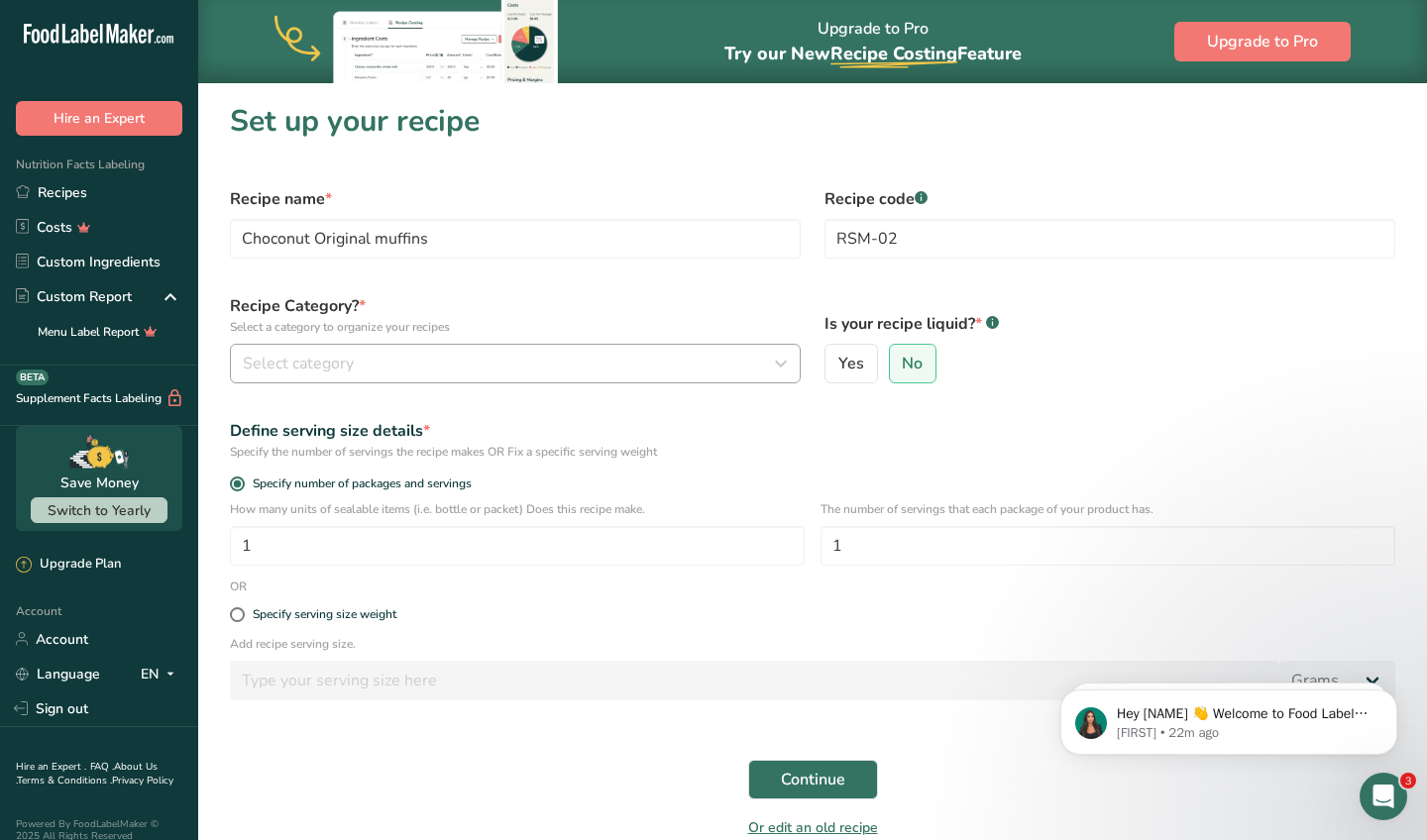 click on "Select category" at bounding box center [509, 364] 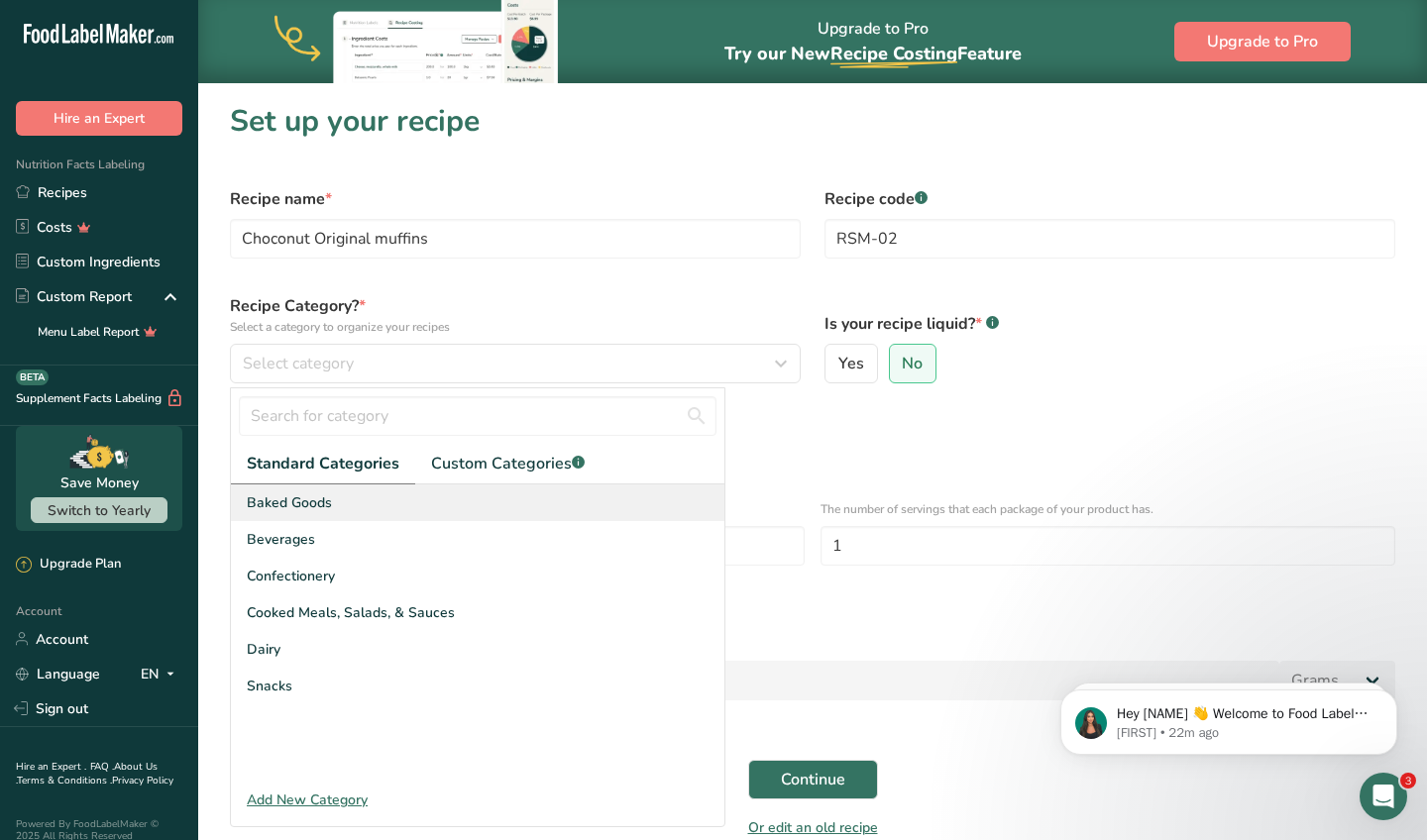 click on "Baked Goods" at bounding box center [478, 502] 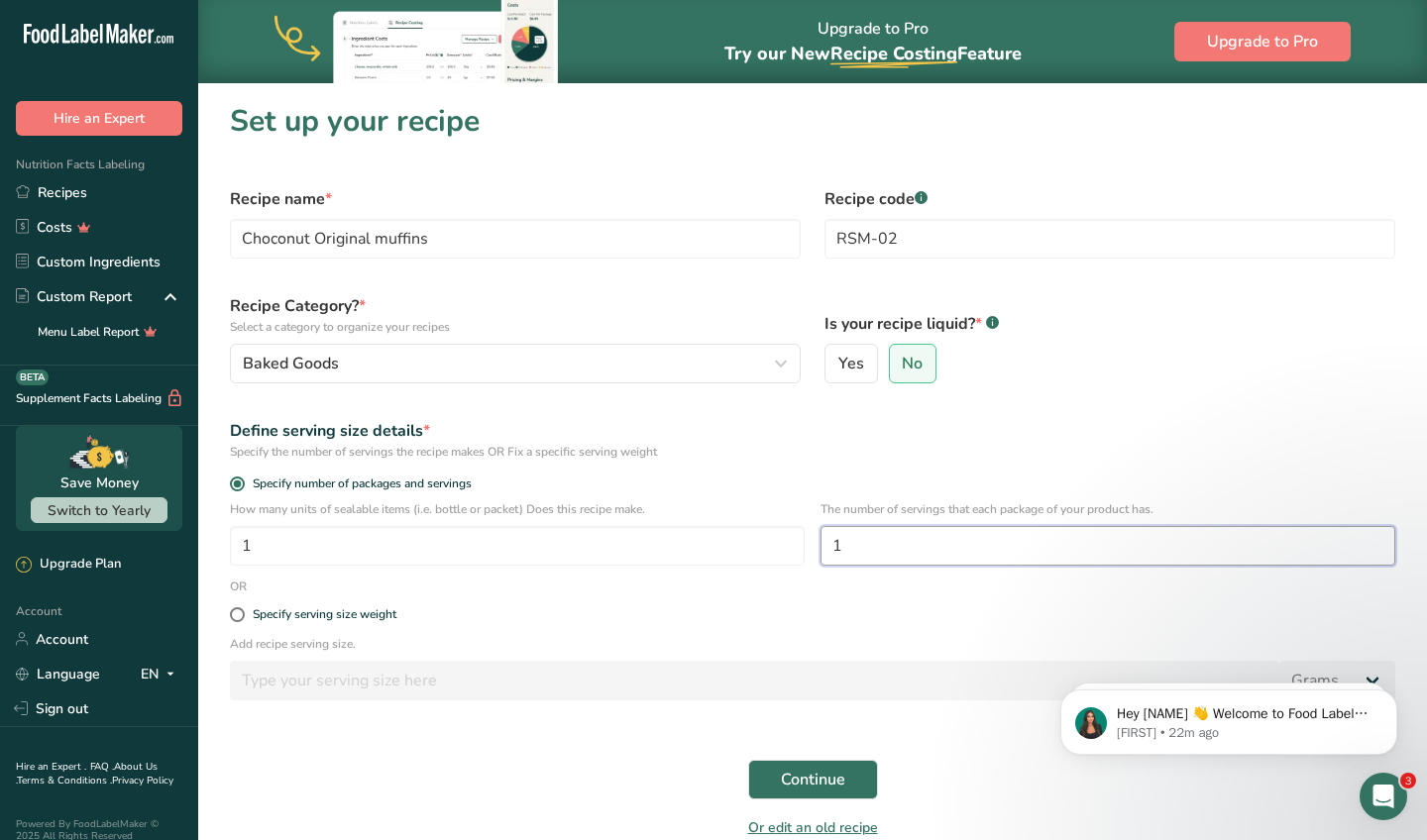 click on "1" at bounding box center [1108, 546] 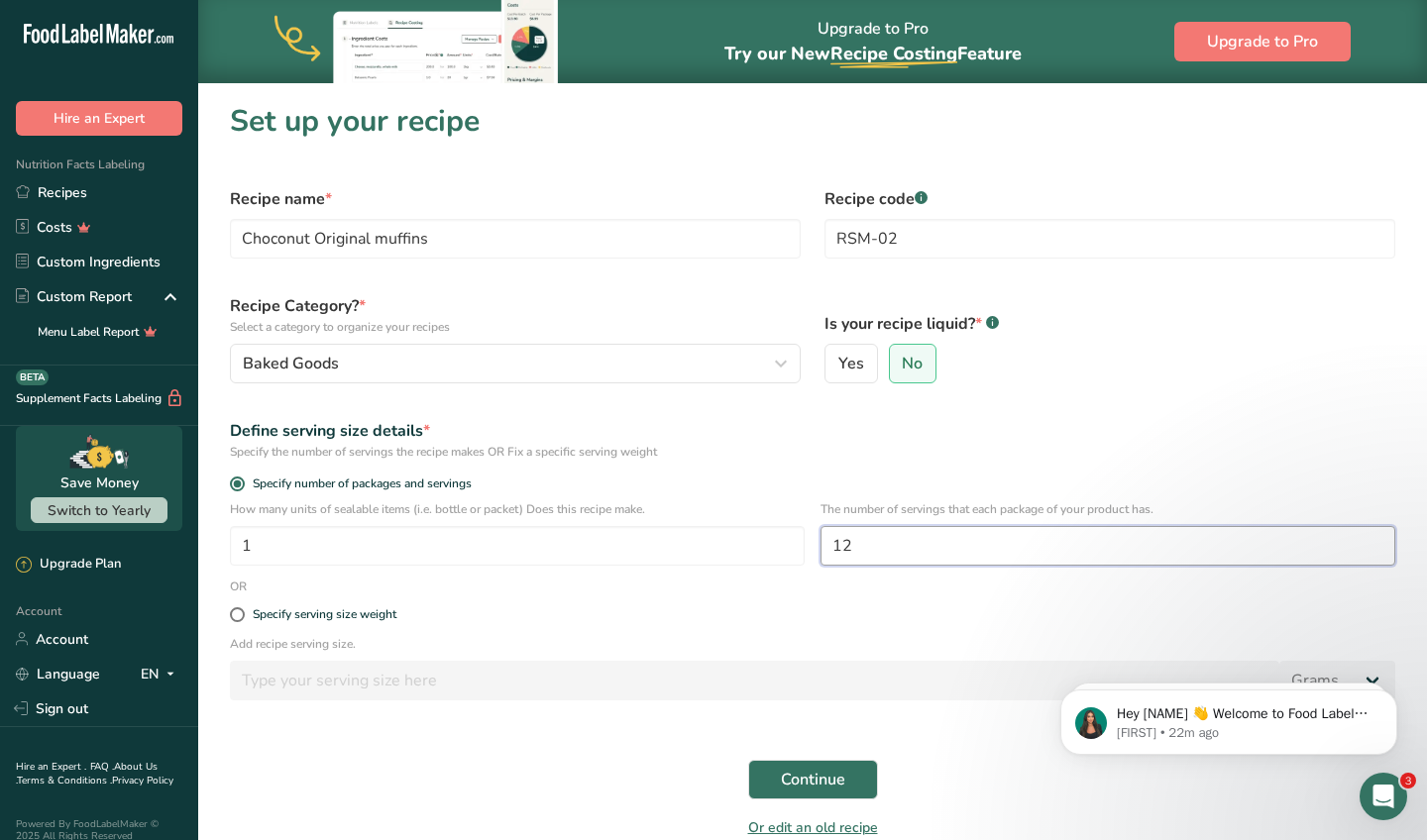 type on "12" 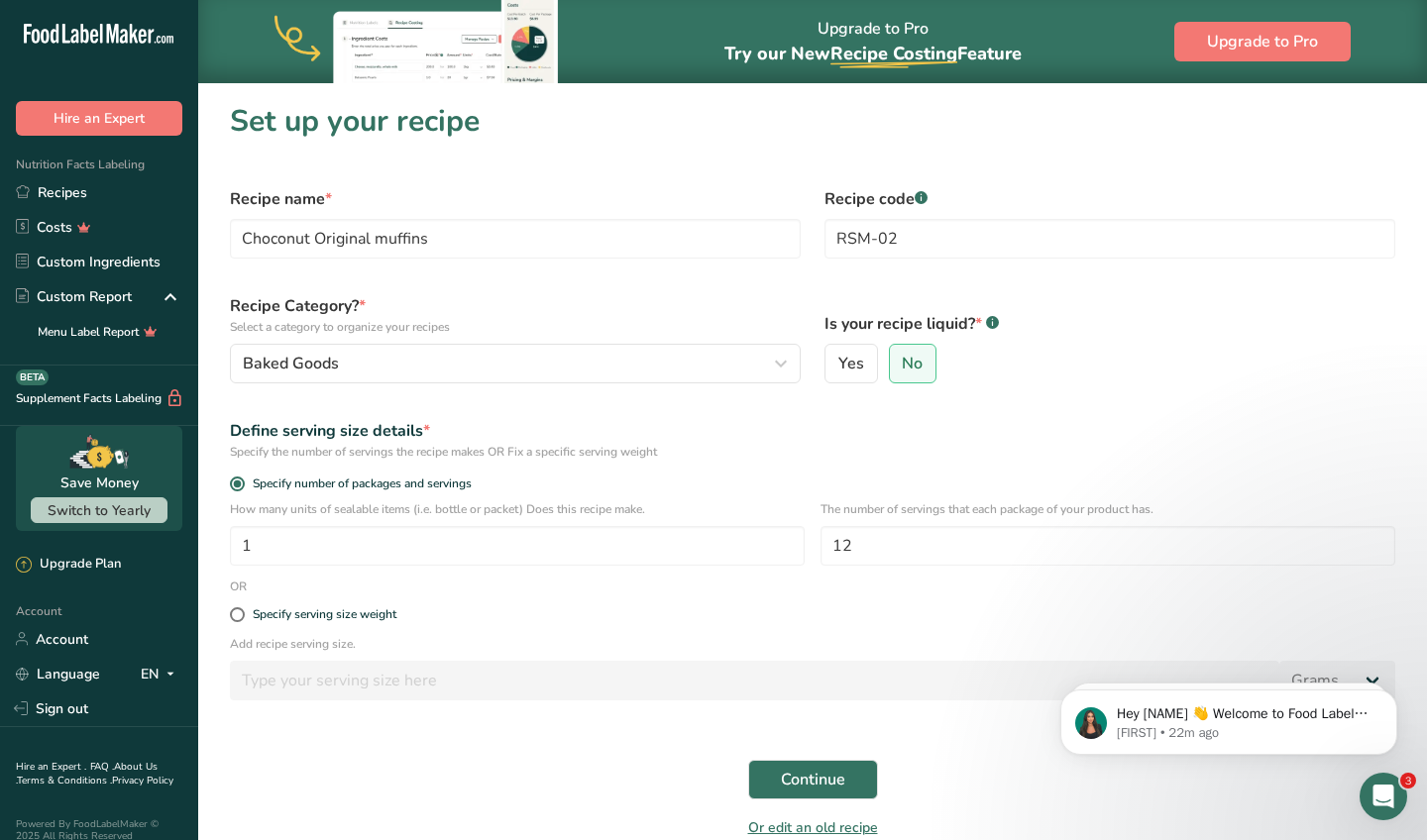 click on "Continue" at bounding box center (813, 780) 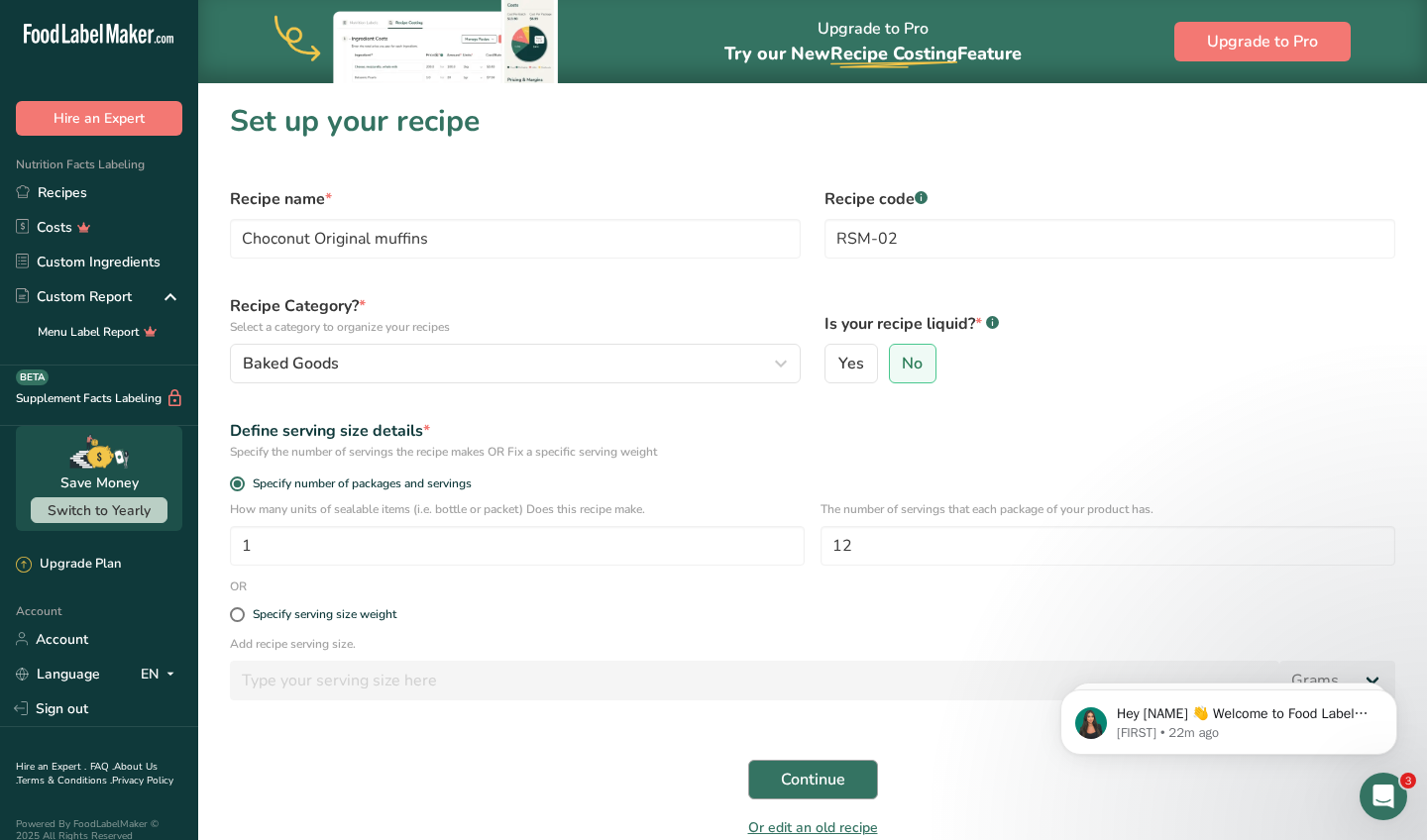 click on "Continue" at bounding box center [813, 780] 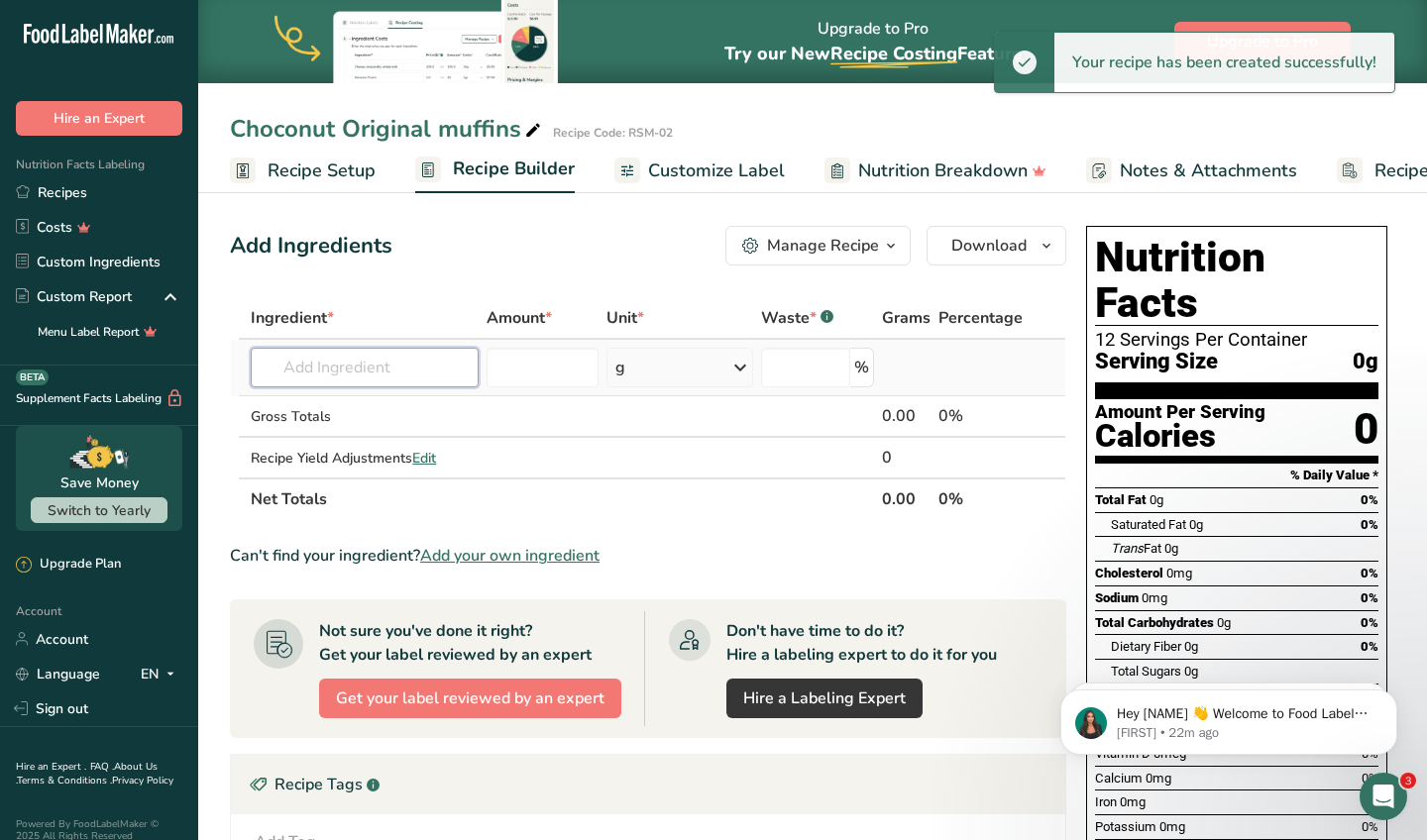 click at bounding box center (365, 368) 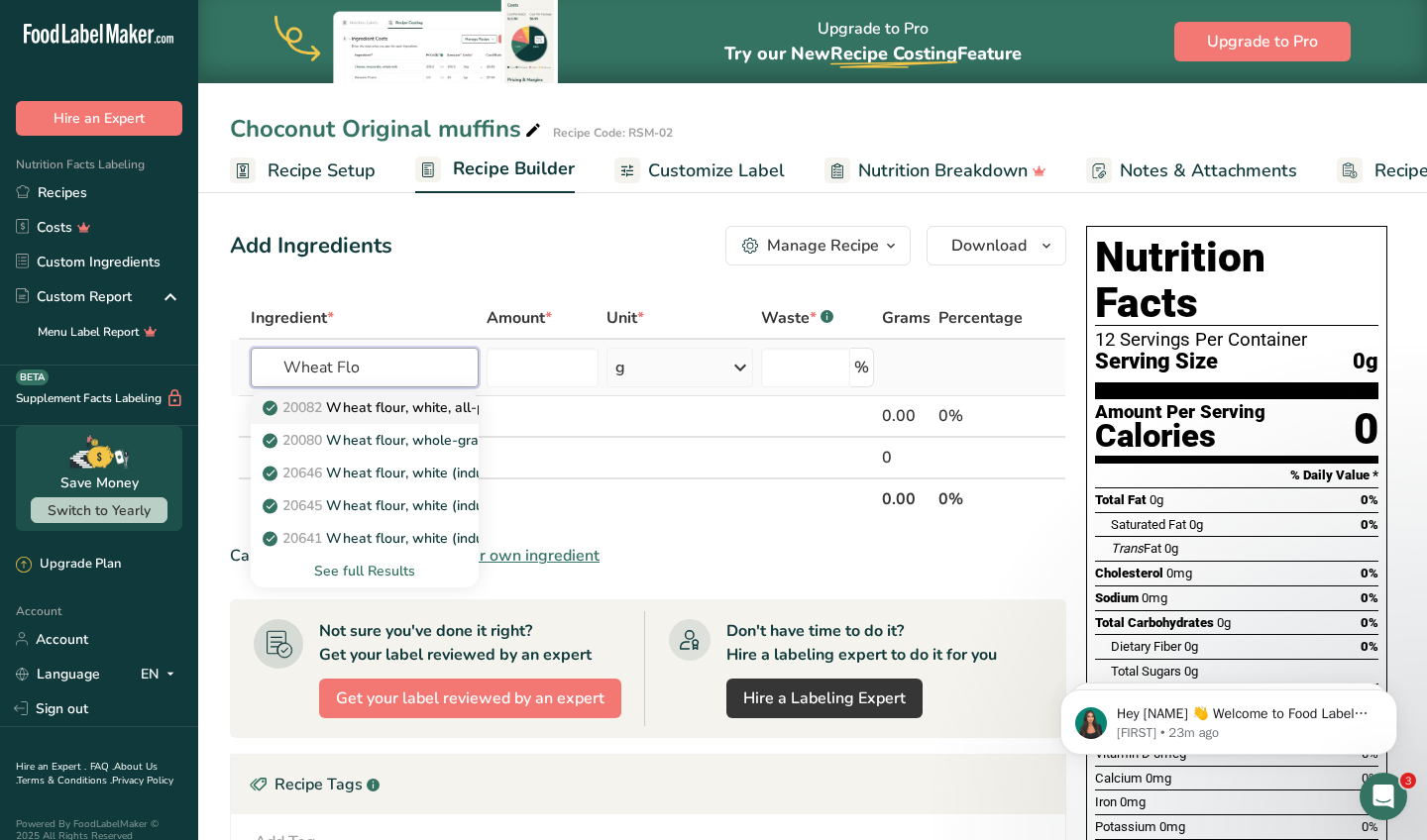 type on "Wheat Flo" 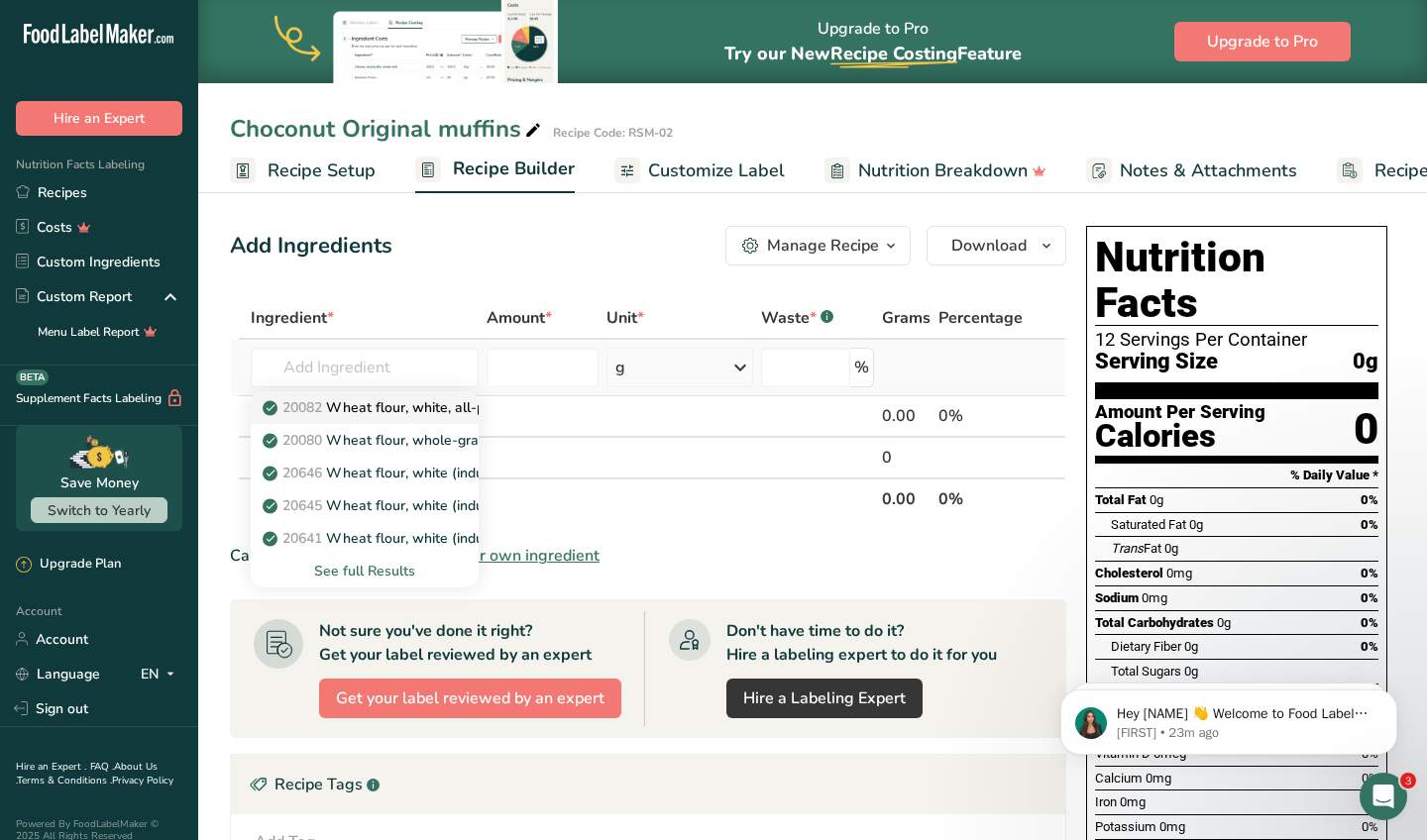 click on "20082
Wheat flour, white, all-purpose, self-rising, enriched" at bounding box center (463, 407) 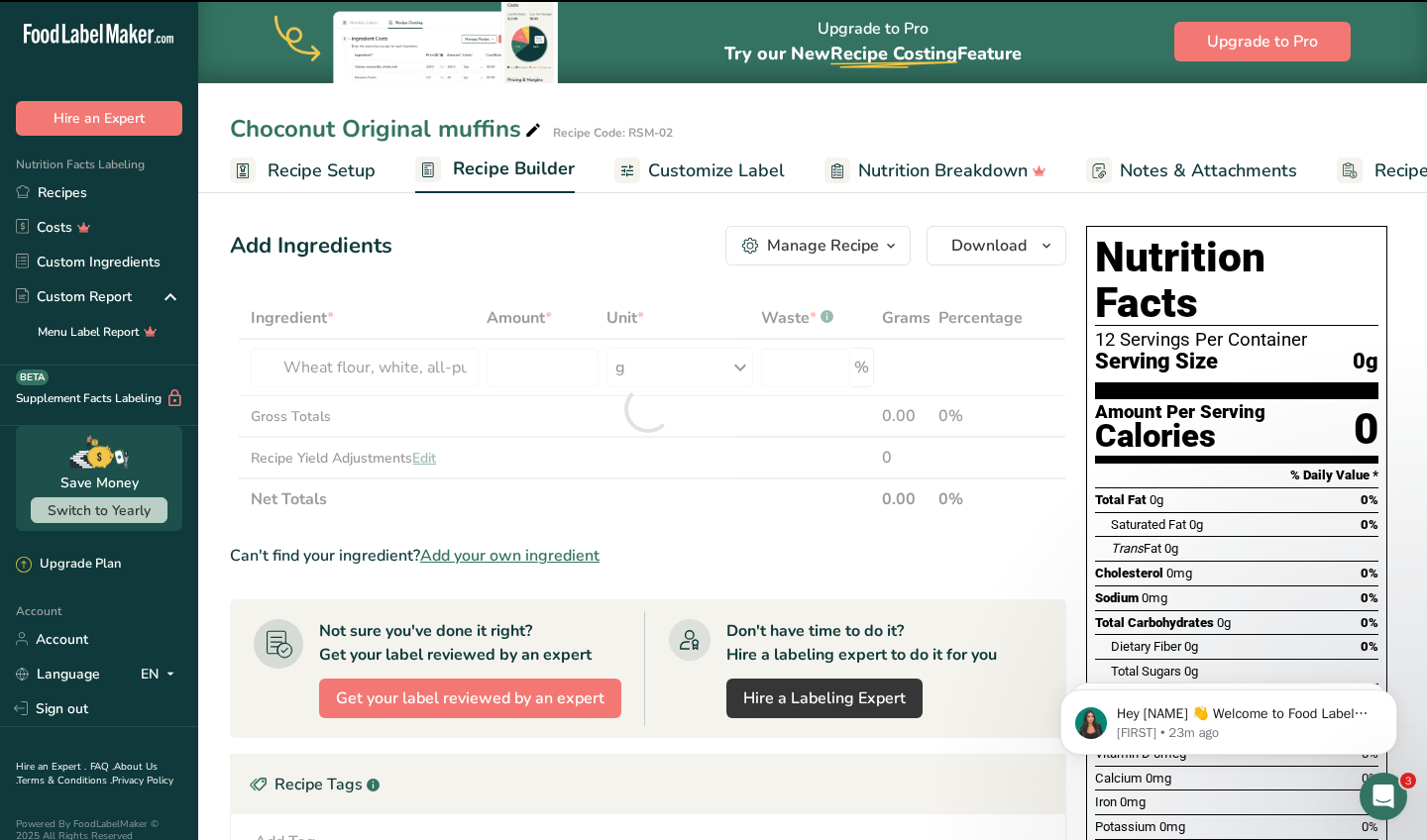 type on "0" 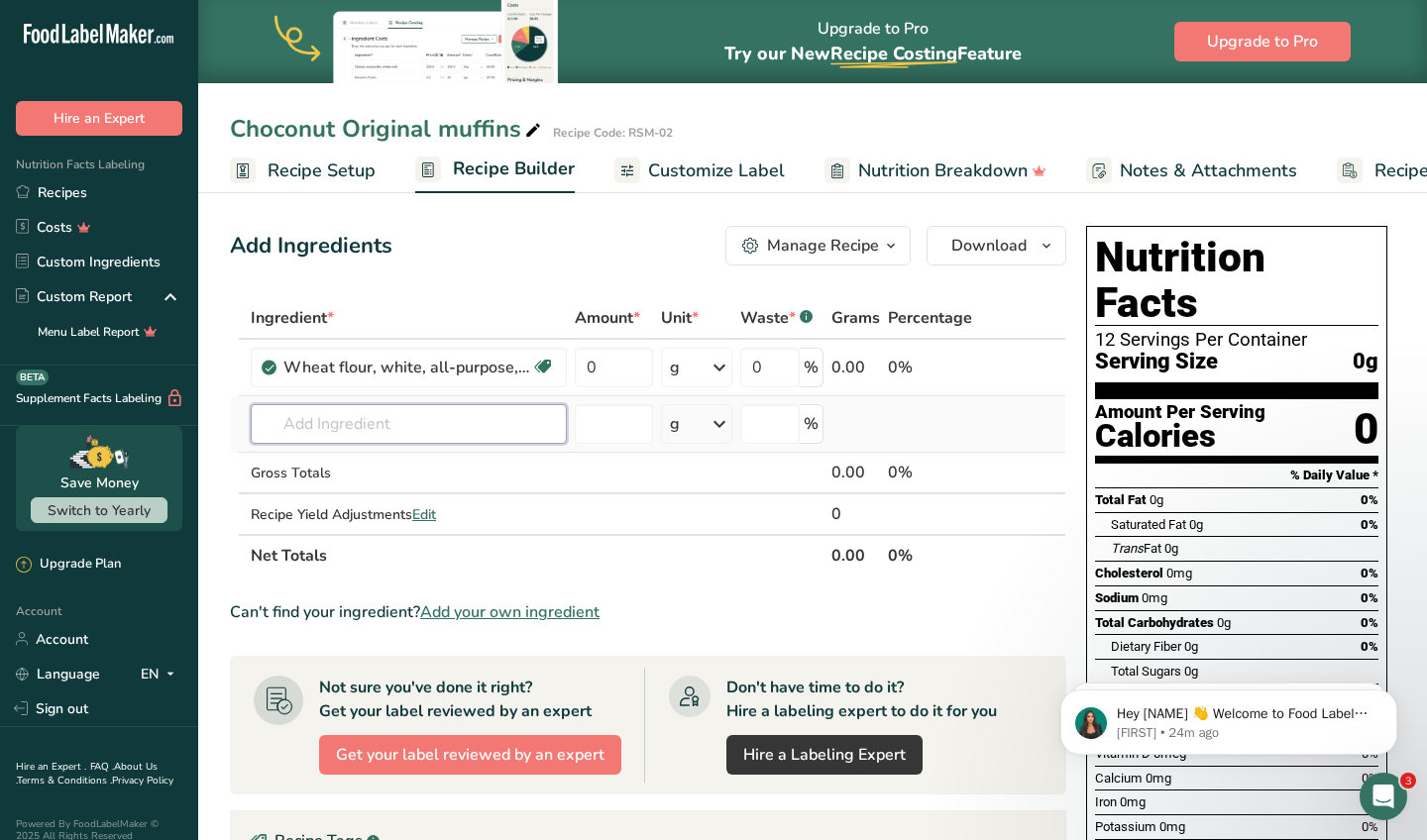click at bounding box center (408, 424) 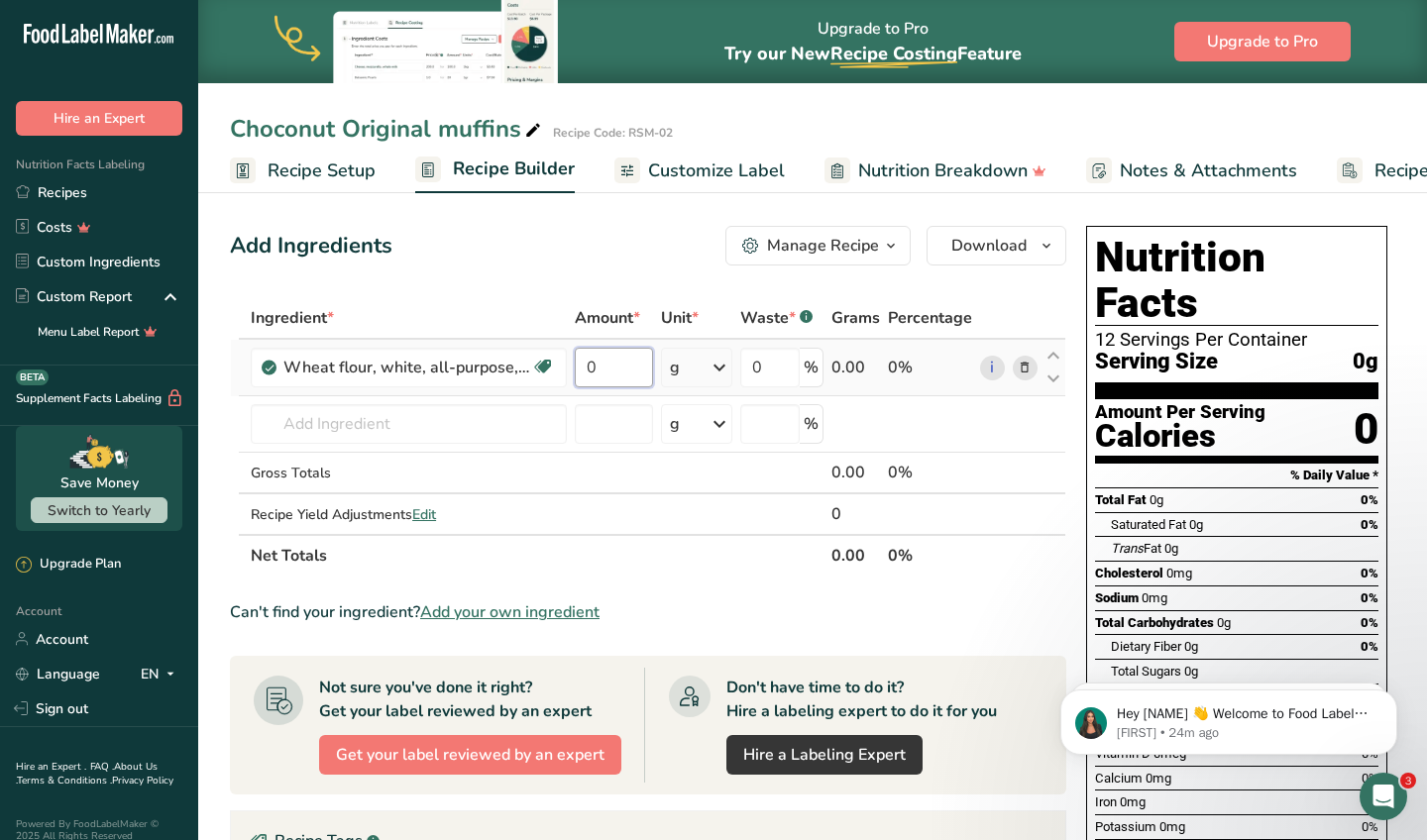 click on "0" at bounding box center [613, 368] 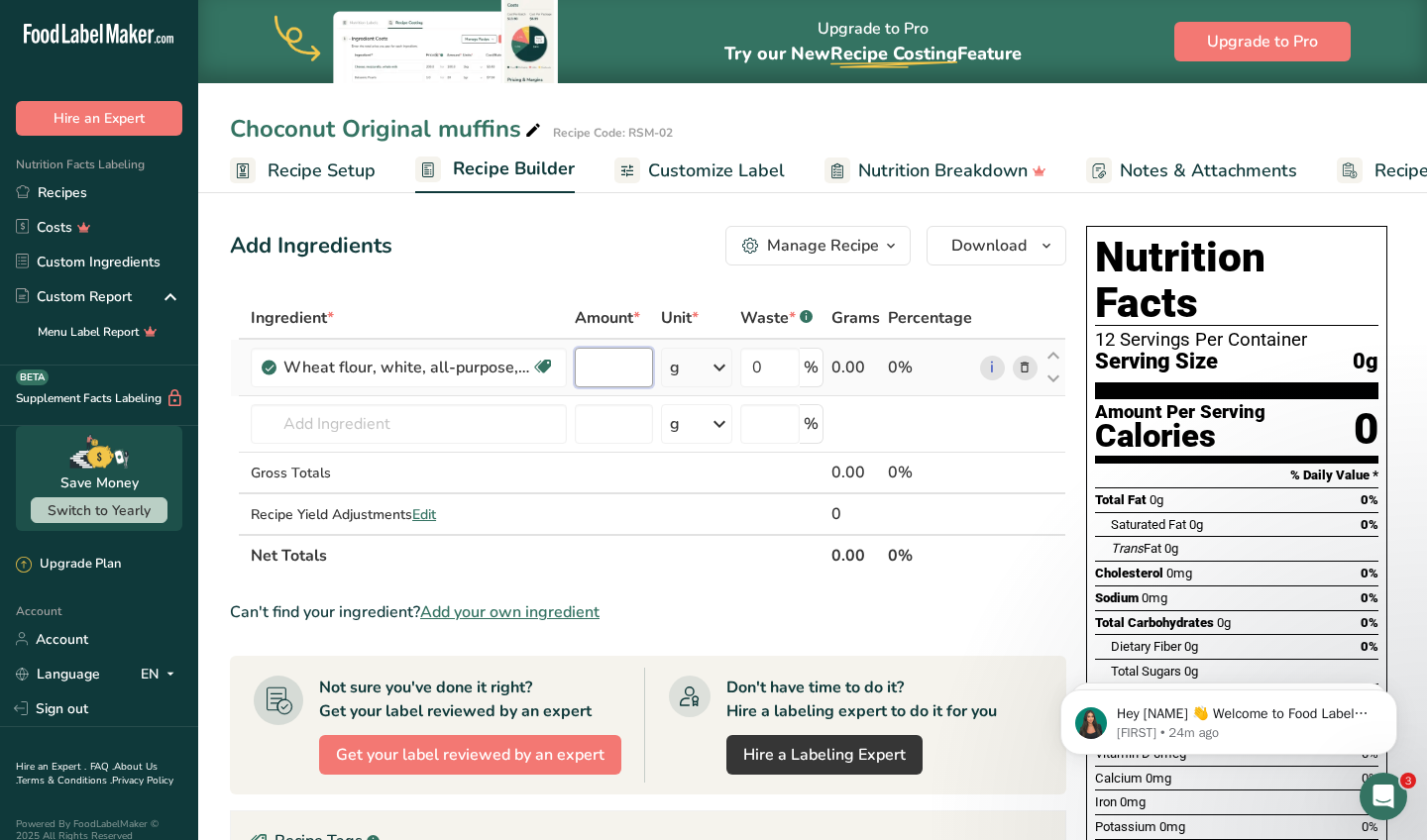 type on "1" 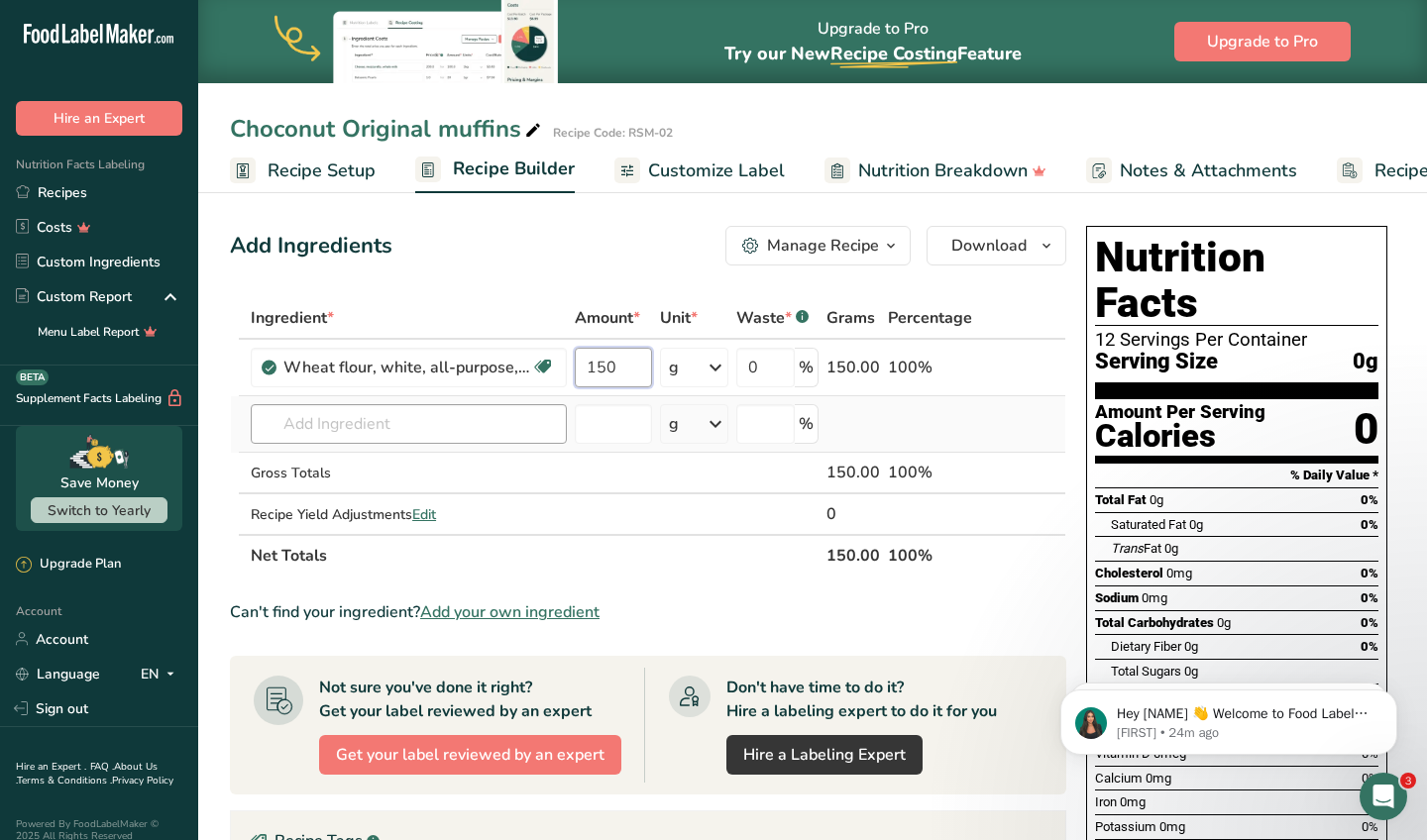 type on "150" 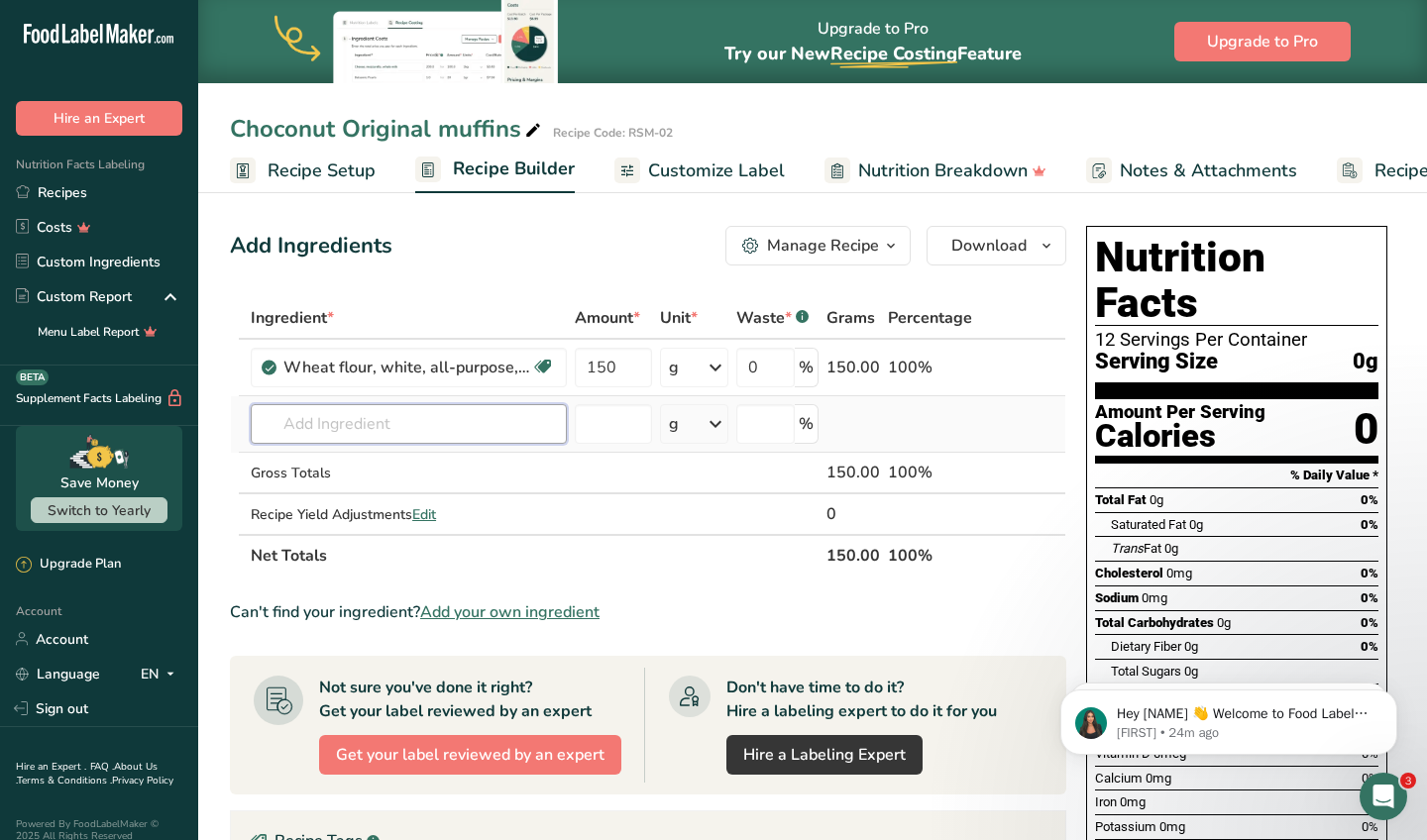 click on "Ingredient *
Amount *
Unit *
Waste *   .a-a{fill:#347362;}.b-a{fill:#fff;}          Grams
Percentage
Wheat flour, white, all-purpose, self-rising, enriched
Dairy free
Vegan
Vegetarian
Soy free
150
g
Portions
1 cup
Weight Units
g
kg
mg
See more
Volume Units
l
Volume units require a density conversion. If you know your ingredient's density enter it below. Otherwise, click on "RIA" our AI Regulatory bot - she will be able to help you
lb/ft3
g/cm3
Confirm
mL
lb/ft3
0" at bounding box center (648, 437) 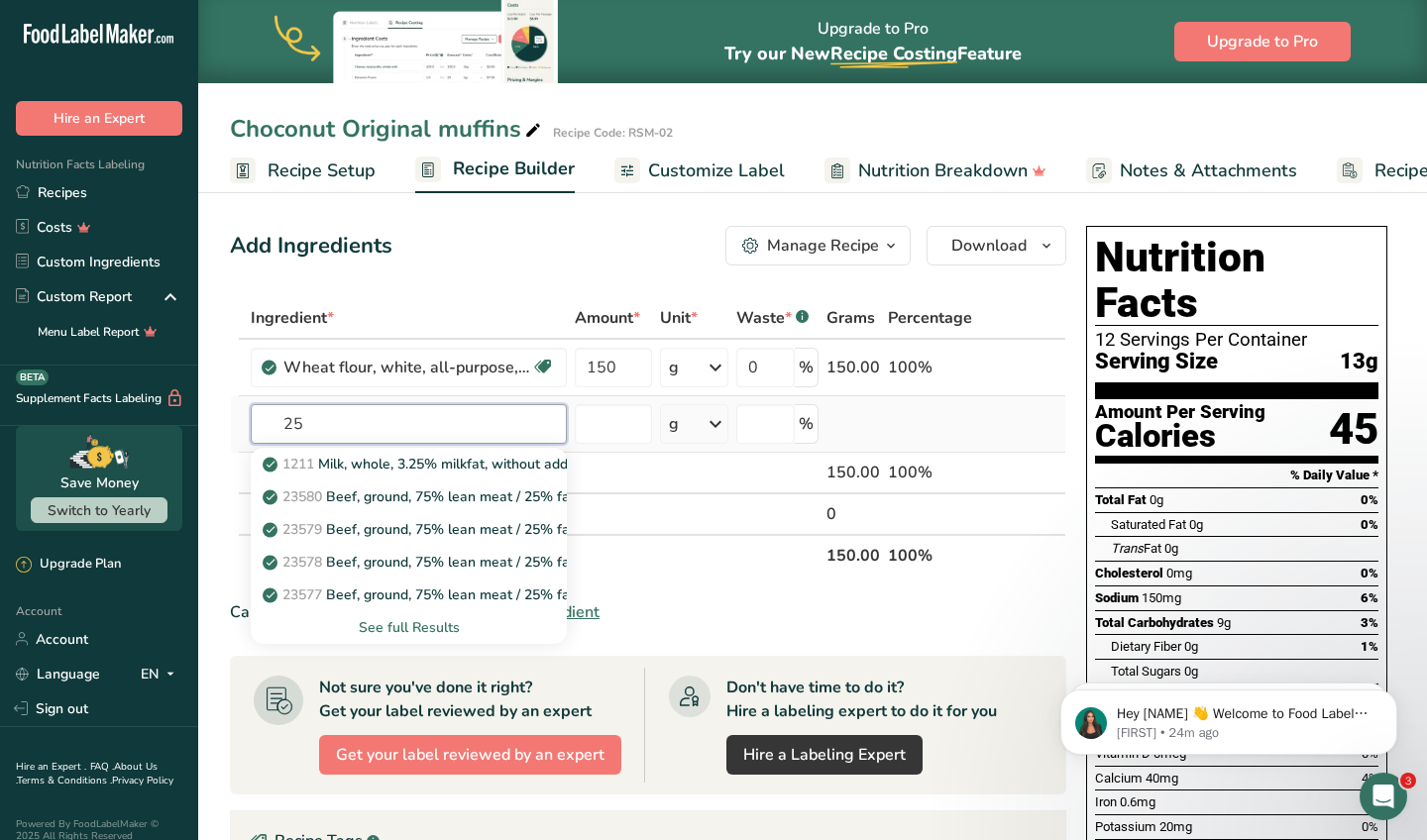 type on "2" 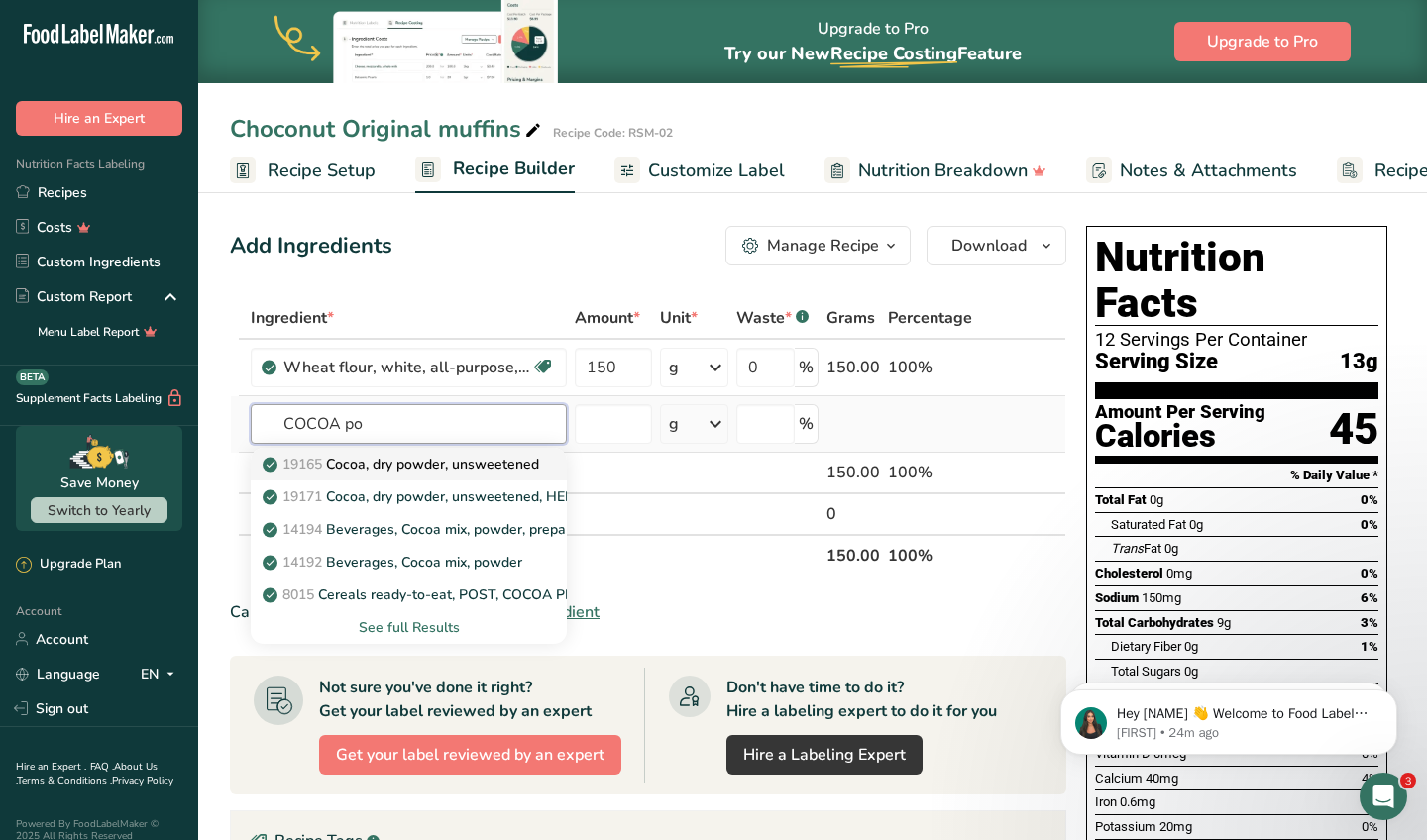 type on "COCOA po" 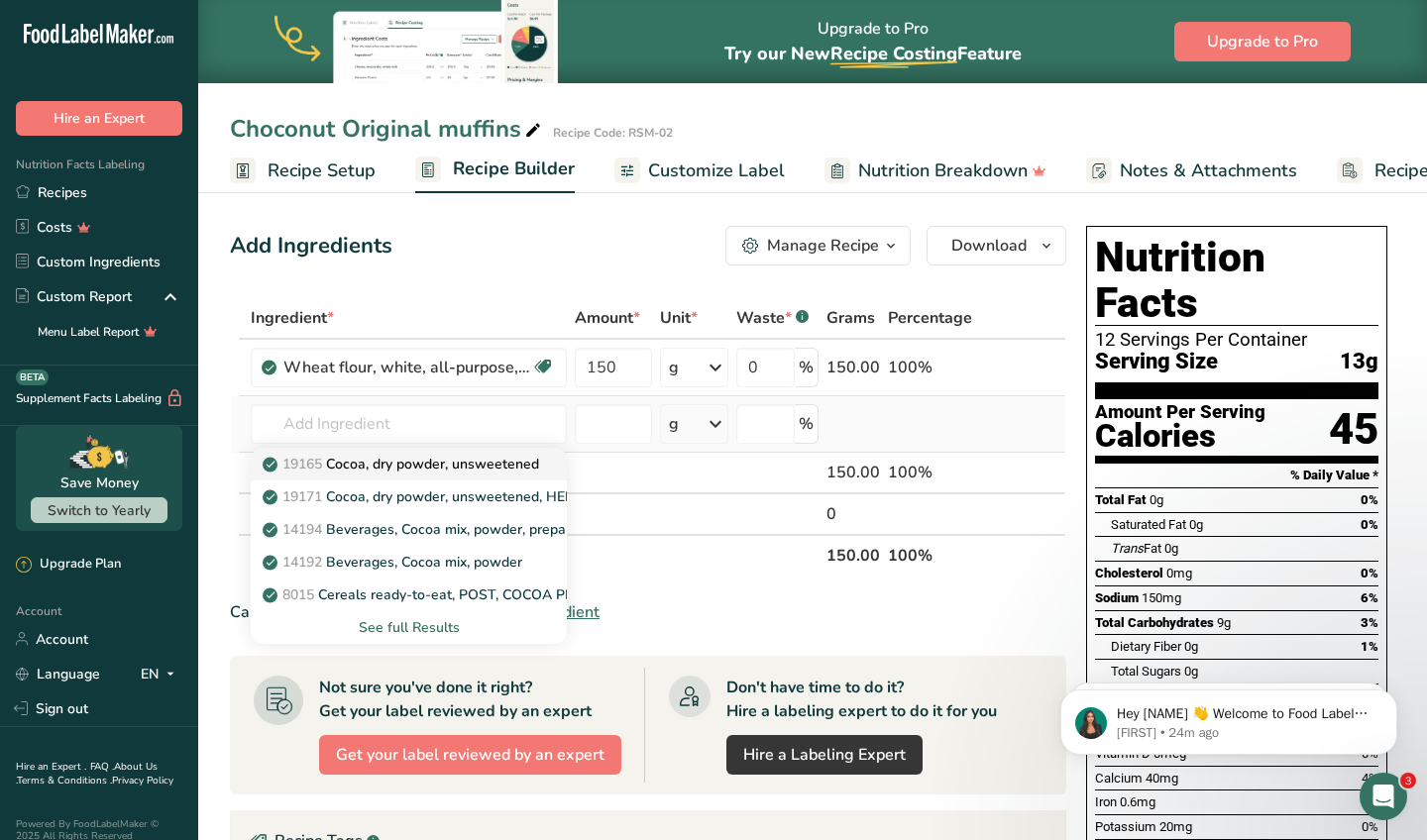 click on "19165
Cocoa, dry powder, unsweetened" at bounding box center (402, 464) 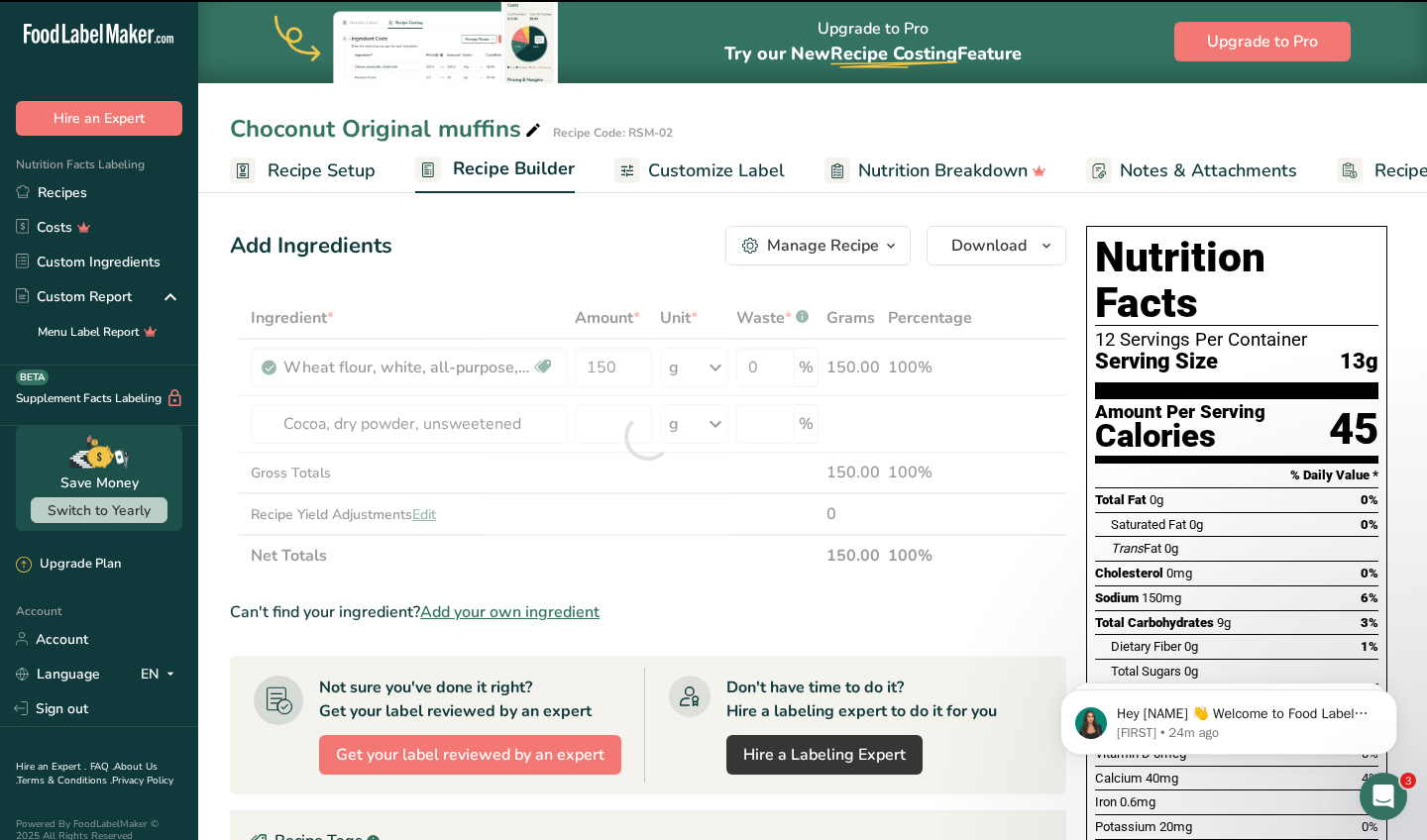 type on "0" 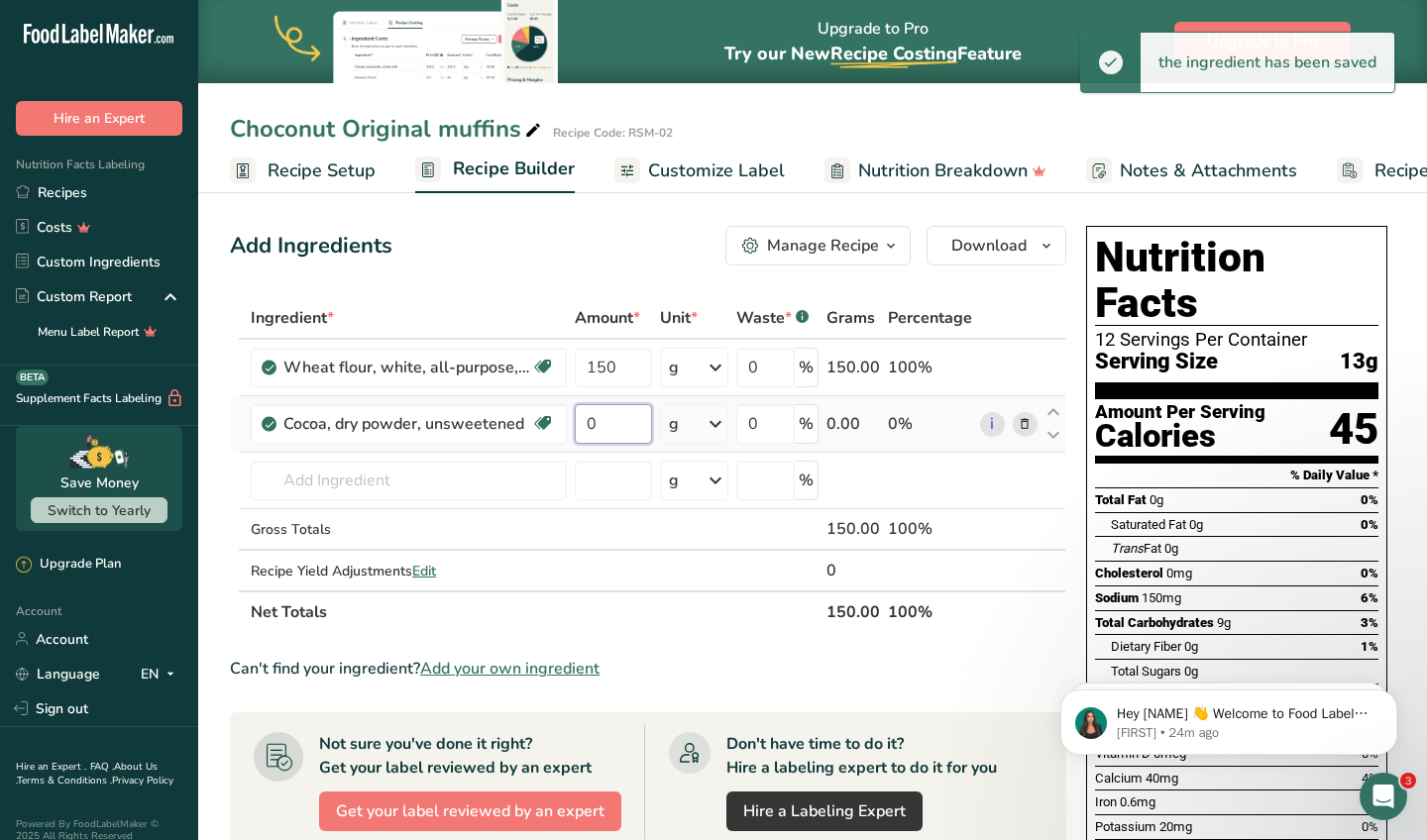 click on "0" at bounding box center (612, 424) 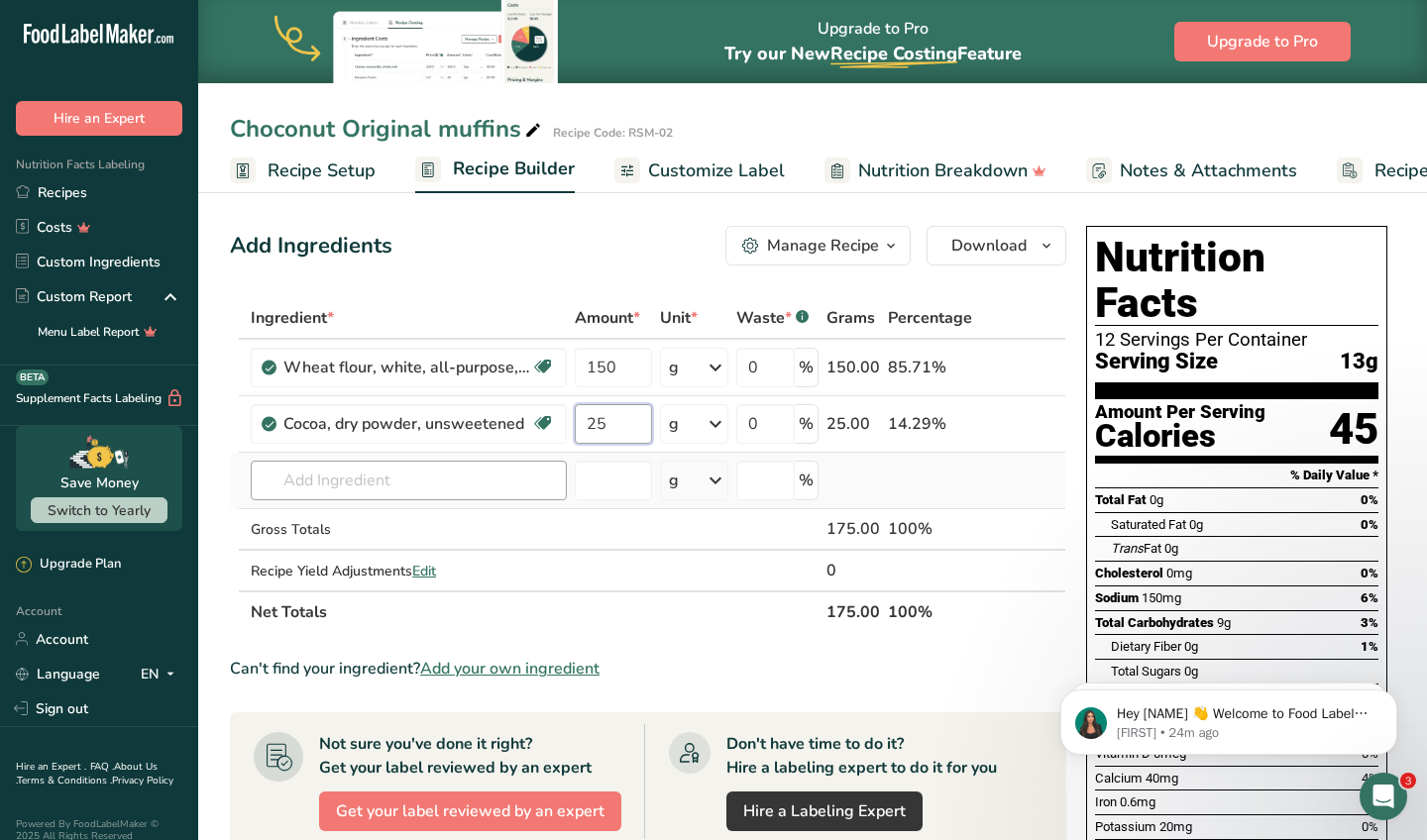 type on "25" 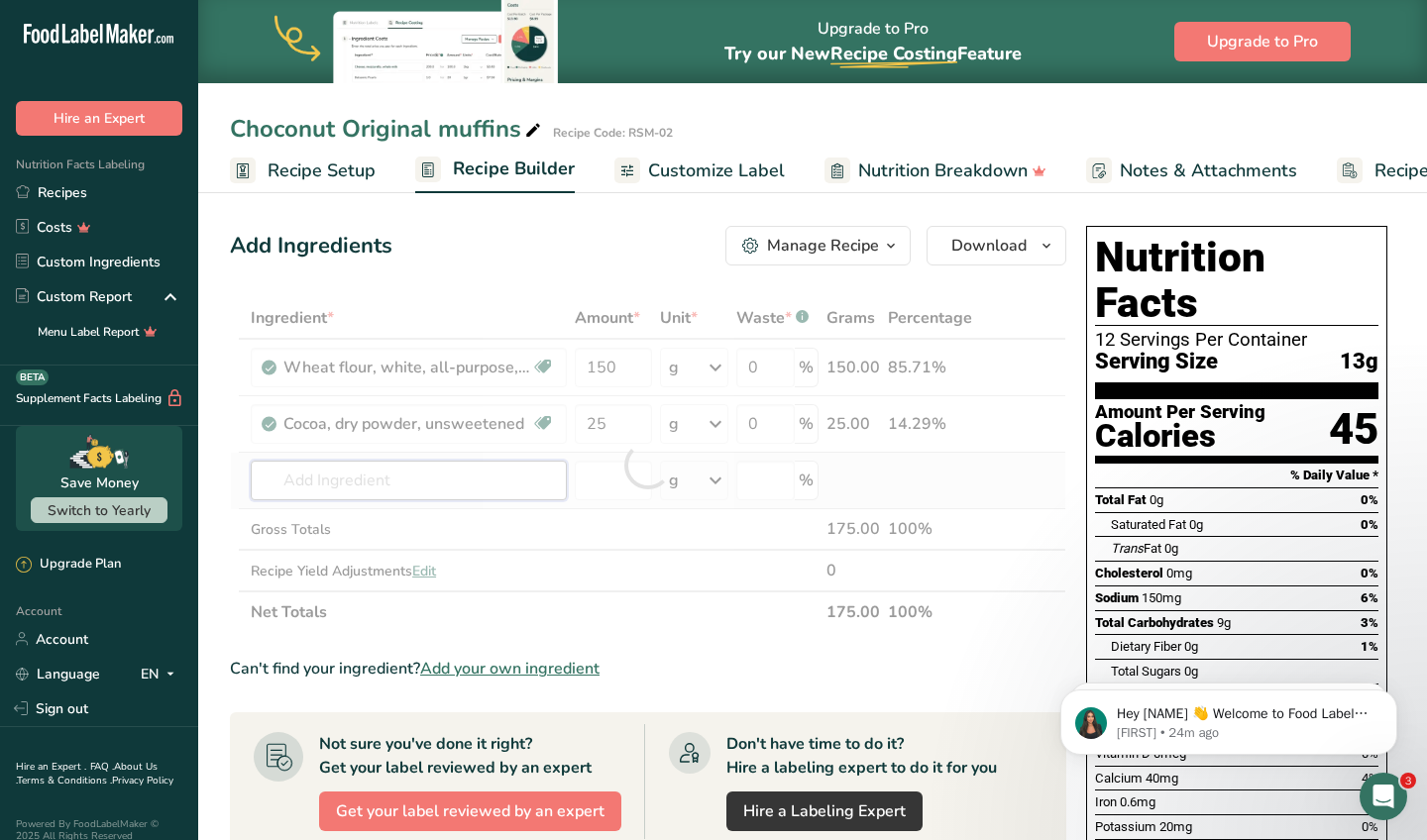 click on "Ingredient *
Amount *
Unit *
Waste *   .a-a{fill:#347362;}.b-a{fill:#fff;}          Grams
Percentage
Wheat flour, white, all-purpose, self-rising, enriched
Dairy free
Vegan
Vegetarian
Soy free
150
g
Portions
1 cup
Weight Units
g
kg
mg
See more
Volume Units
l
Volume units require a density conversion. If you know your ingredient's density enter it below. Otherwise, click on "RIA" our AI Regulatory bot - she will be able to help you
lb/ft3
g/cm3
Confirm
mL
lb/ft3
0" at bounding box center [648, 465] 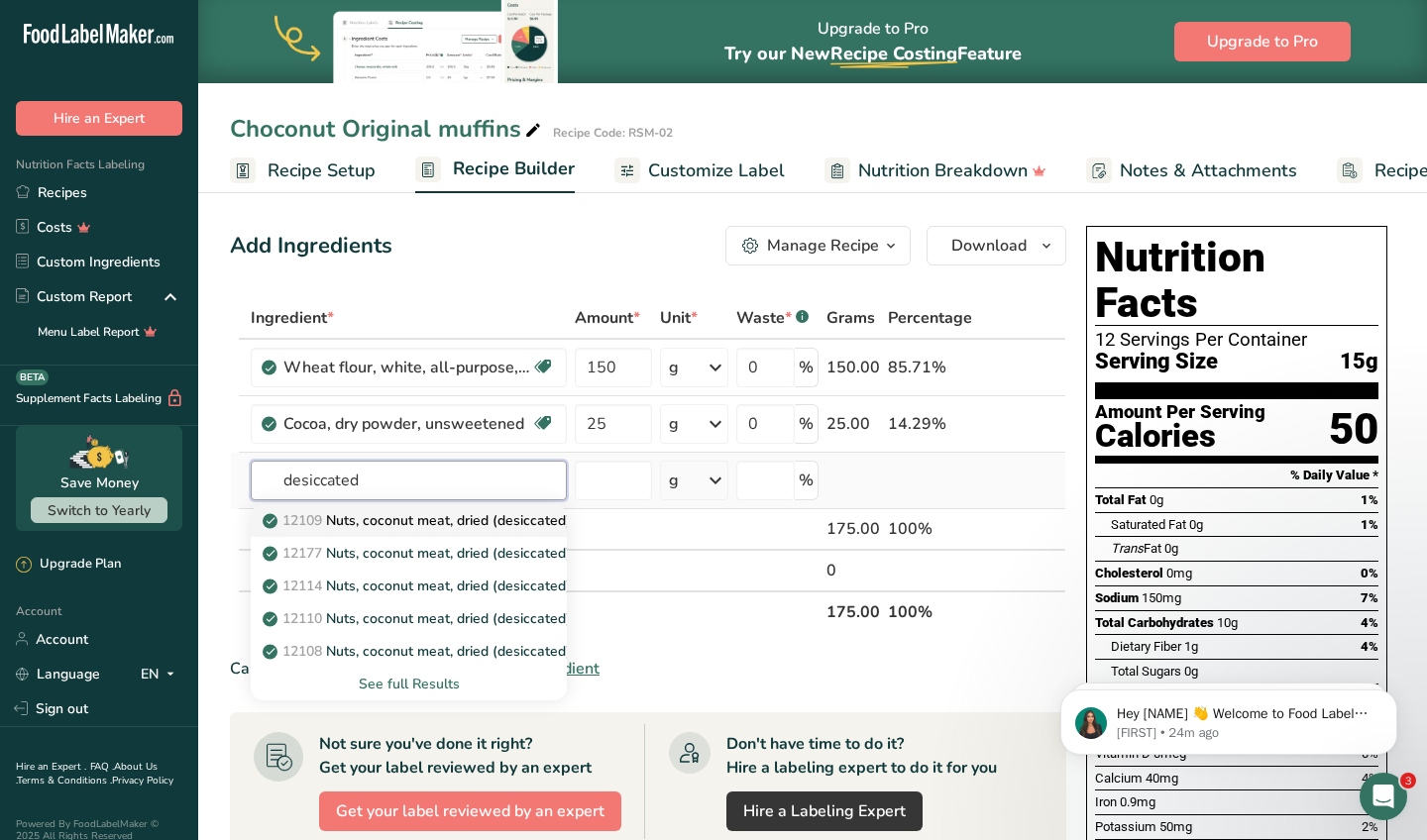 type on "desiccated" 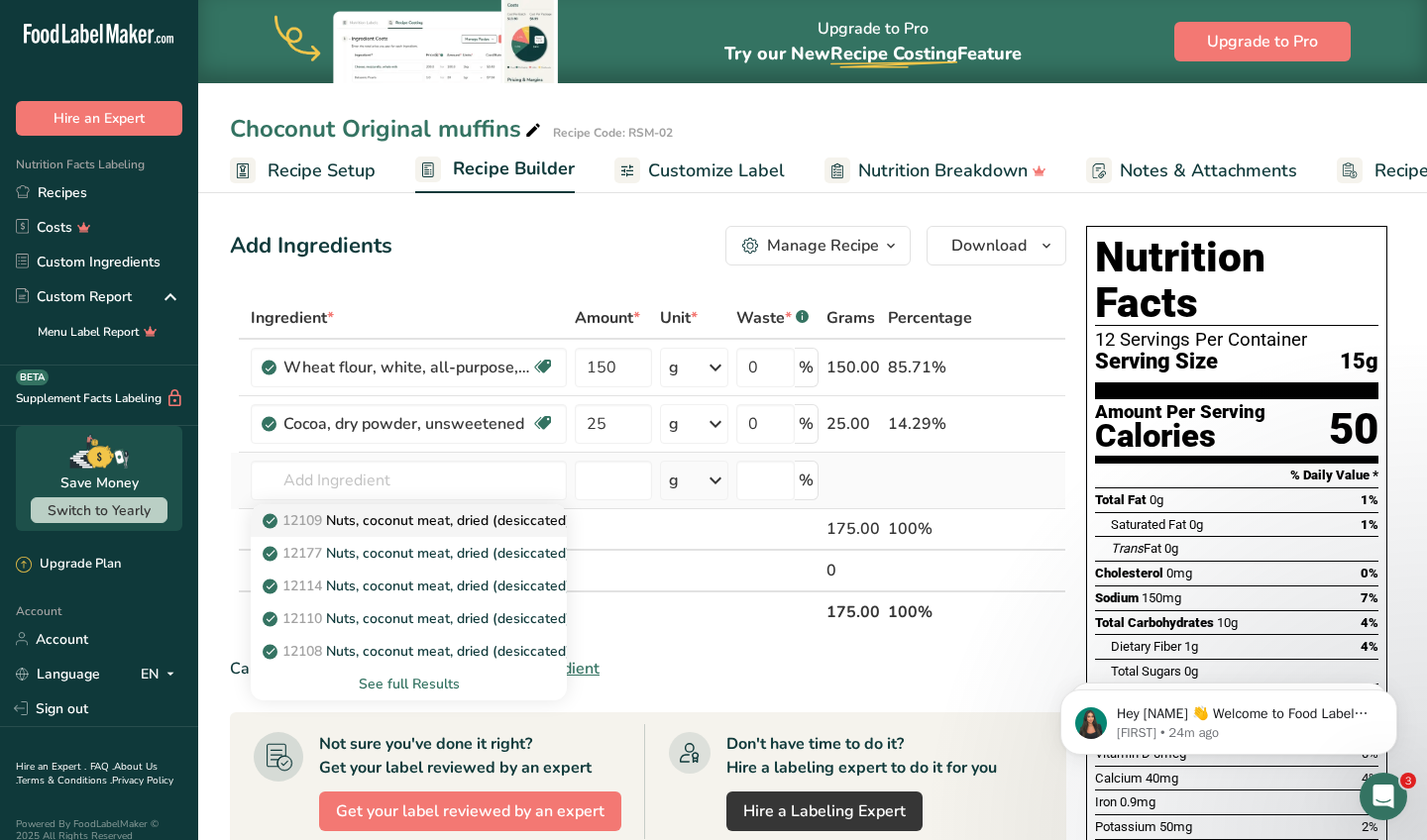 click on "12109
Nuts, coconut meat, dried (desiccated), sweetened, flaked, packaged" at bounding box center [515, 520] 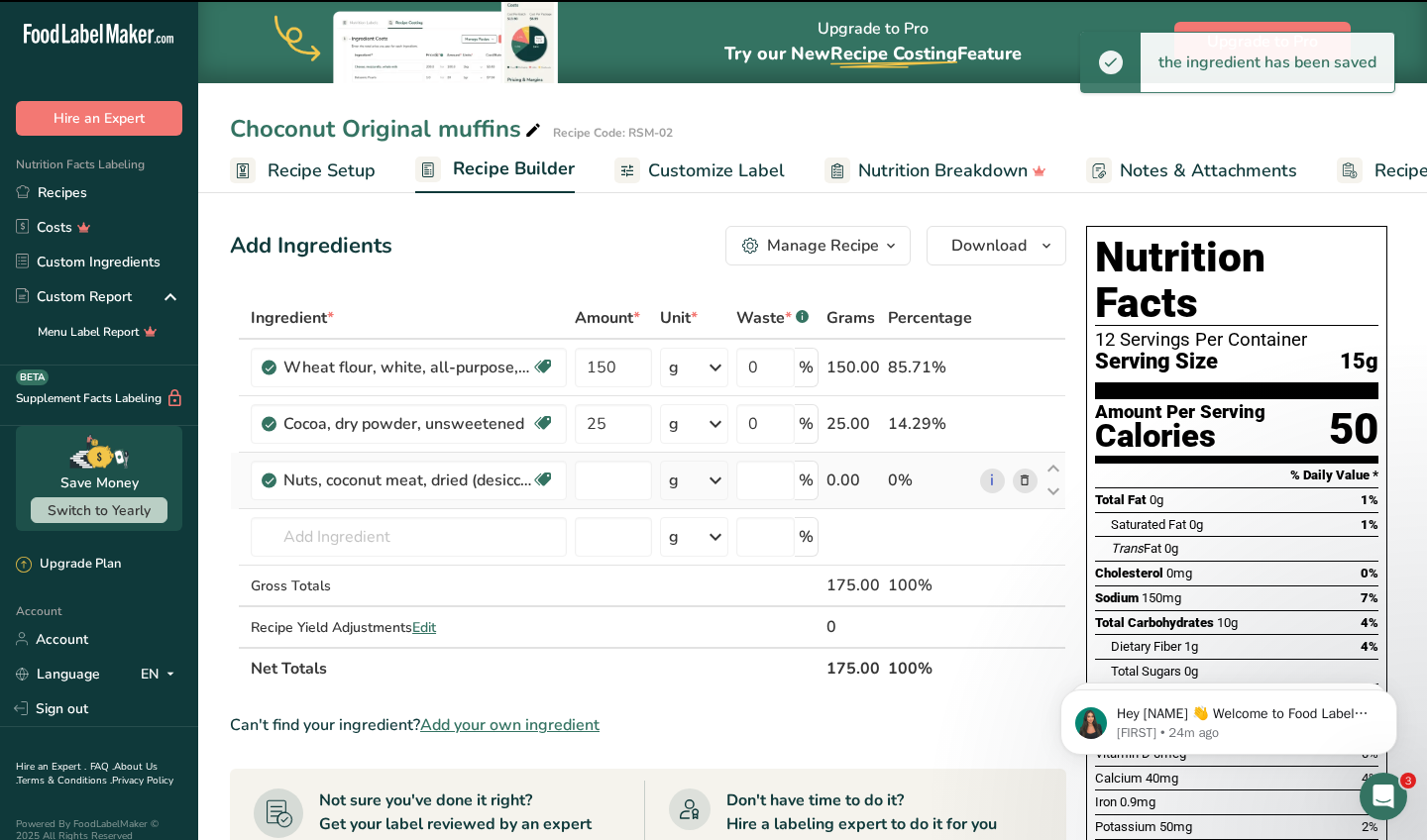 type on "0" 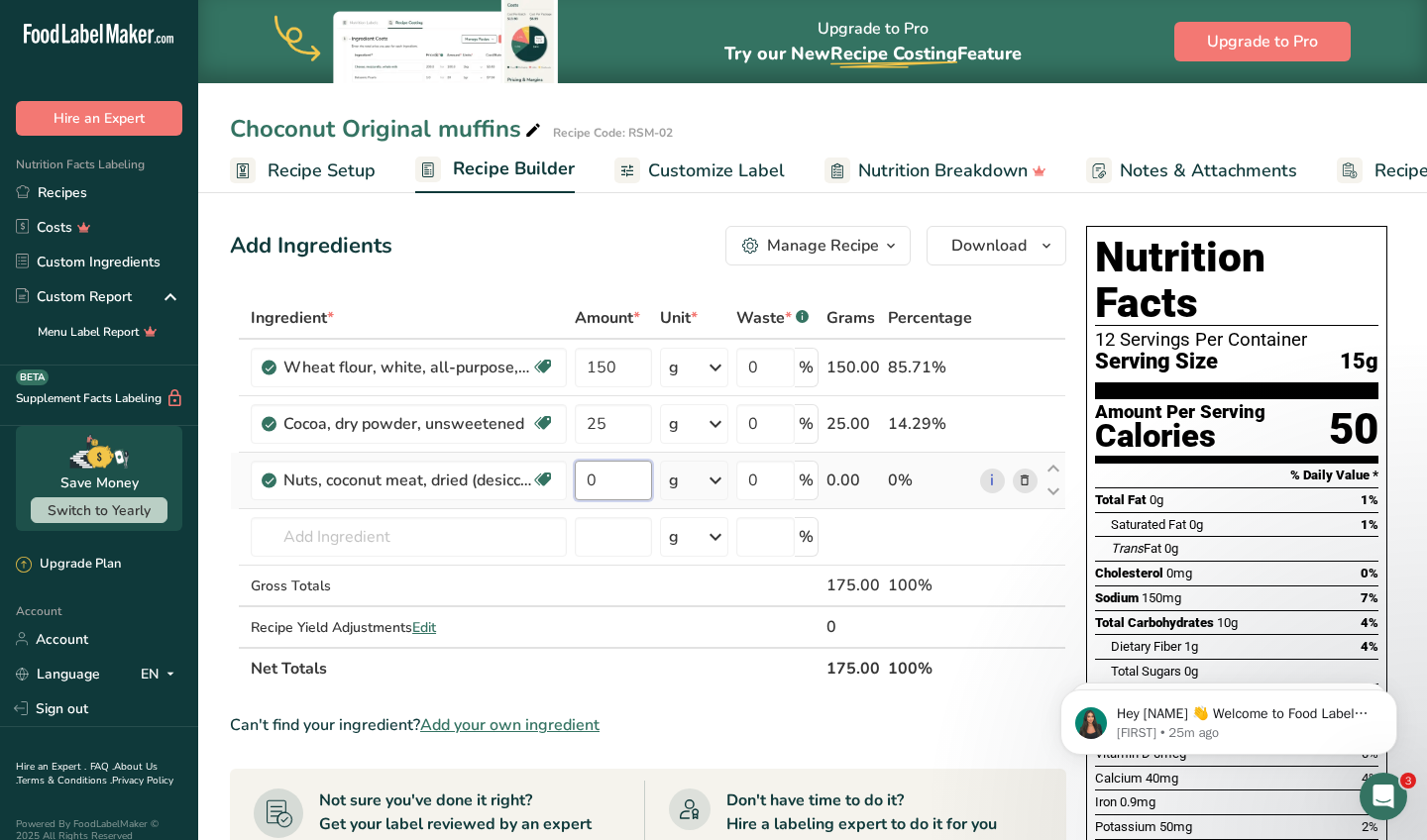 click on "0" at bounding box center (612, 480) 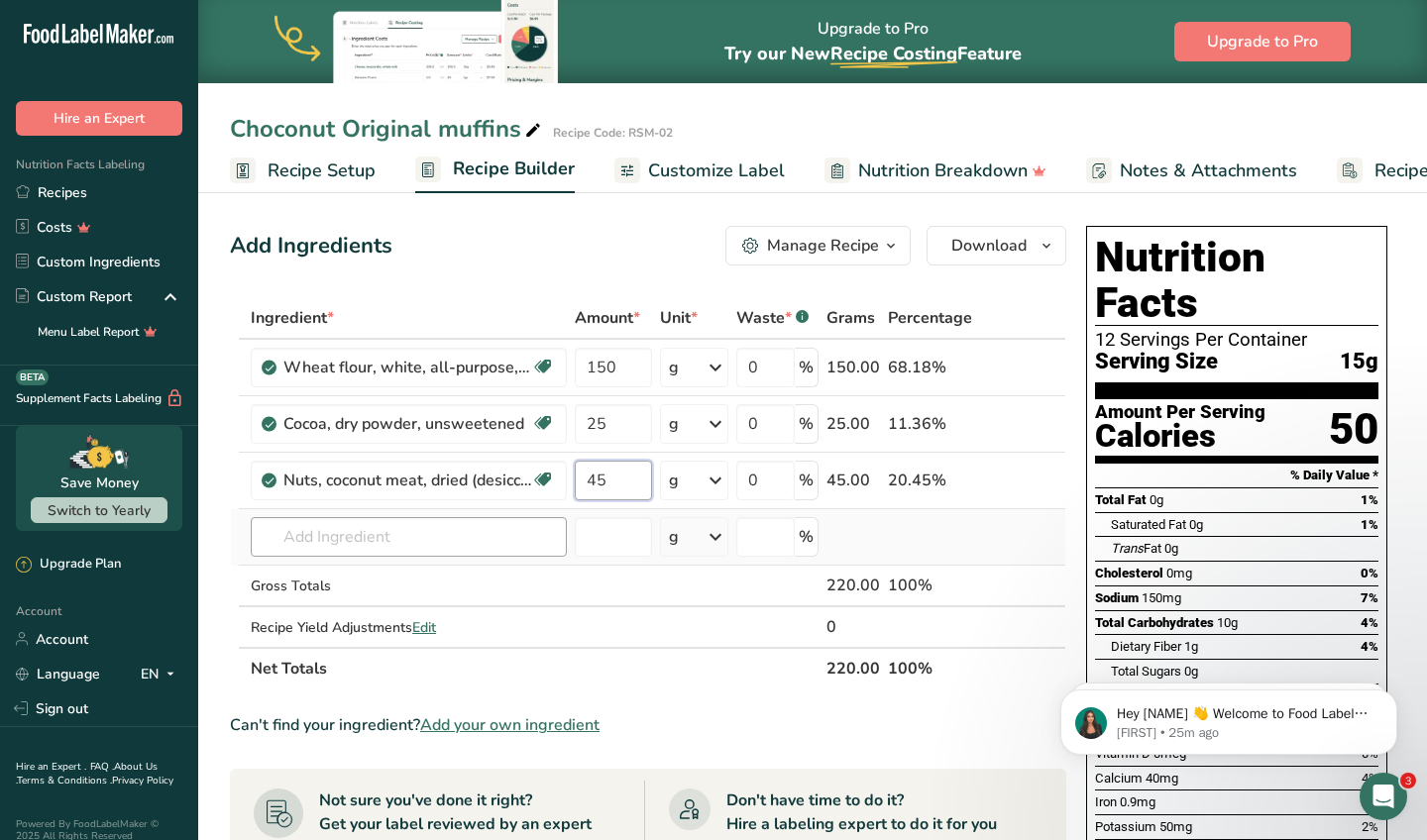 type on "45" 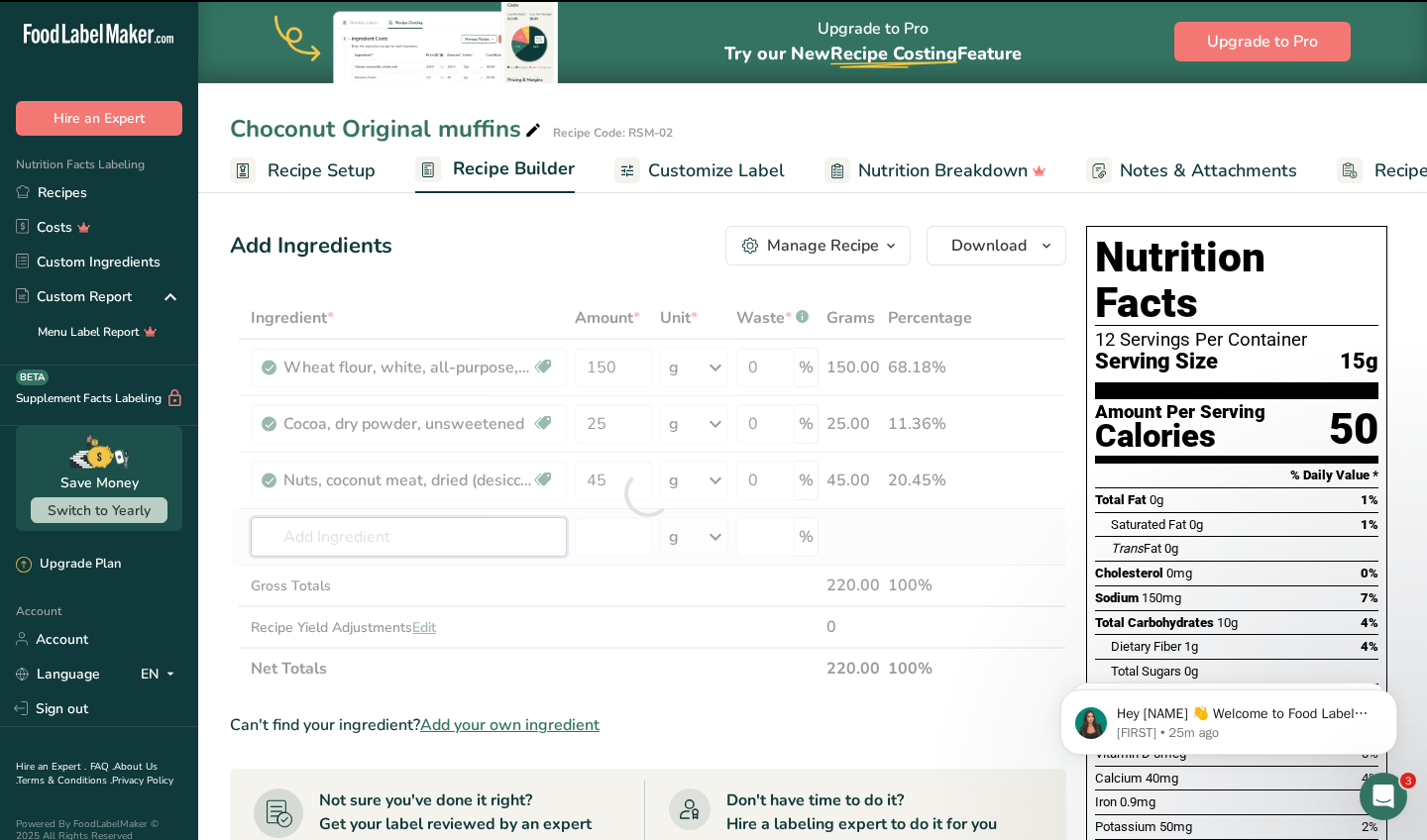 click on "Ingredient *
Amount *
Unit *
Waste *   .a-a{fill:#347362;}.b-a{fill:#fff;}          Grams
Percentage
Wheat flour, white, all-purpose, self-rising, enriched
Dairy free
Vegan
Vegetarian
Soy free
150
g
Portions
1 cup
Weight Units
g
kg
mg
See more
Volume Units
l
Volume units require a density conversion. If you know your ingredient's density enter it below. Otherwise, click on "RIA" our AI Regulatory bot - she will be able to help you
lb/ft3
g/cm3
Confirm
mL
lb/ft3
0" at bounding box center (648, 493) 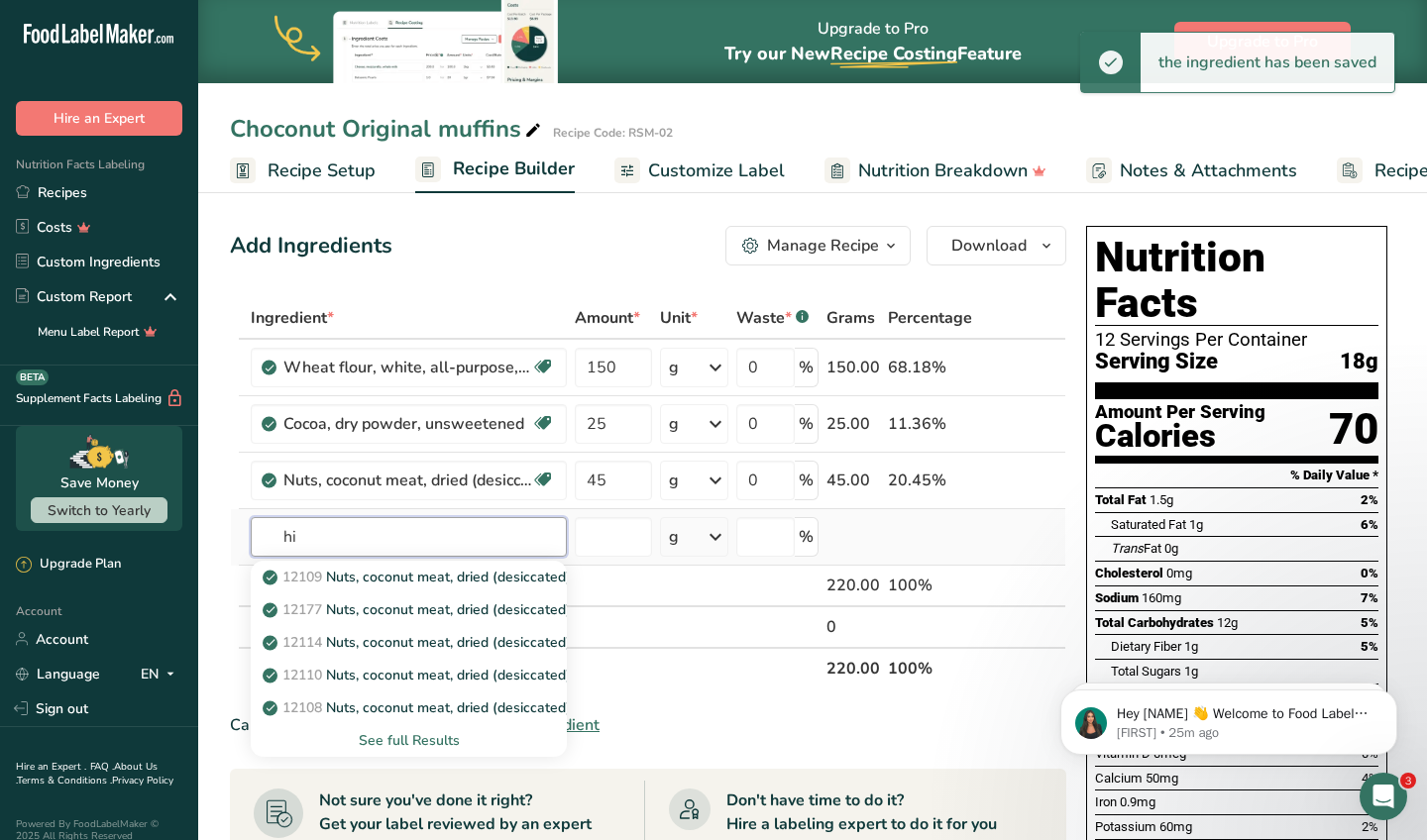 type on "h" 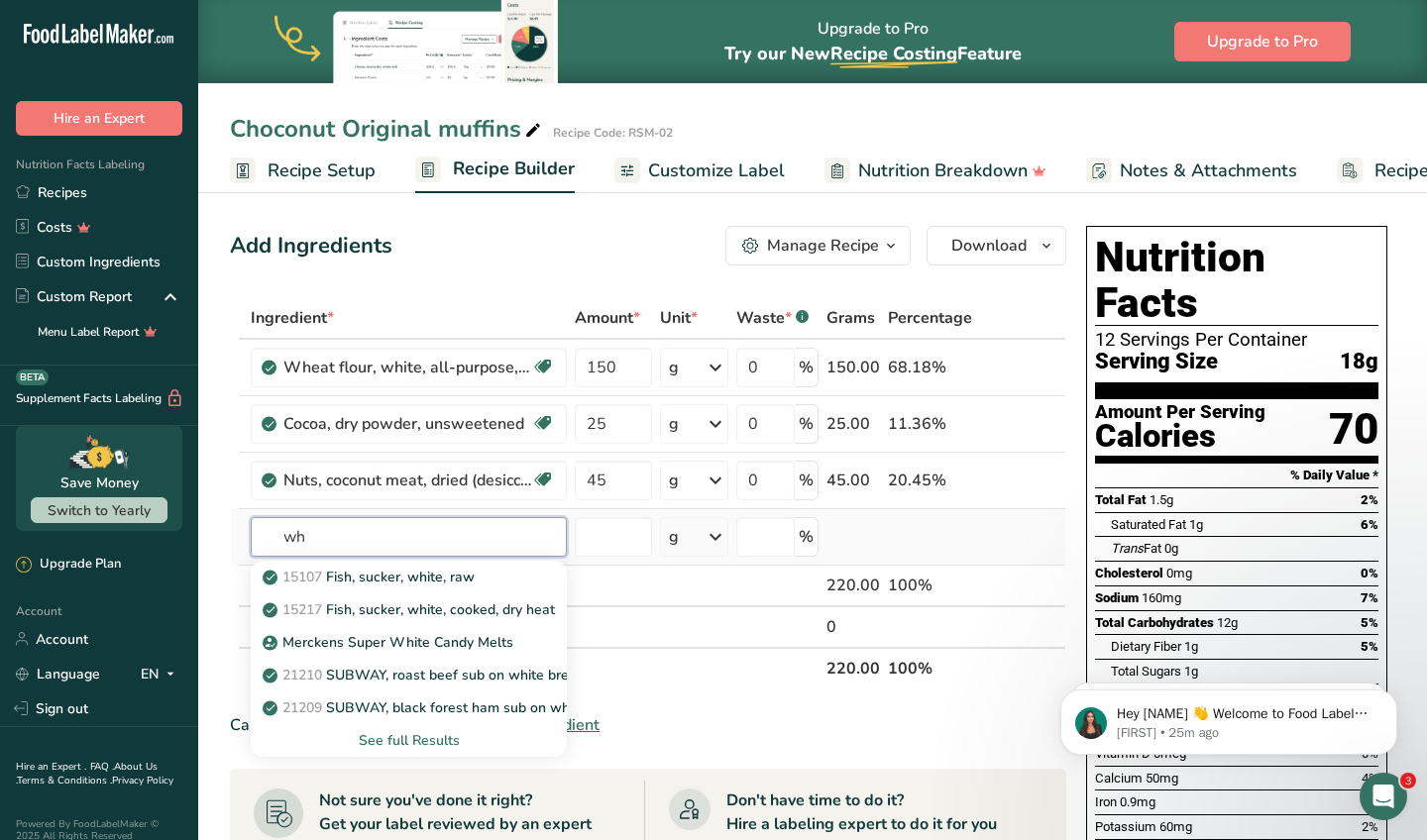 type on "w" 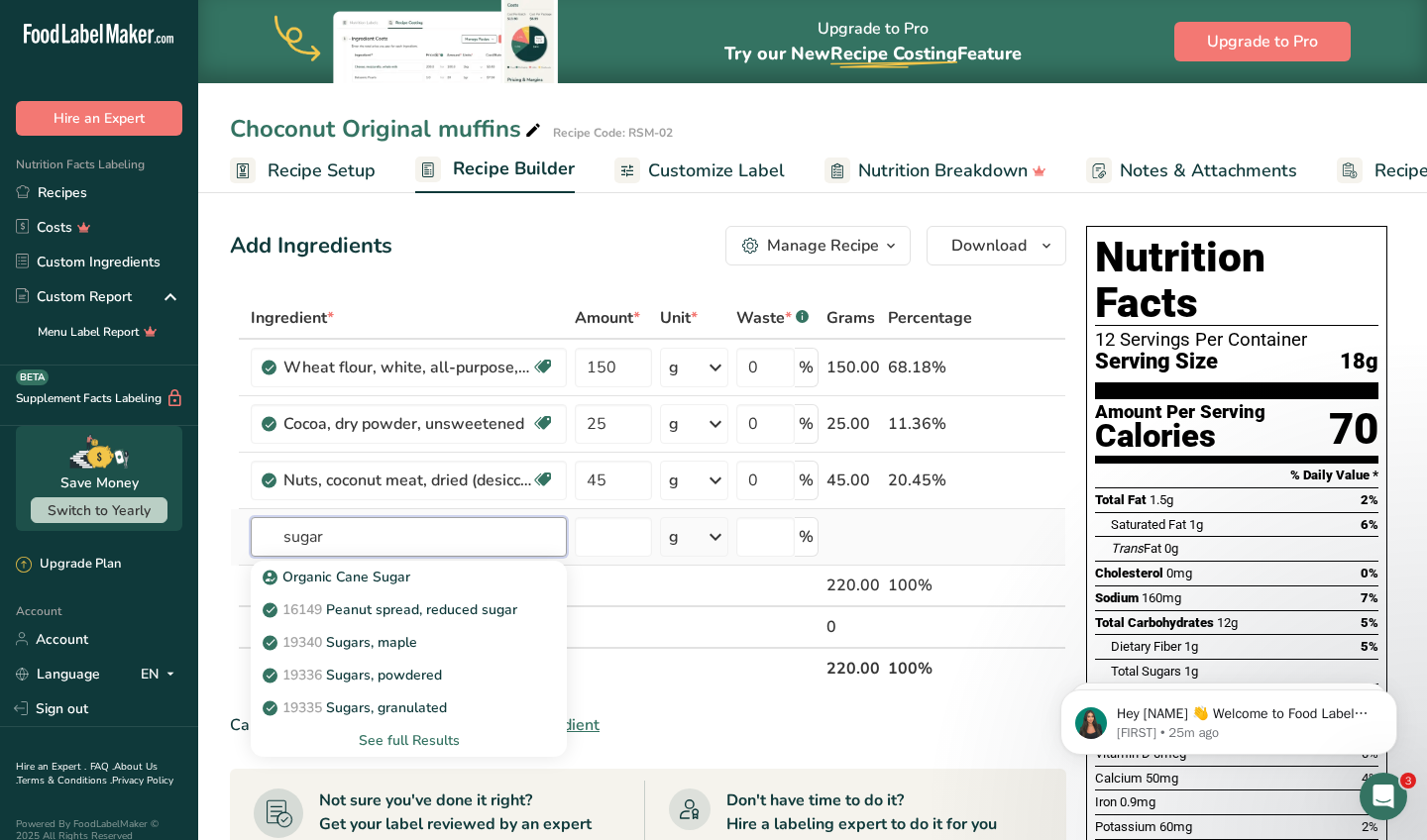 type on "sugar" 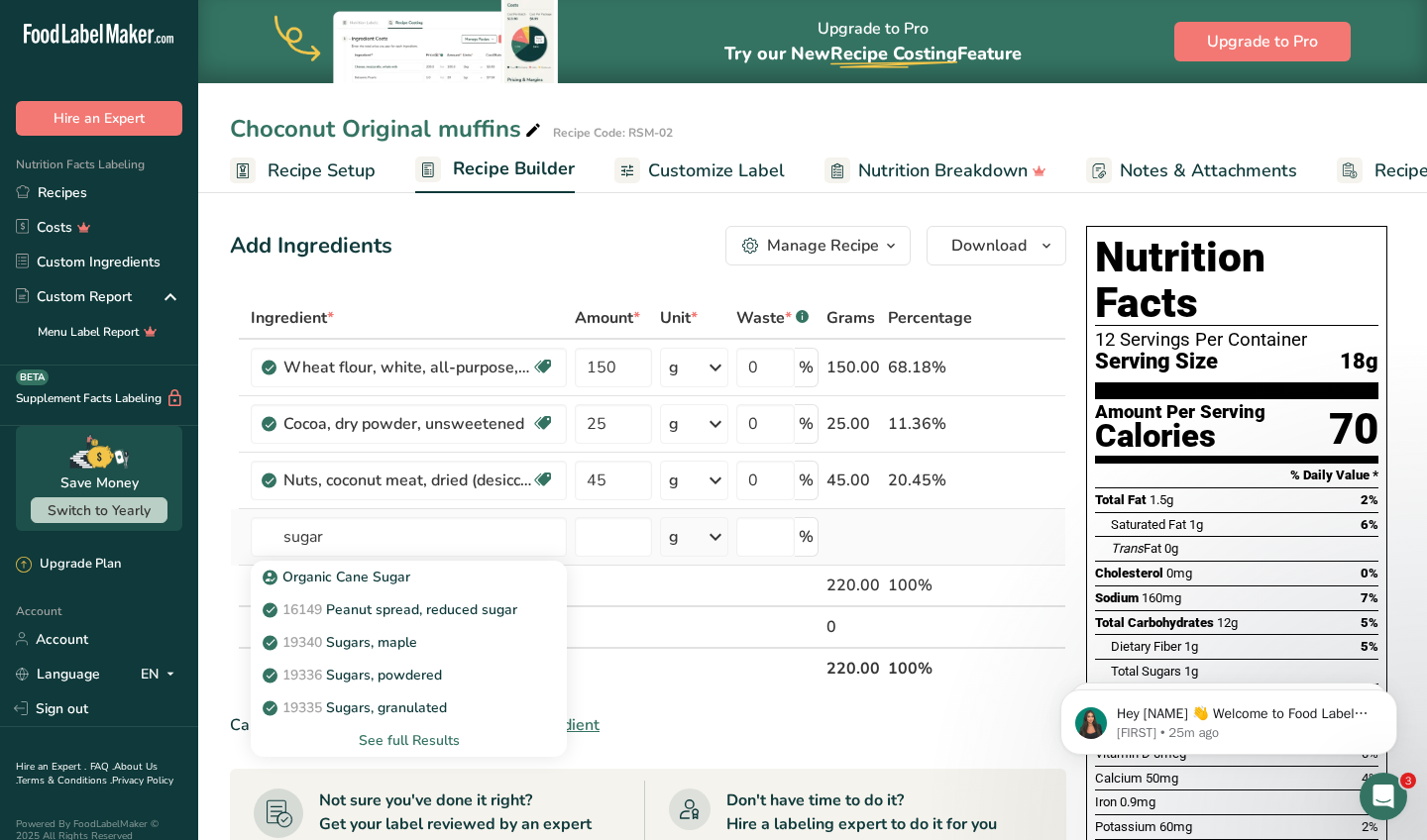 type 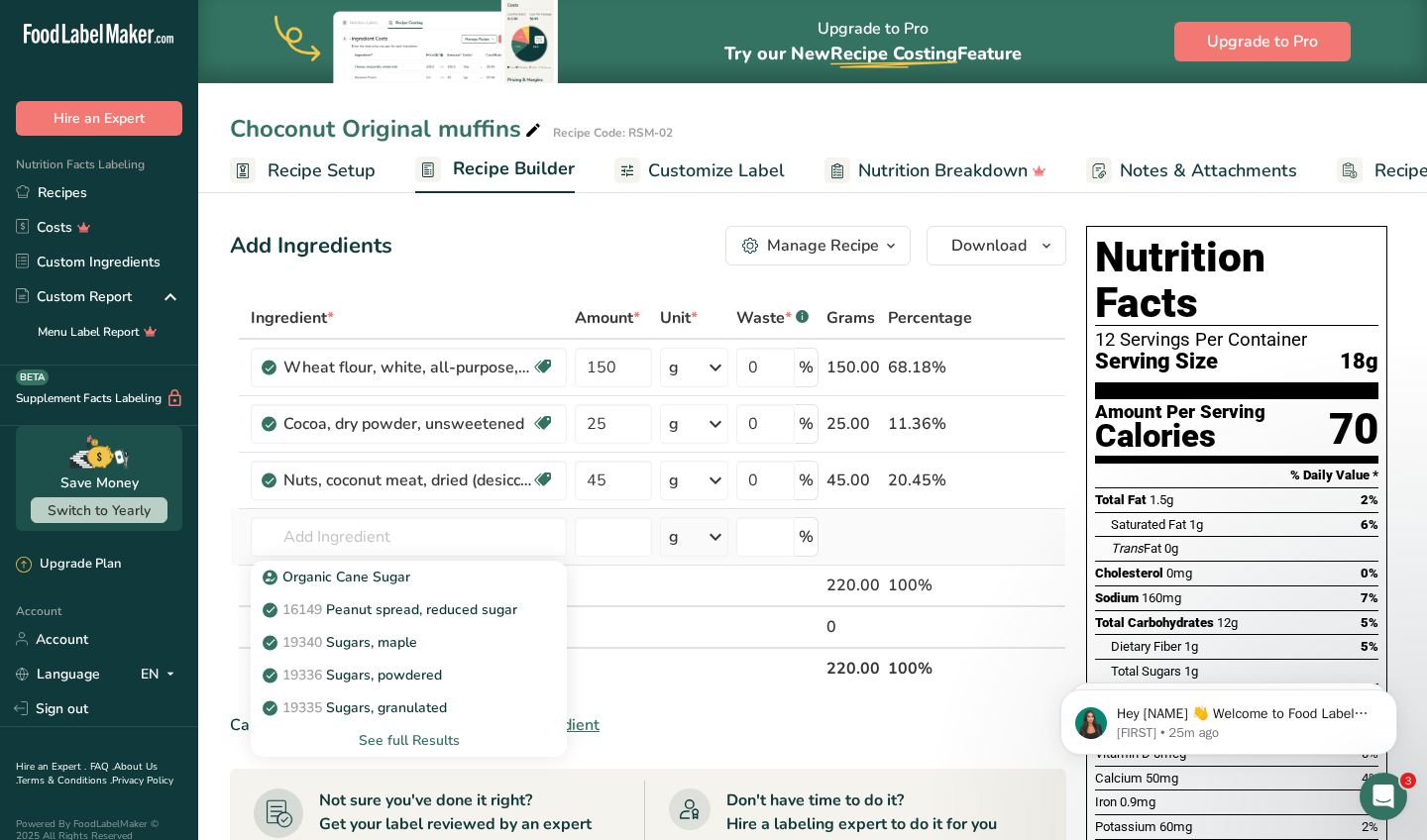 click on "See full Results" at bounding box center [408, 740] 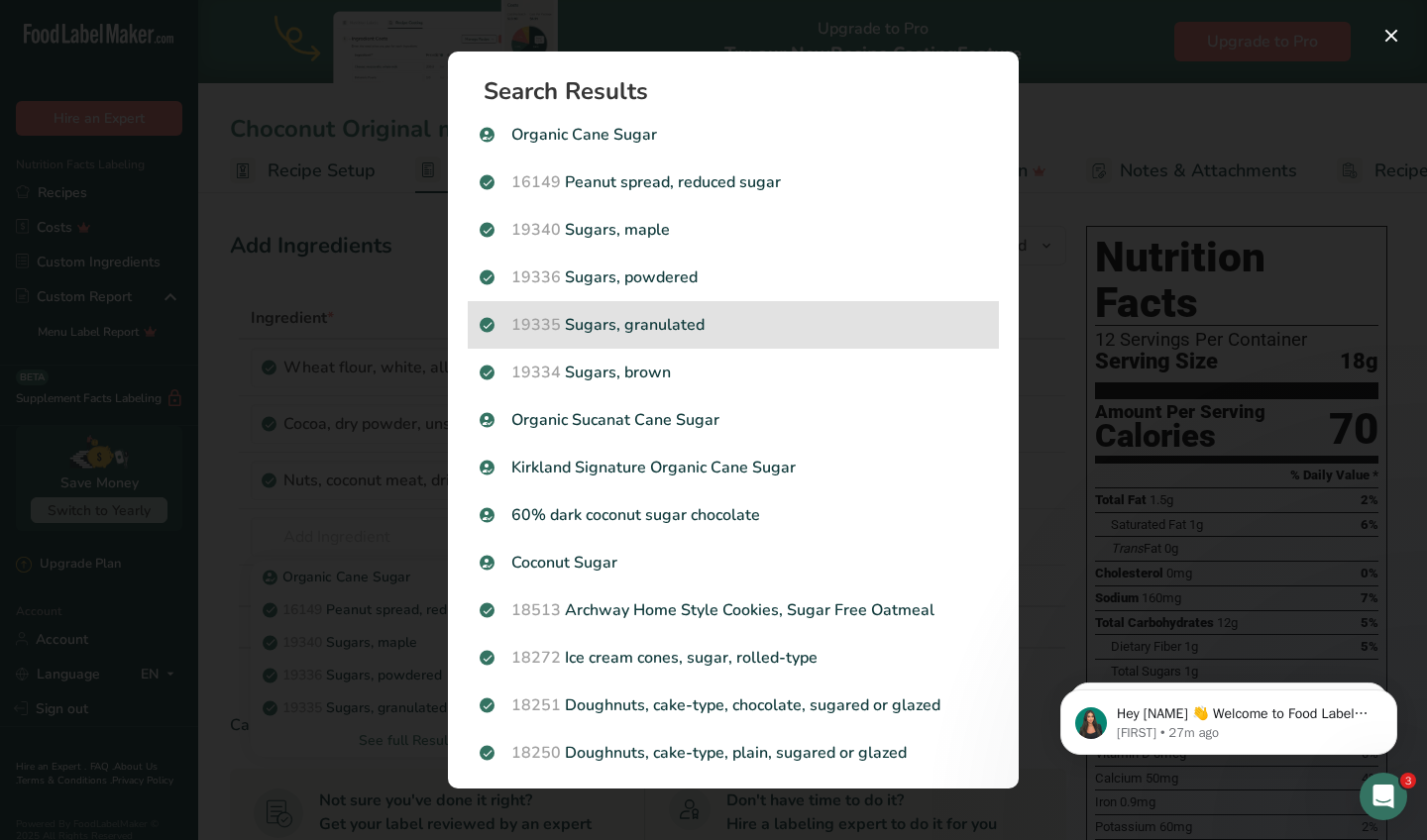 click on "19335
Sugars, granulated" at bounding box center (733, 325) 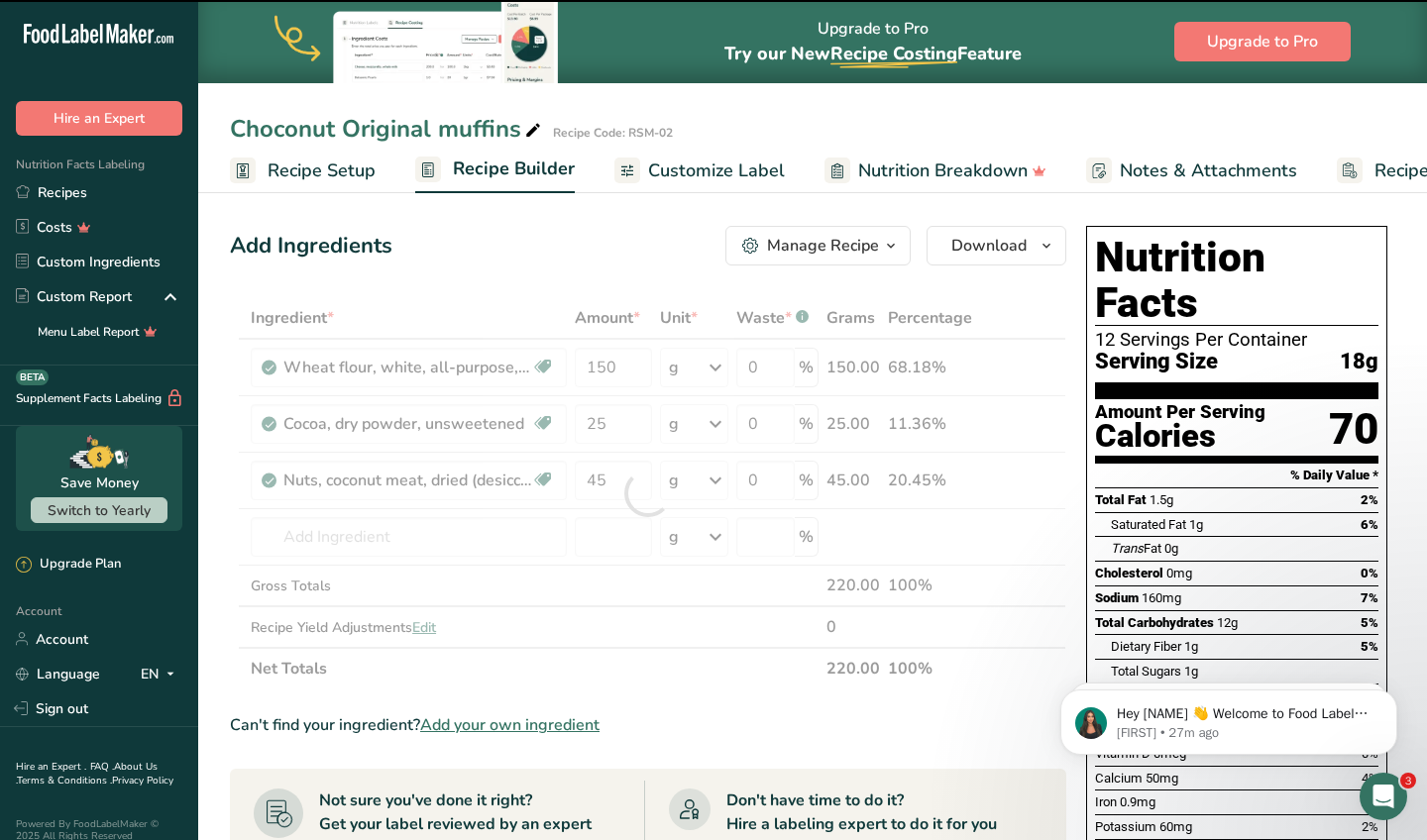 type on "0" 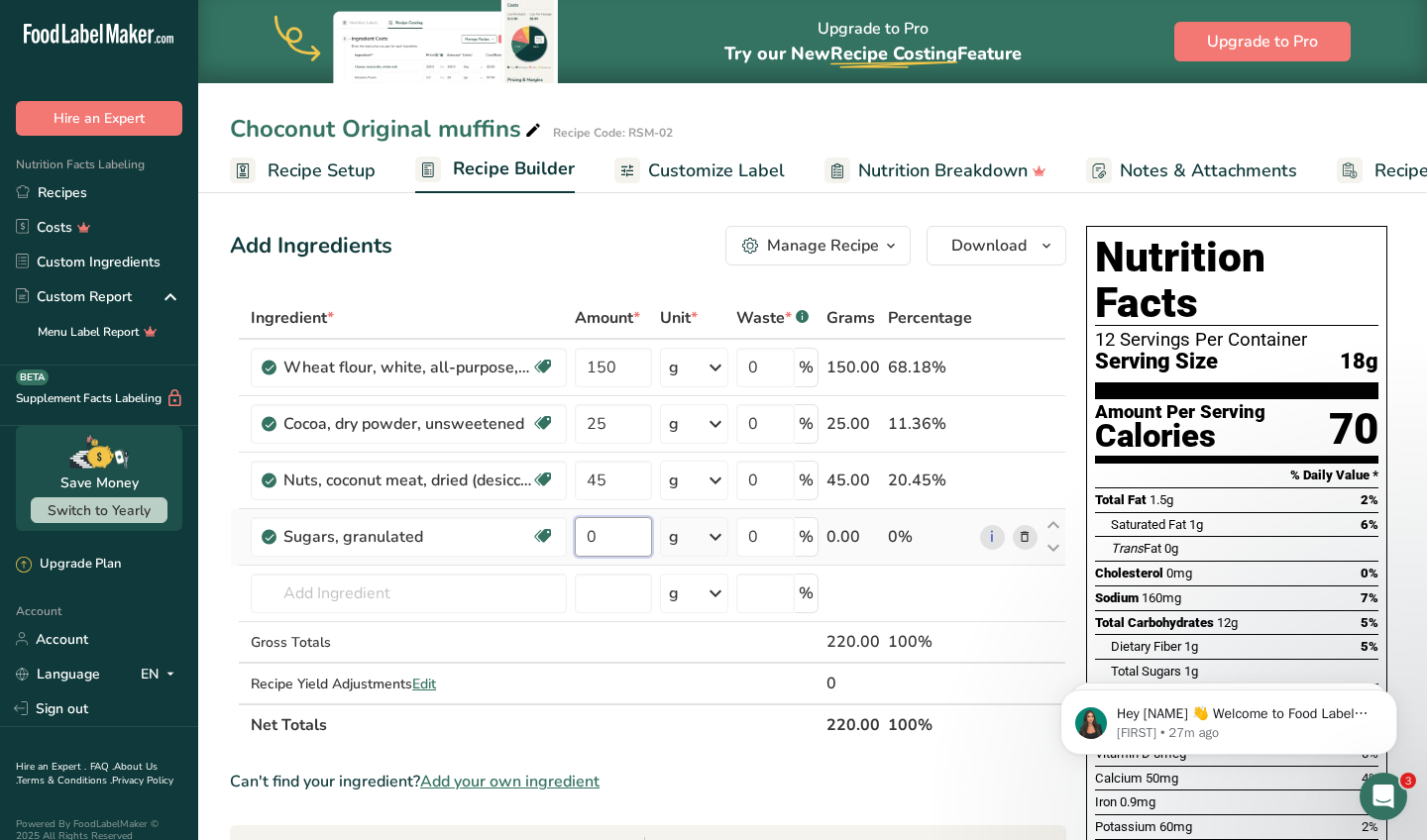 click on "0" at bounding box center [612, 537] 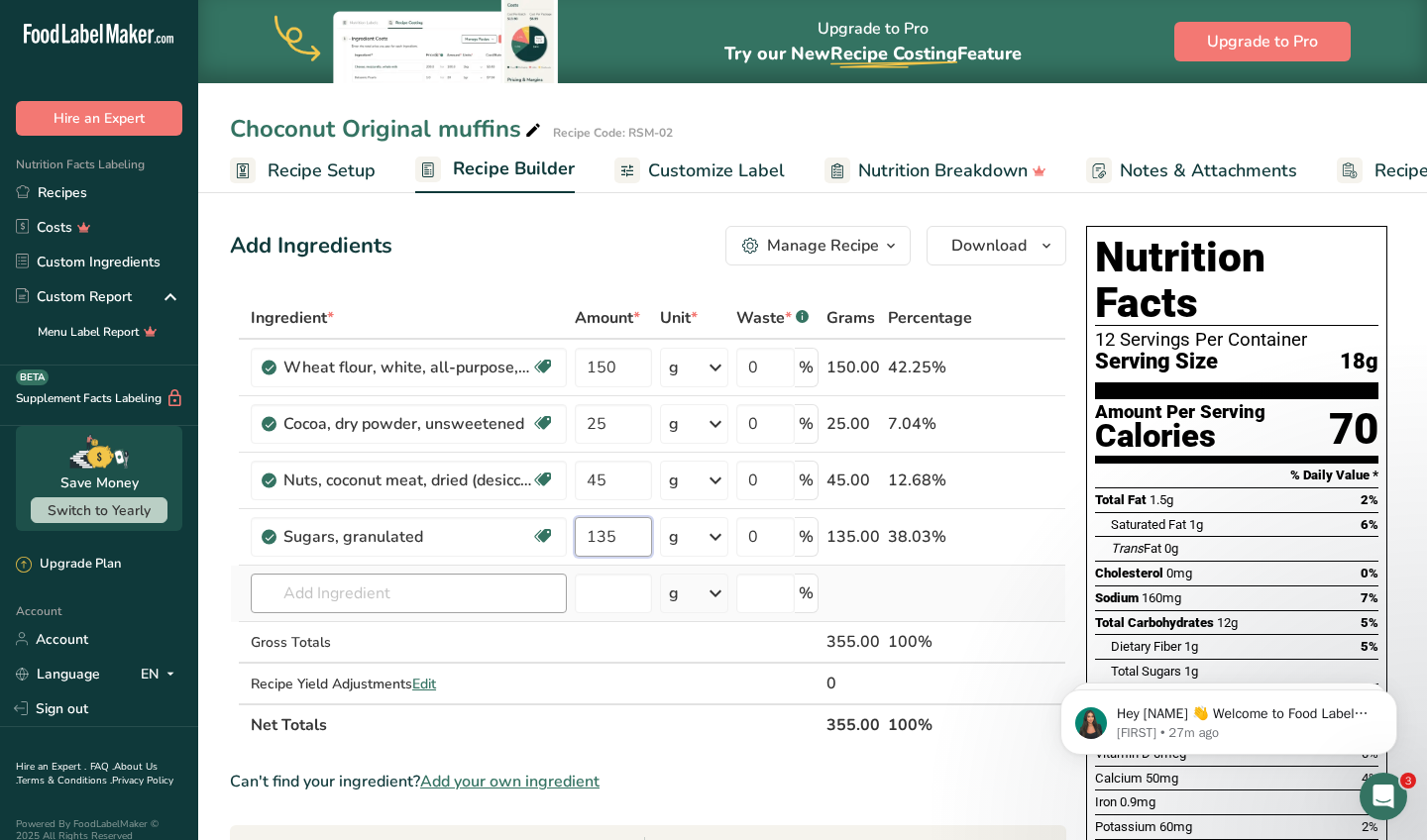 type on "135" 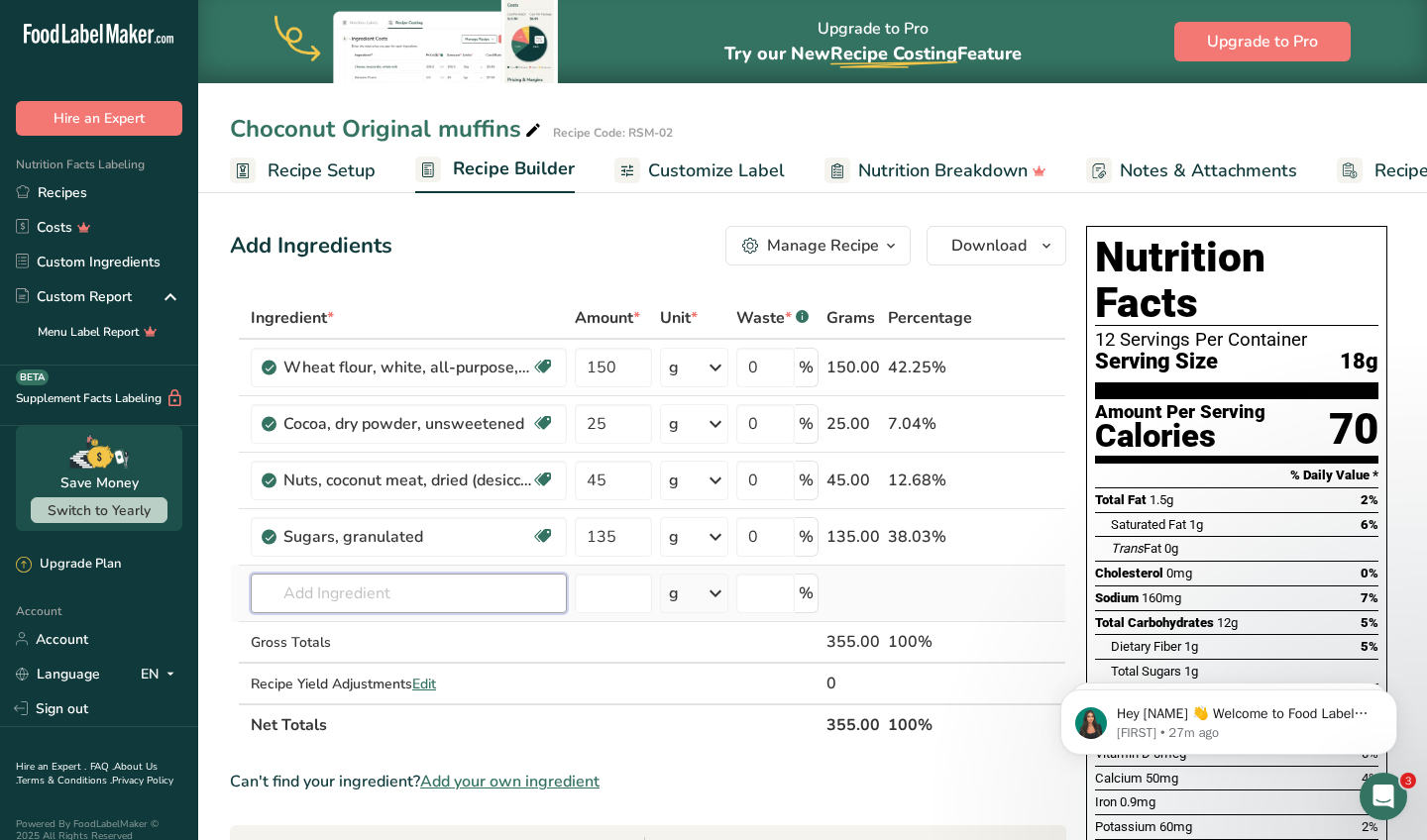 click on "Ingredient *
Amount *
Unit *
Waste *   .a-a{fill:#347362;}.b-a{fill:#fff;}          Grams
Percentage
Wheat flour, white, all-purpose, self-rising, enriched
Dairy free
Vegan
Vegetarian
Soy free
150
g
Portions
1 cup
Weight Units
g
kg
mg
See more
Volume Units
l
Volume units require a density conversion. If you know your ingredient's density enter it below. Otherwise, click on "RIA" our AI Regulatory bot - she will be able to help you
lb/ft3
g/cm3
Confirm
mL
lb/ft3
0" at bounding box center (648, 521) 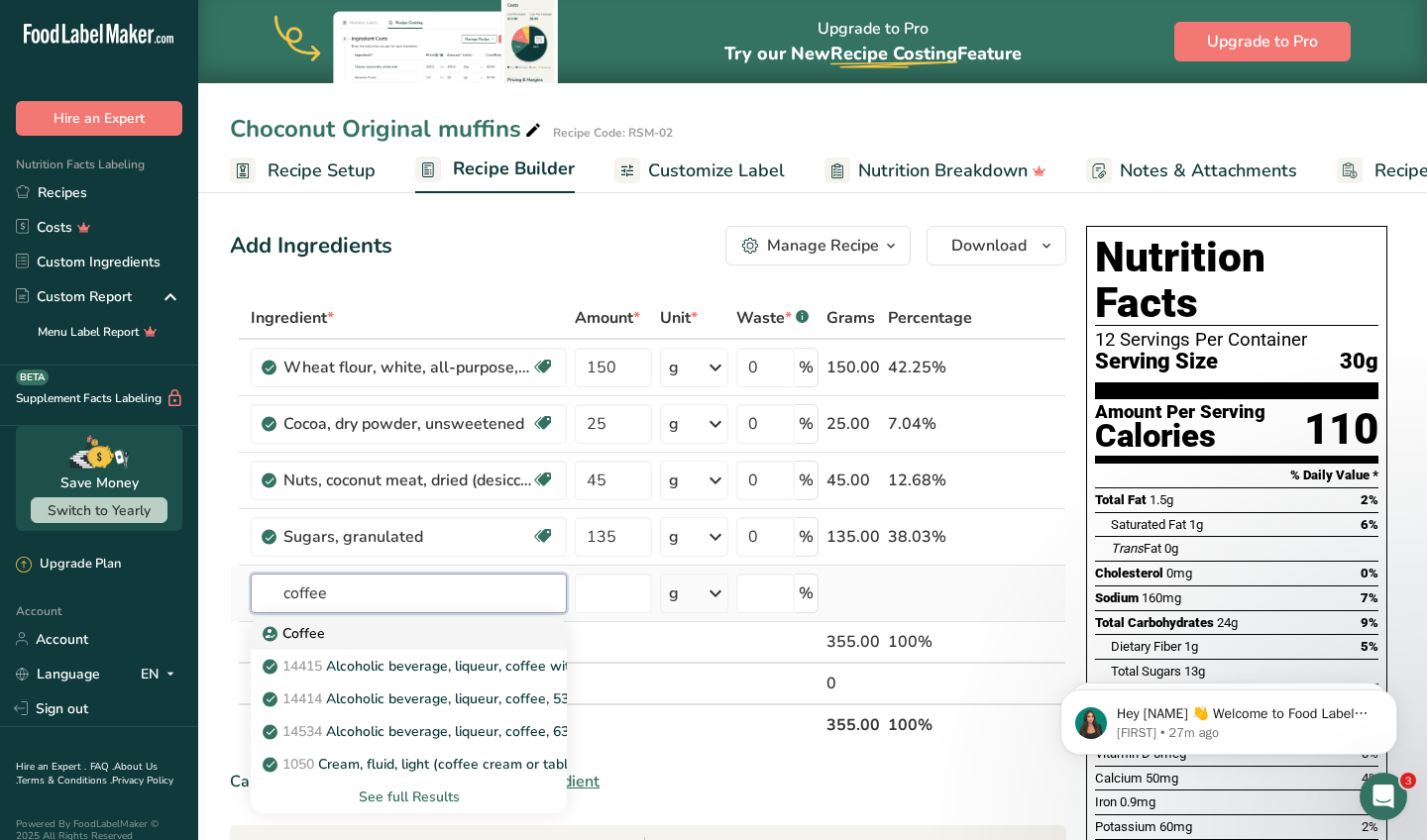 type on "coffee" 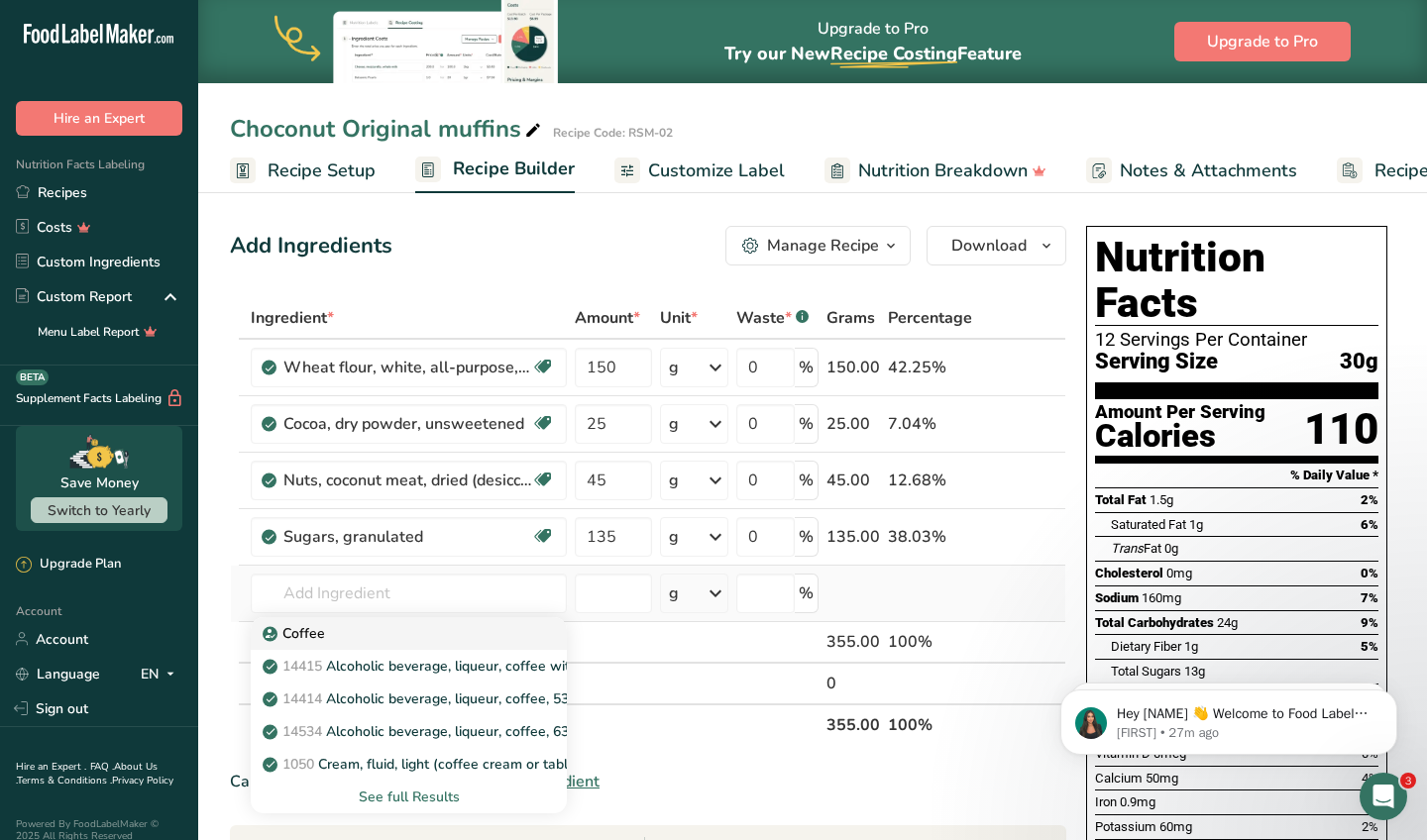 click on "Coffee" at bounding box center [295, 633] 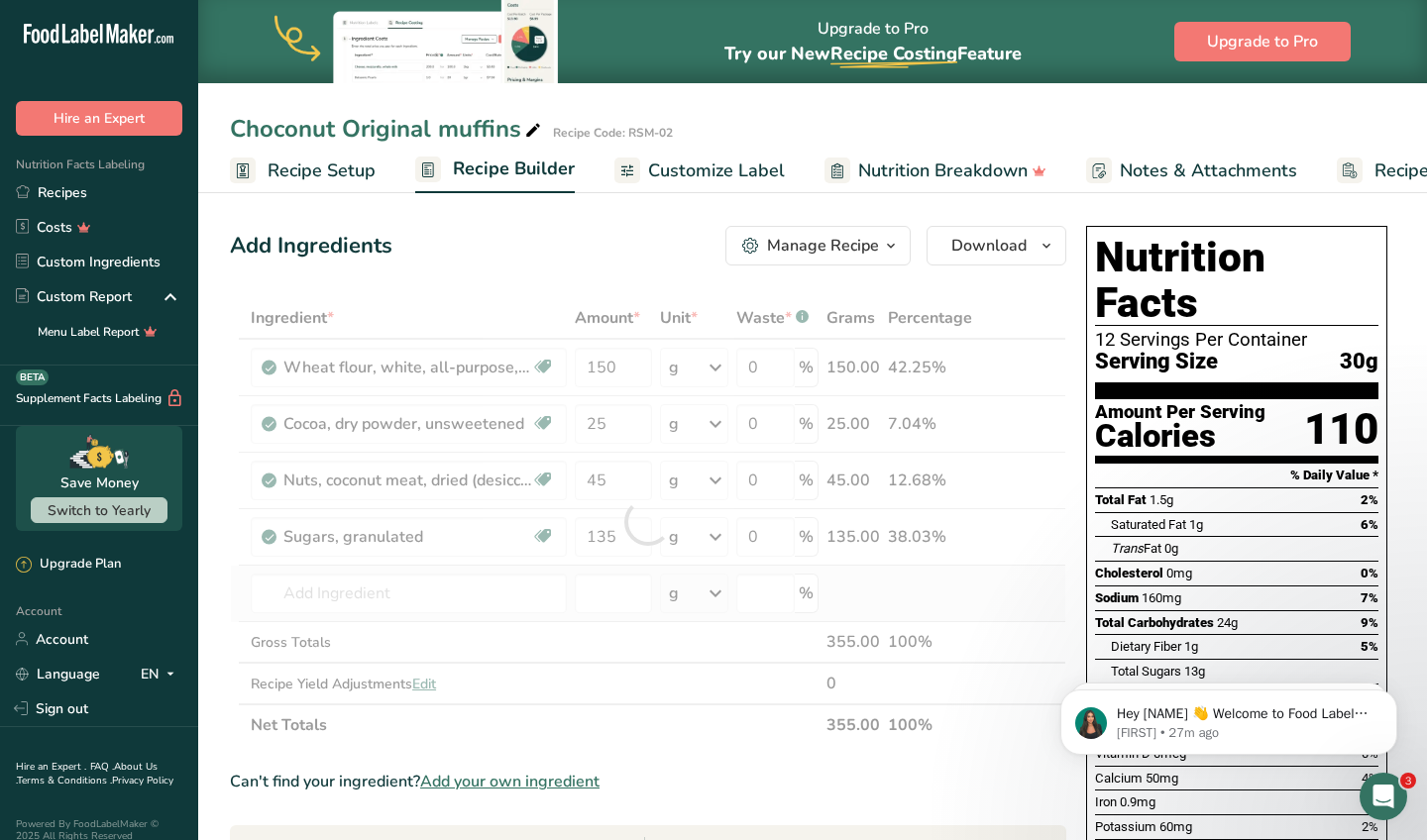 type on "Coffee" 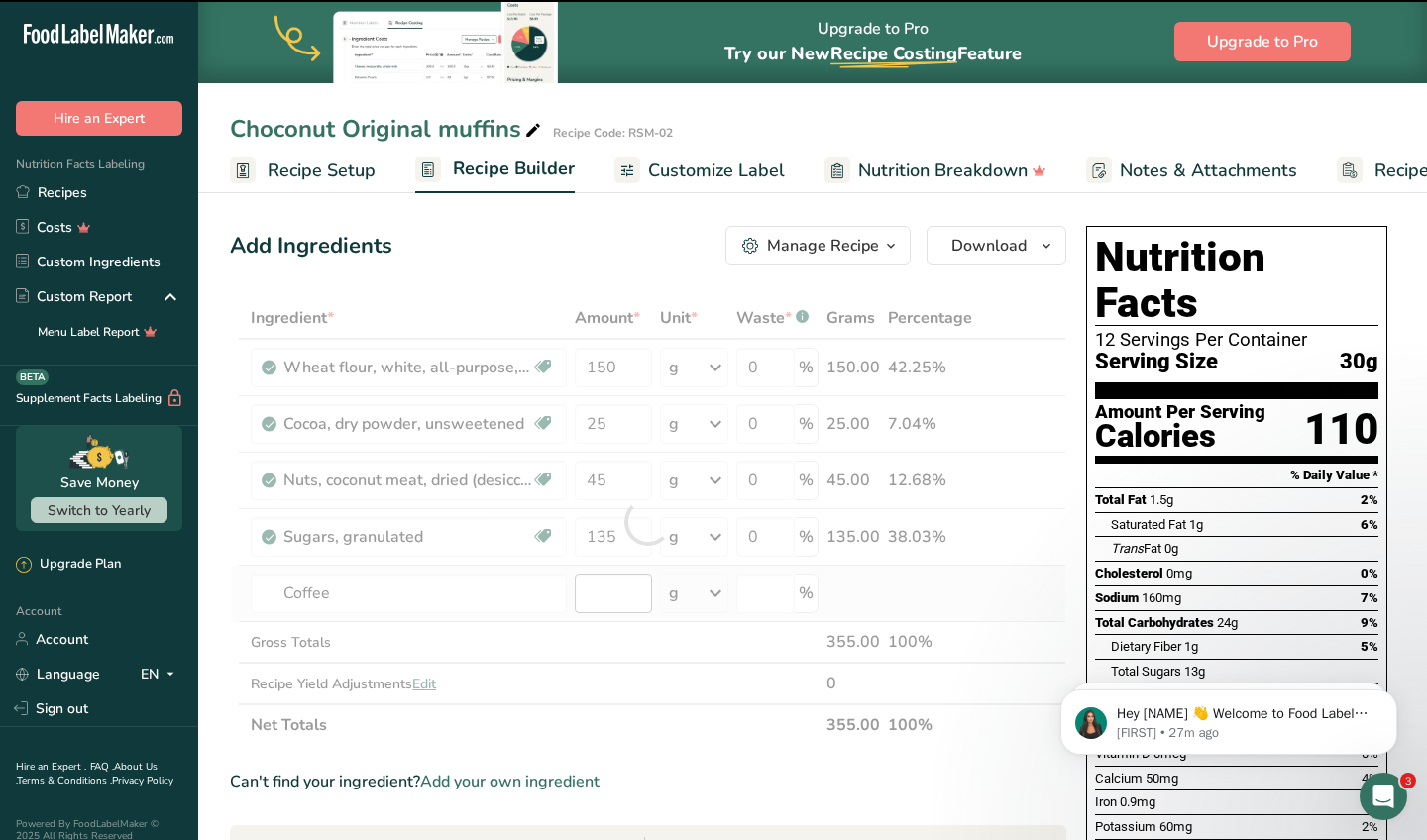 type on "0" 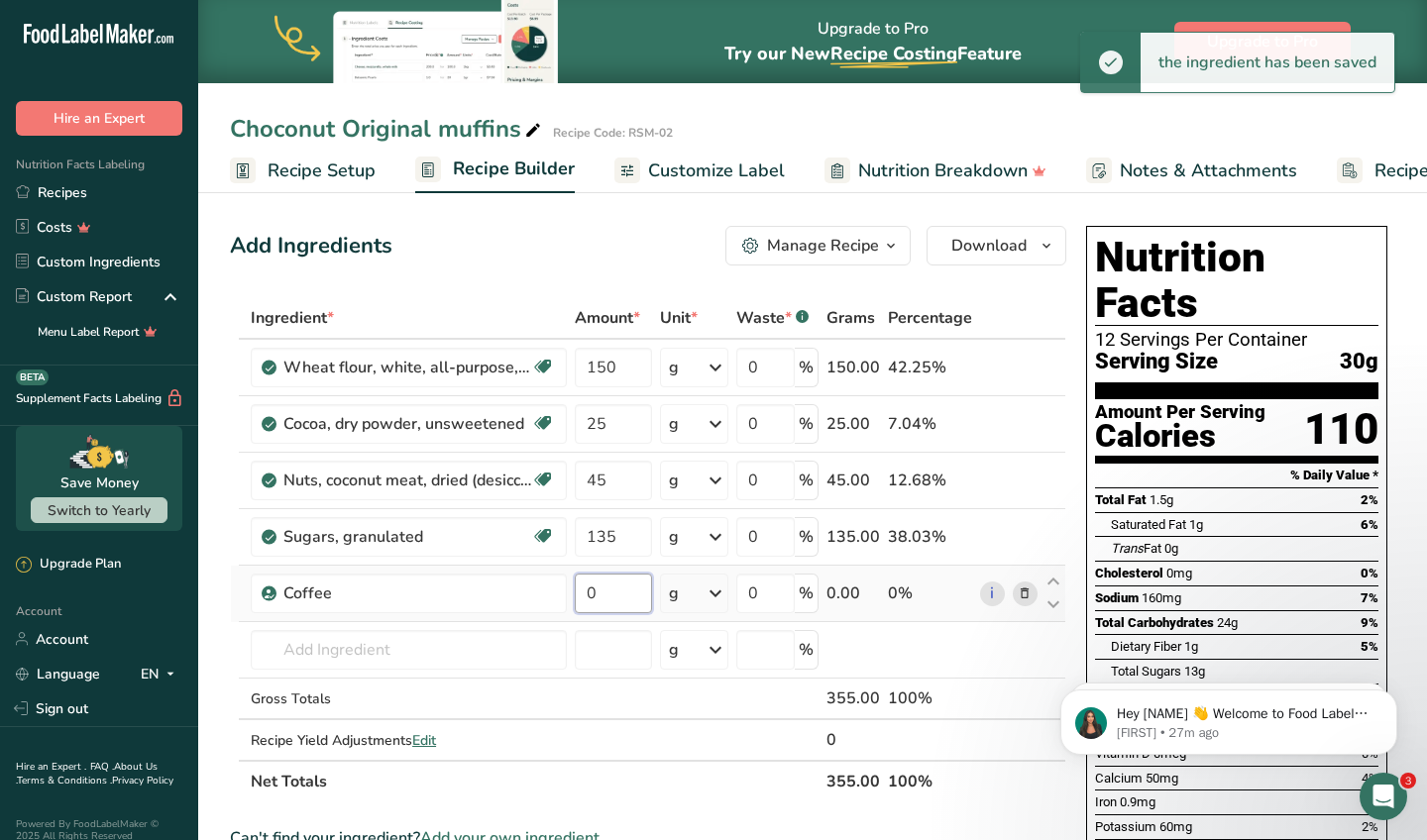 click on "0" at bounding box center (612, 593) 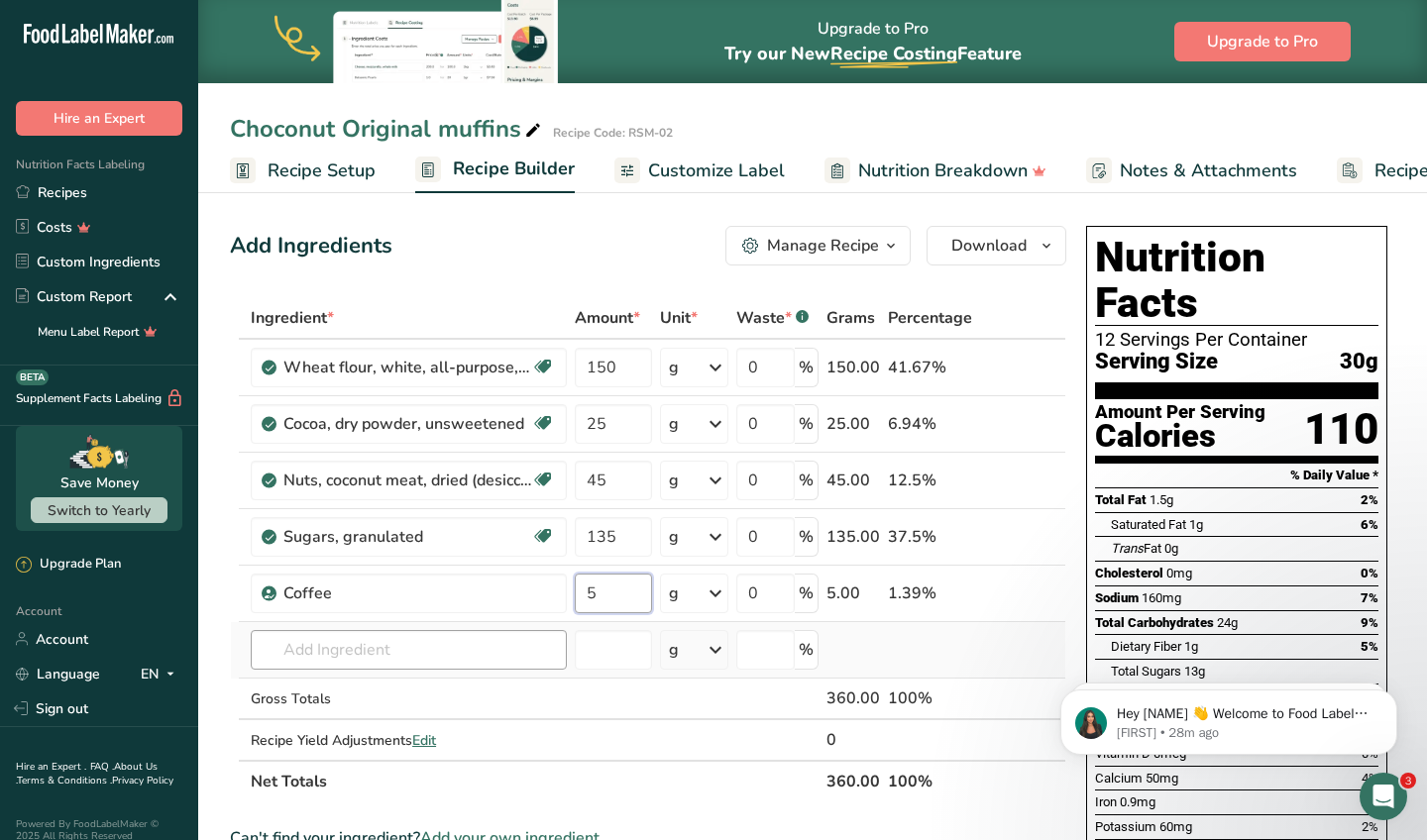 type on "5" 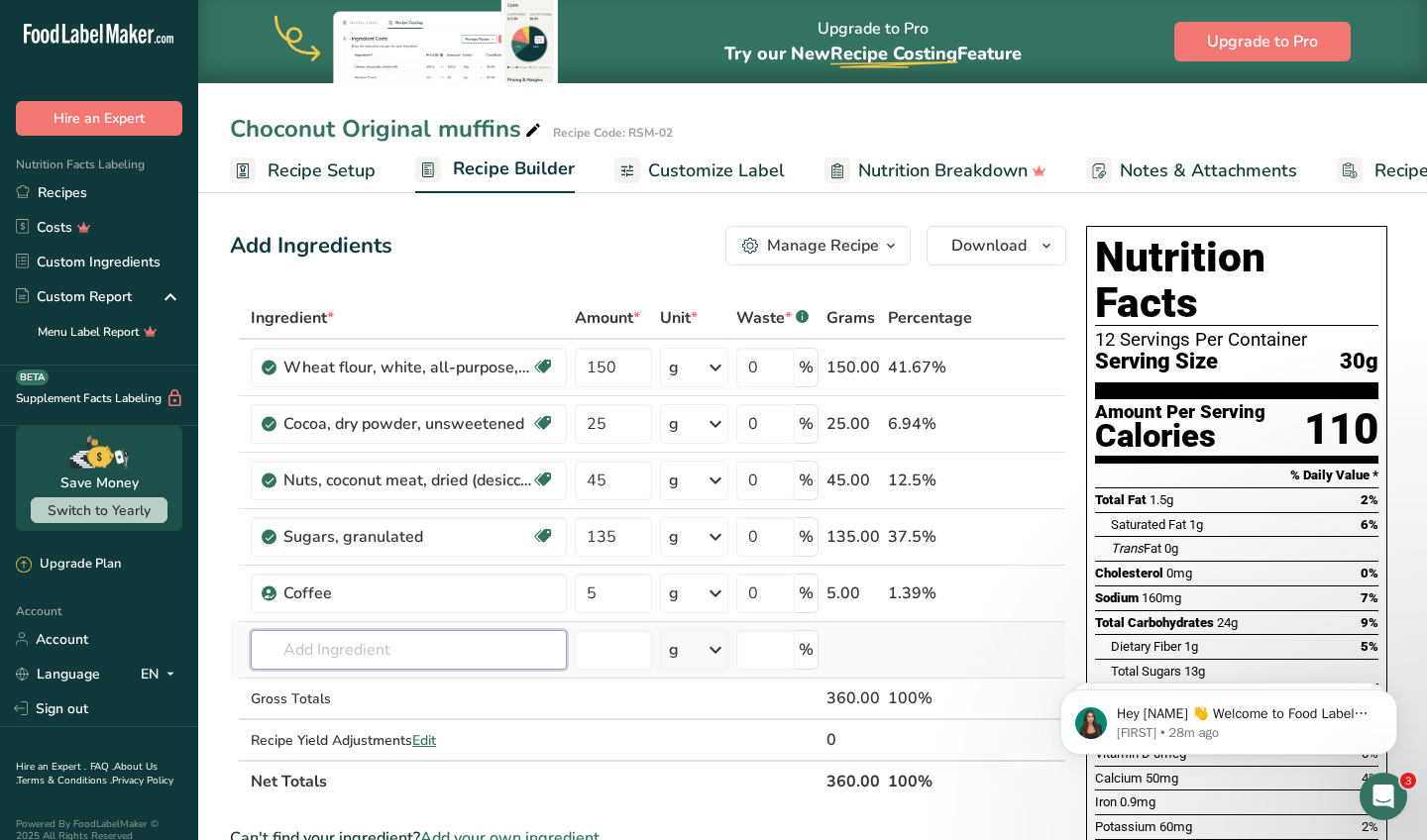 click on "Ingredient *
Amount *
Unit *
Waste *   .a-a{fill:#347362;}.b-a{fill:#fff;}          Grams
Percentage
Wheat flour, white, all-purpose, self-rising, enriched
Dairy free
Vegan
Vegetarian
Soy free
150
g
Portions
1 cup
Weight Units
g
kg
mg
See more
Volume Units
l
Volume units require a density conversion. If you know your ingredient's density enter it below. Otherwise, click on "RIA" our AI Regulatory bot - she will be able to help you
lb/ft3
g/cm3
Confirm
mL
lb/ft3
0" at bounding box center (648, 550) 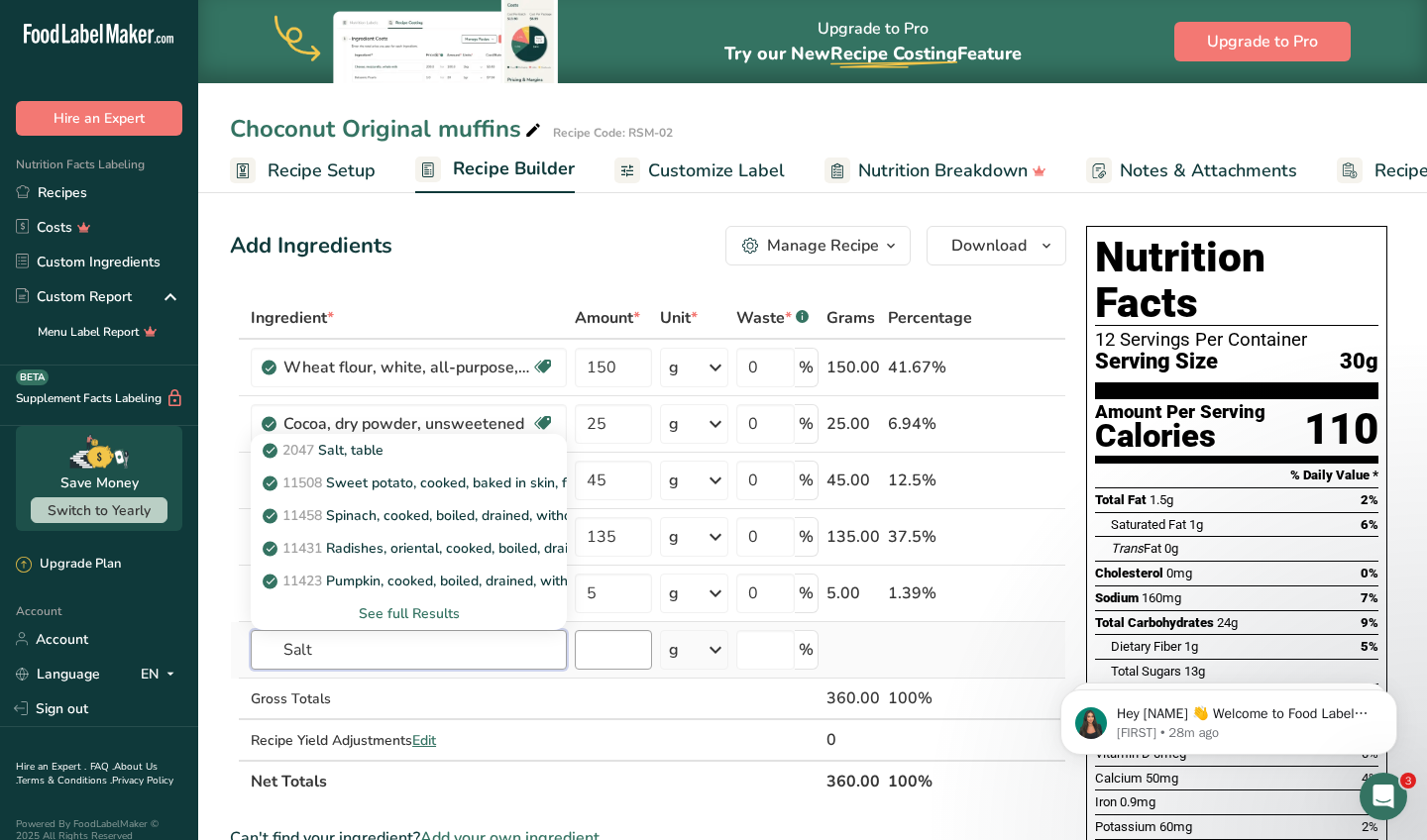 type on "Salt" 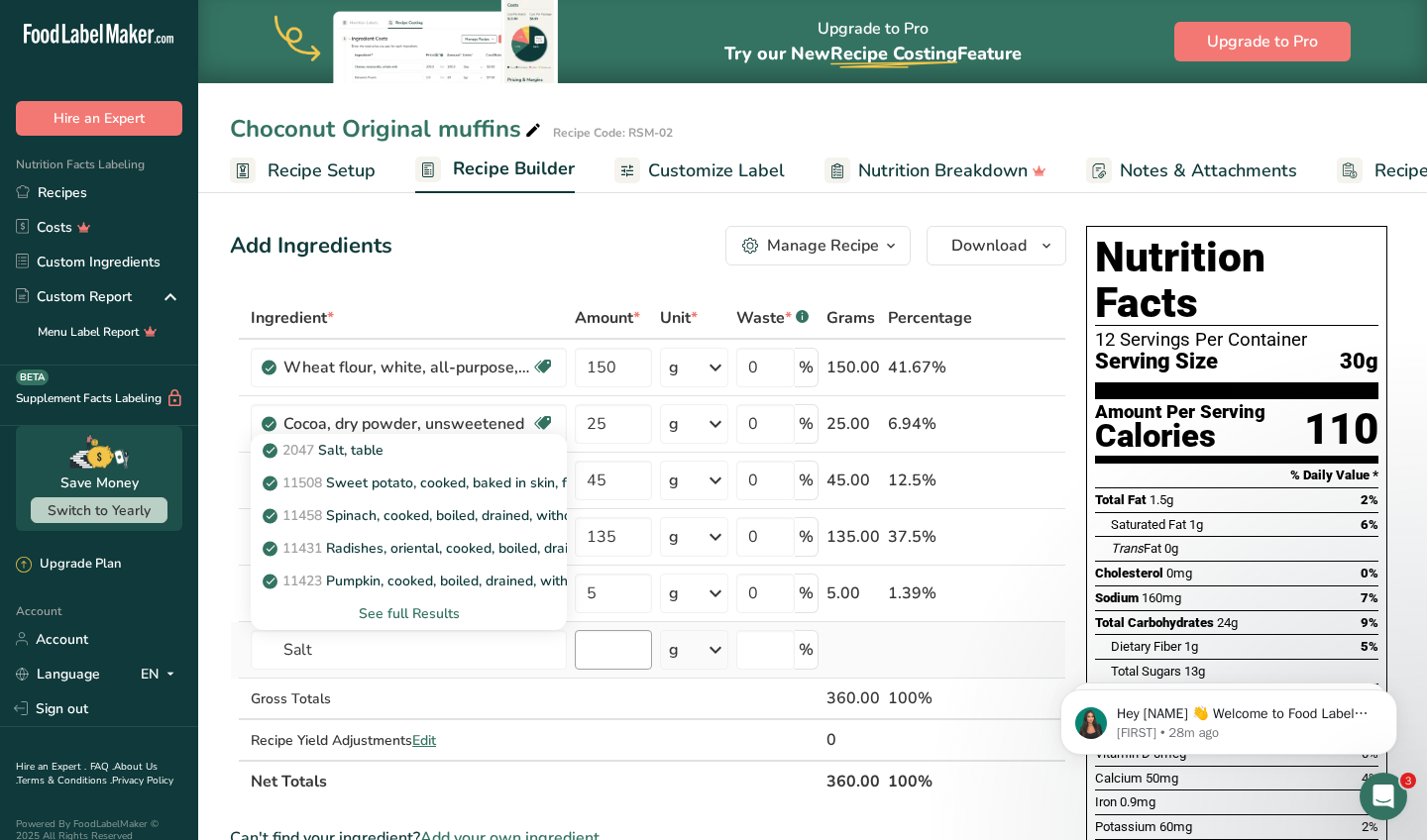 type 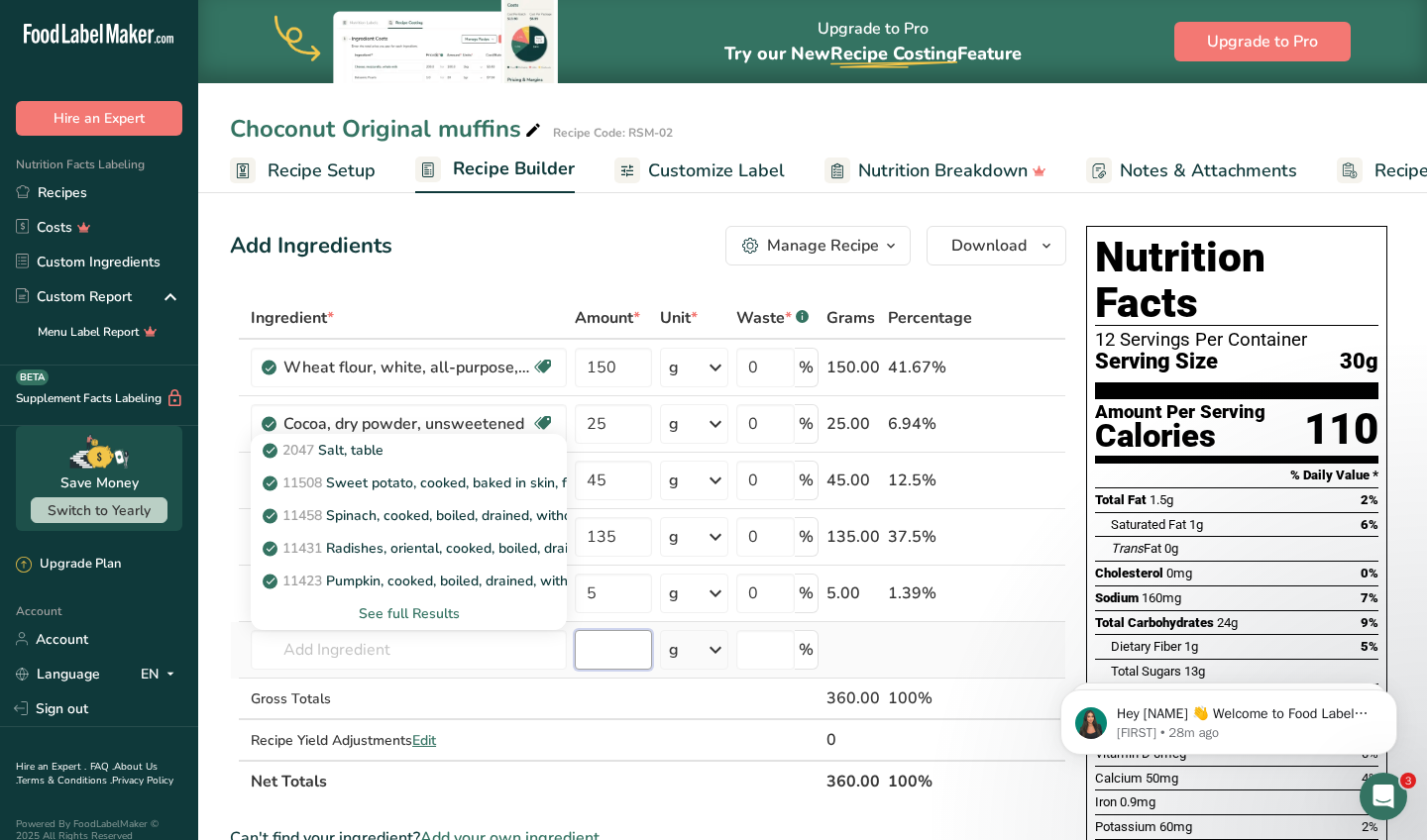 click at bounding box center [612, 650] 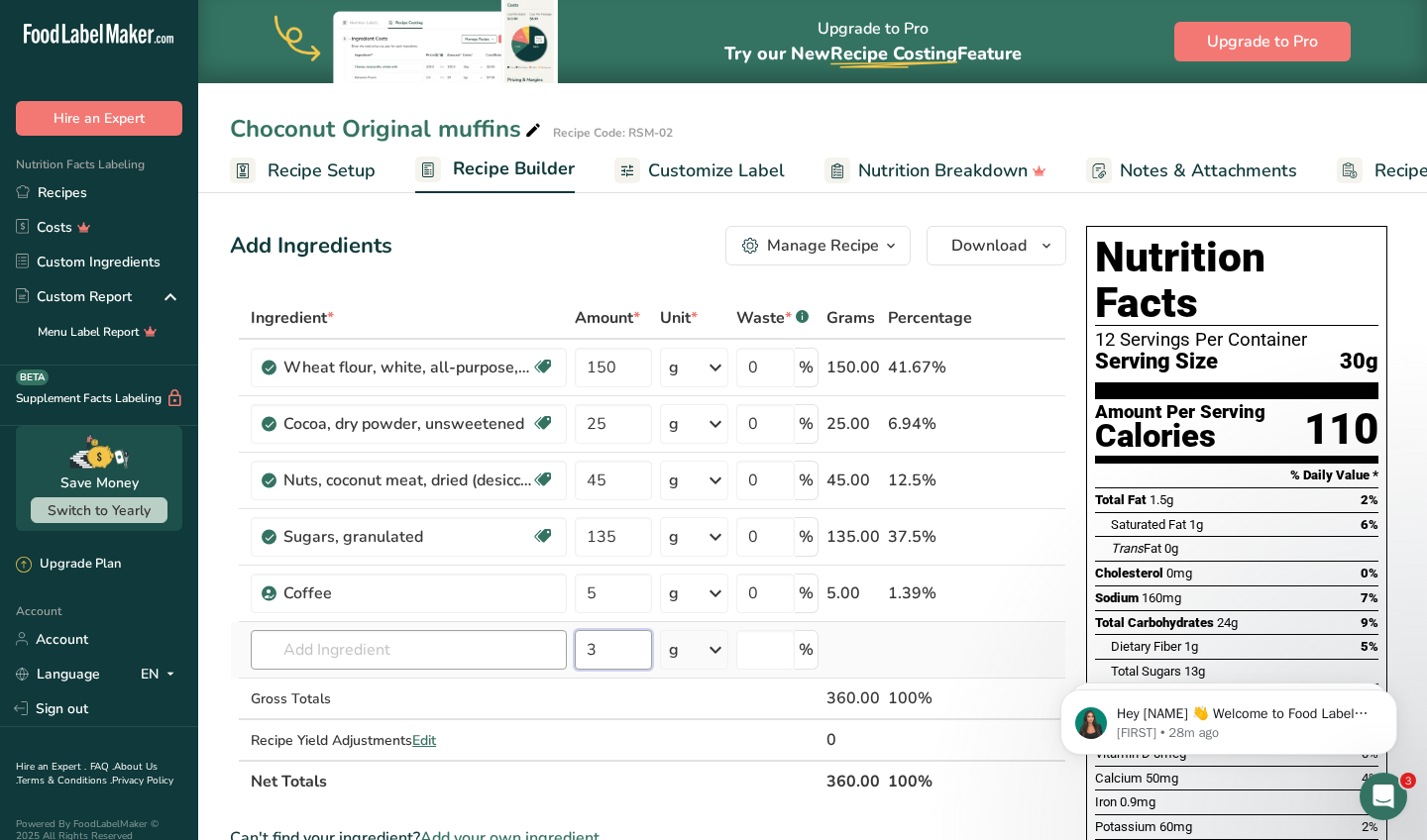 type on "3" 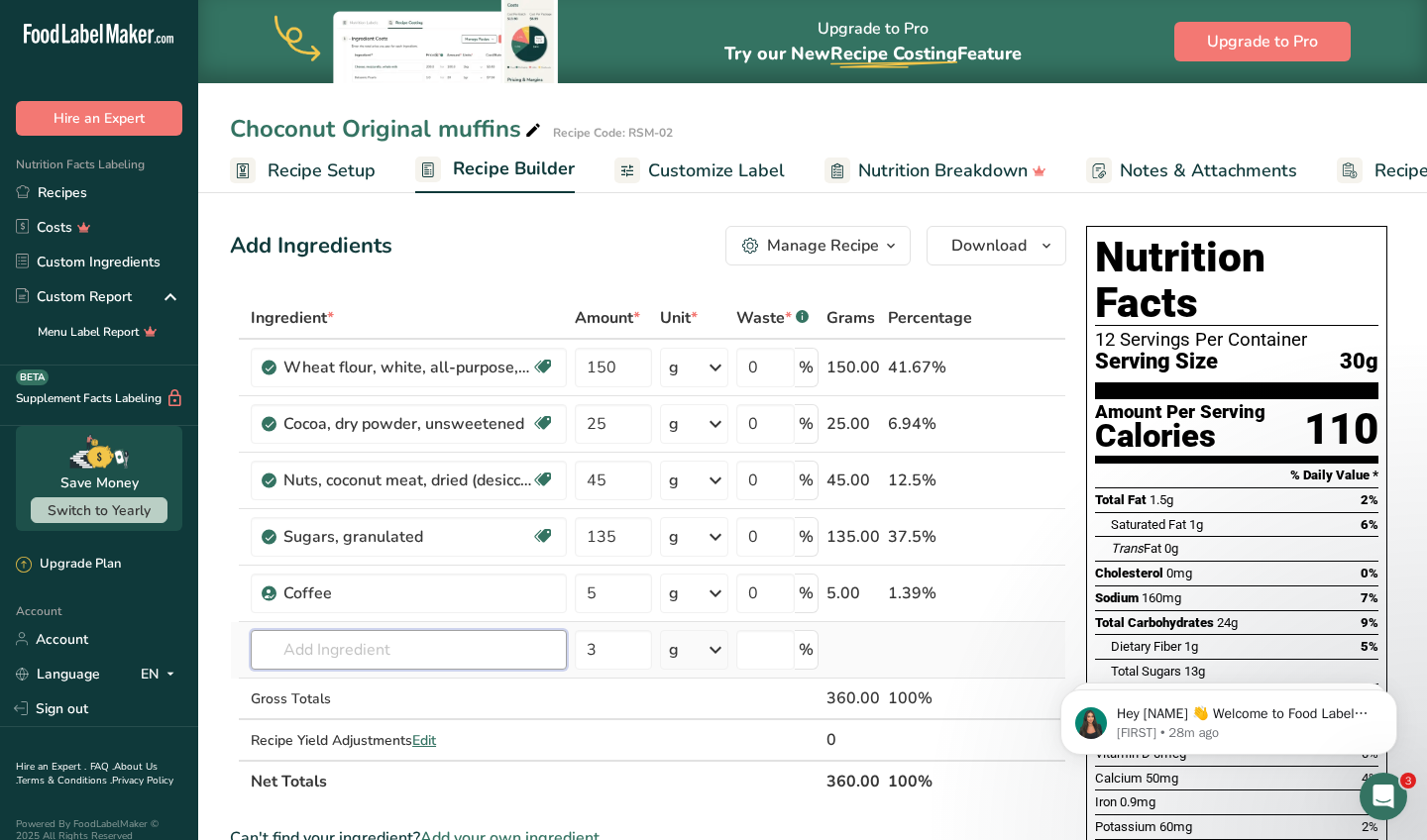 click at bounding box center [408, 650] 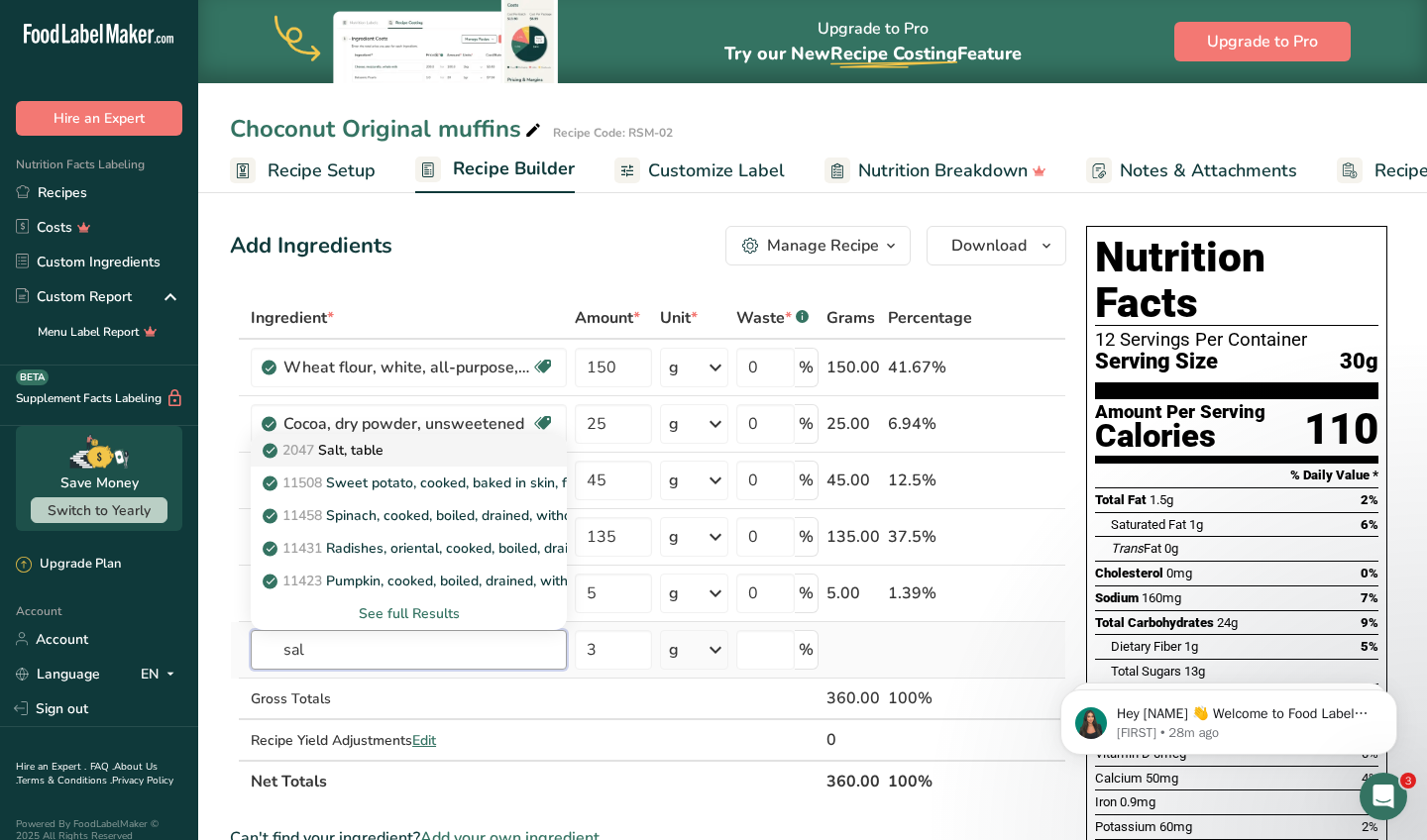 type on "sal" 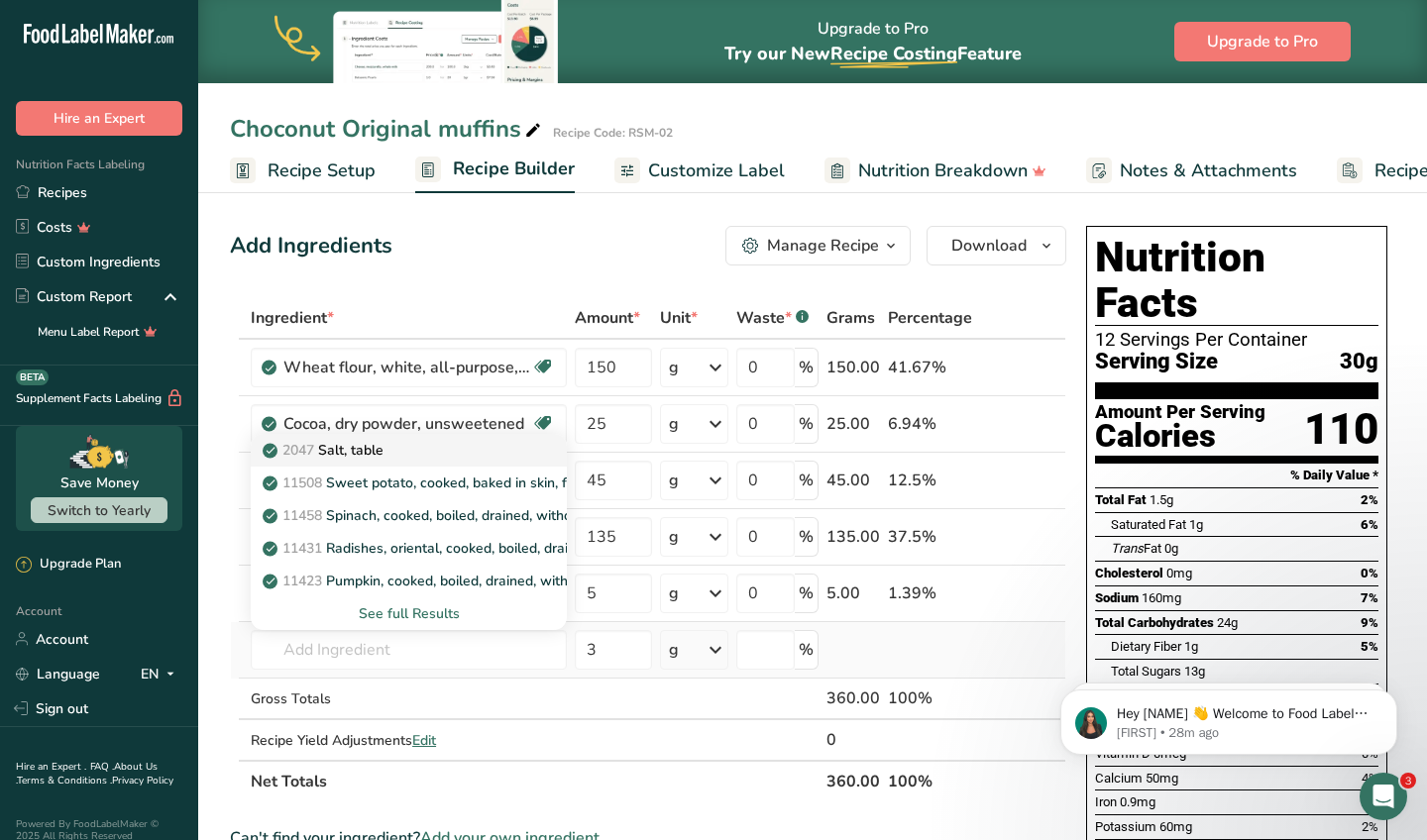 click on "2047
Salt, table" at bounding box center (325, 450) 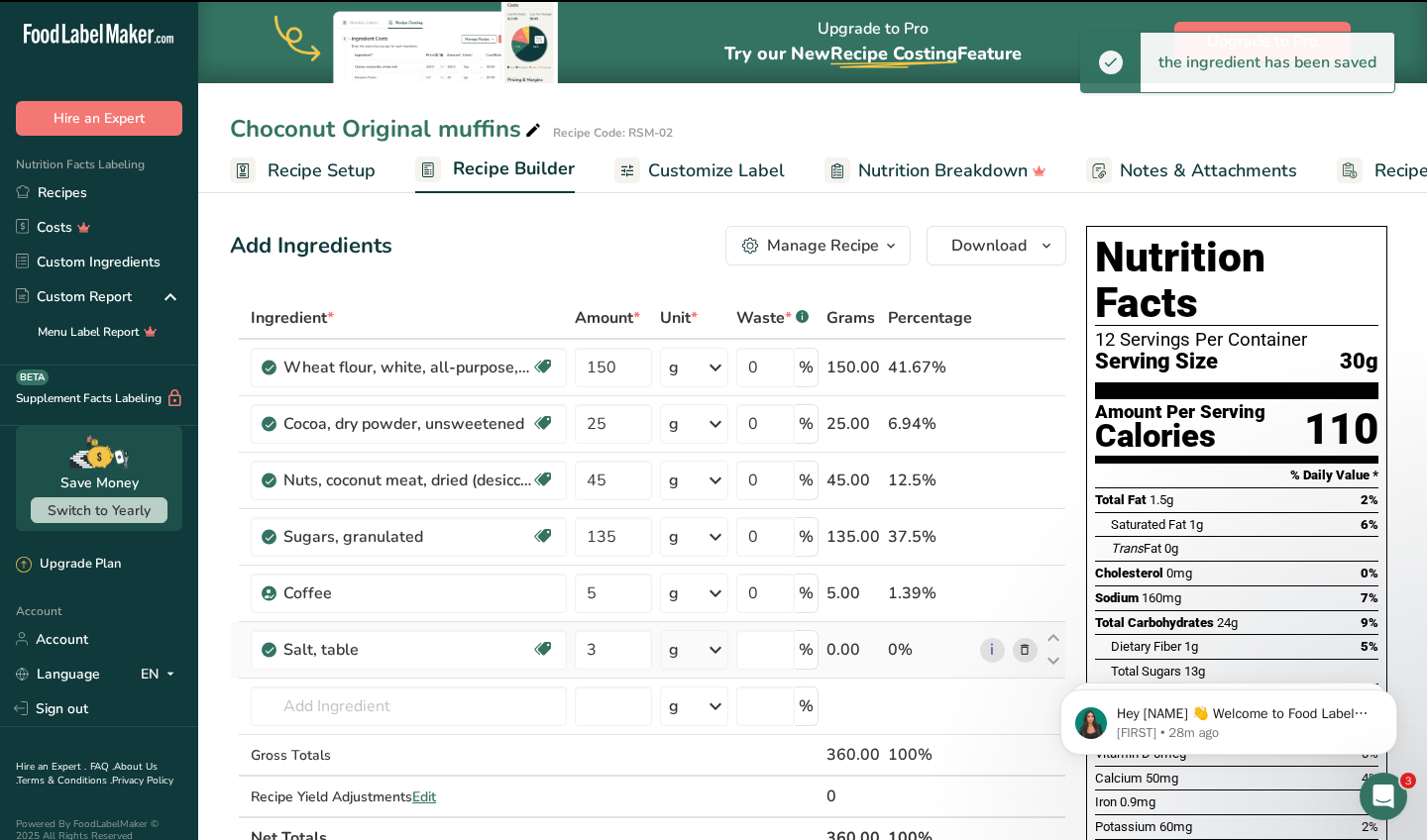 type on "0" 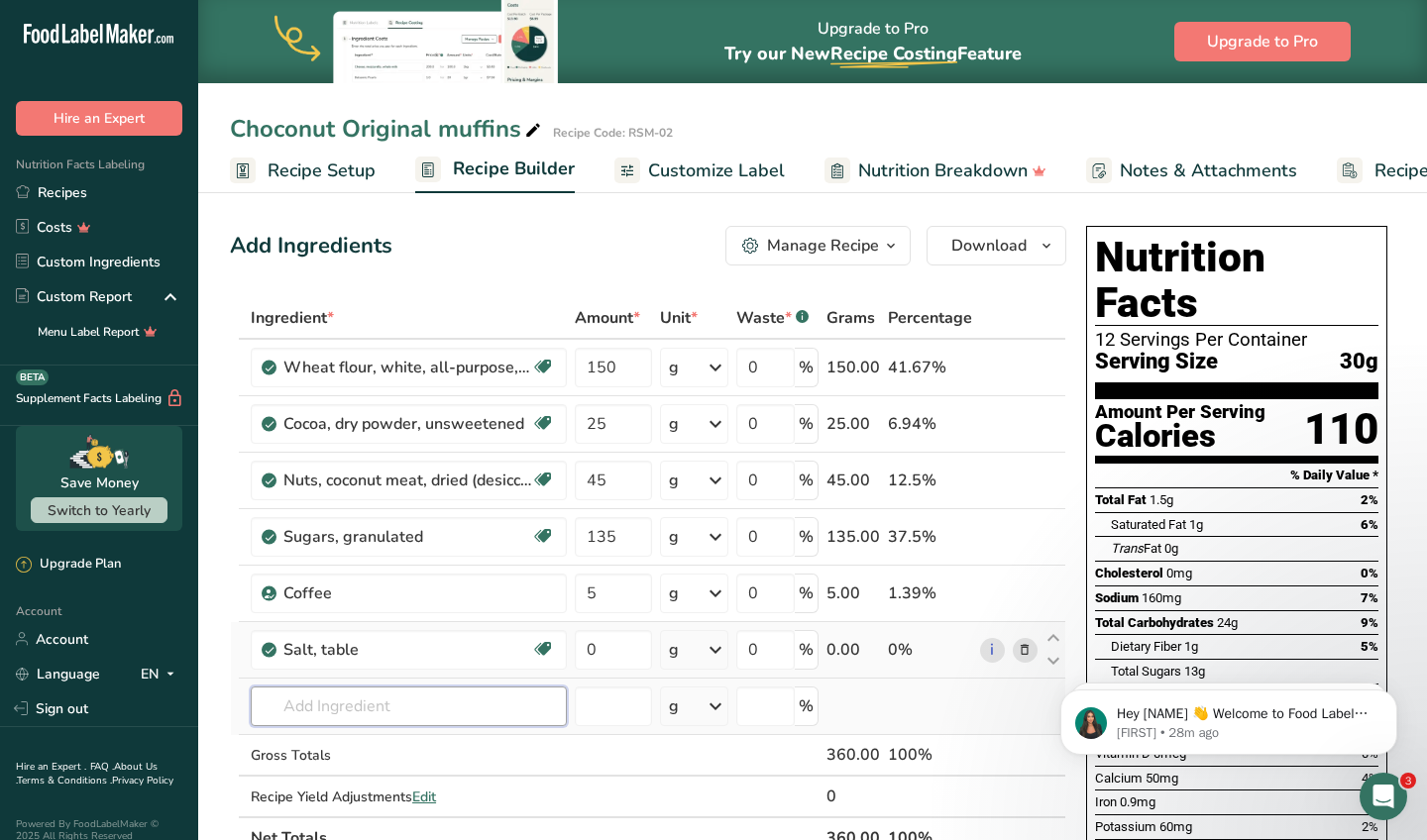 click at bounding box center [408, 706] 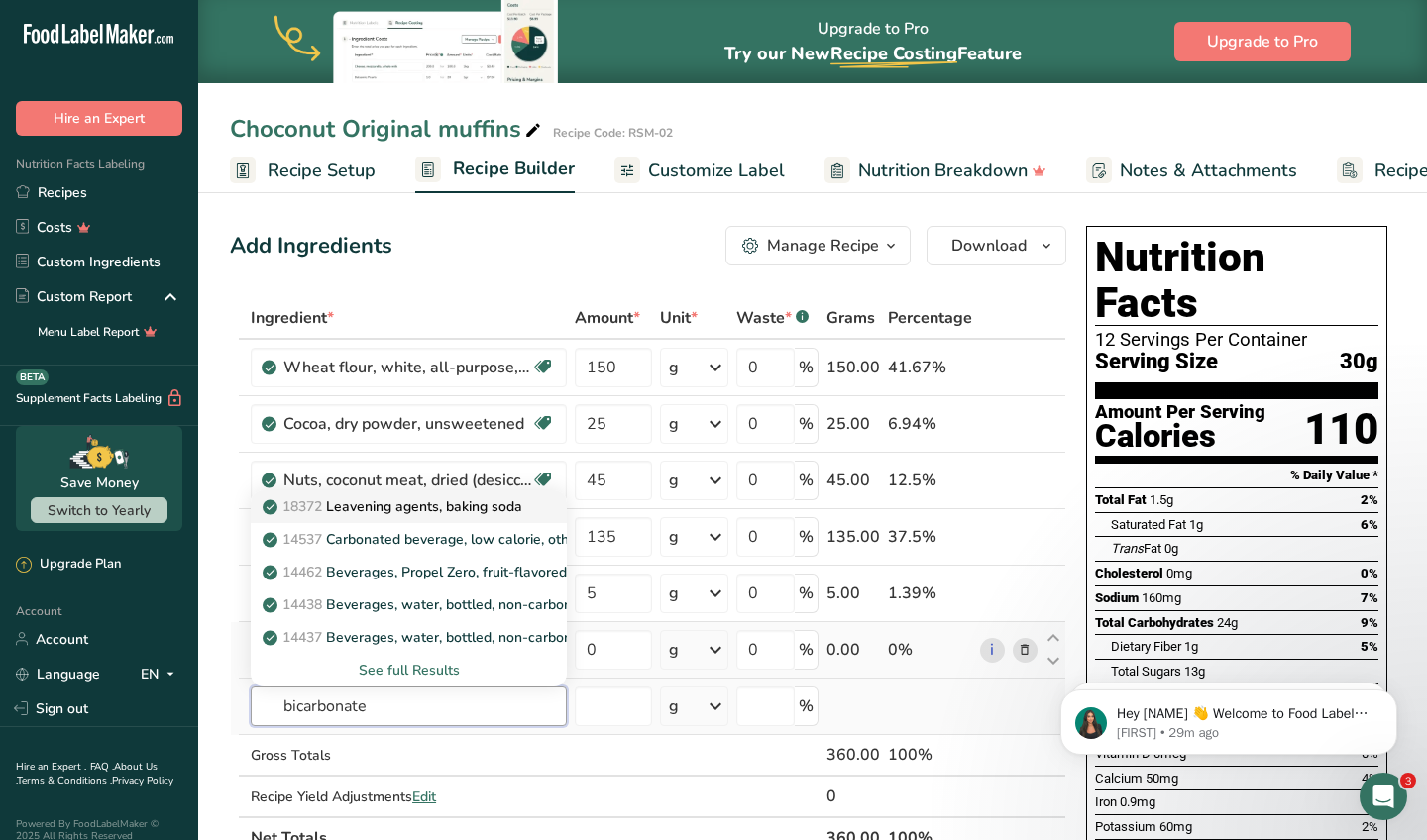 type on "bicarbonate" 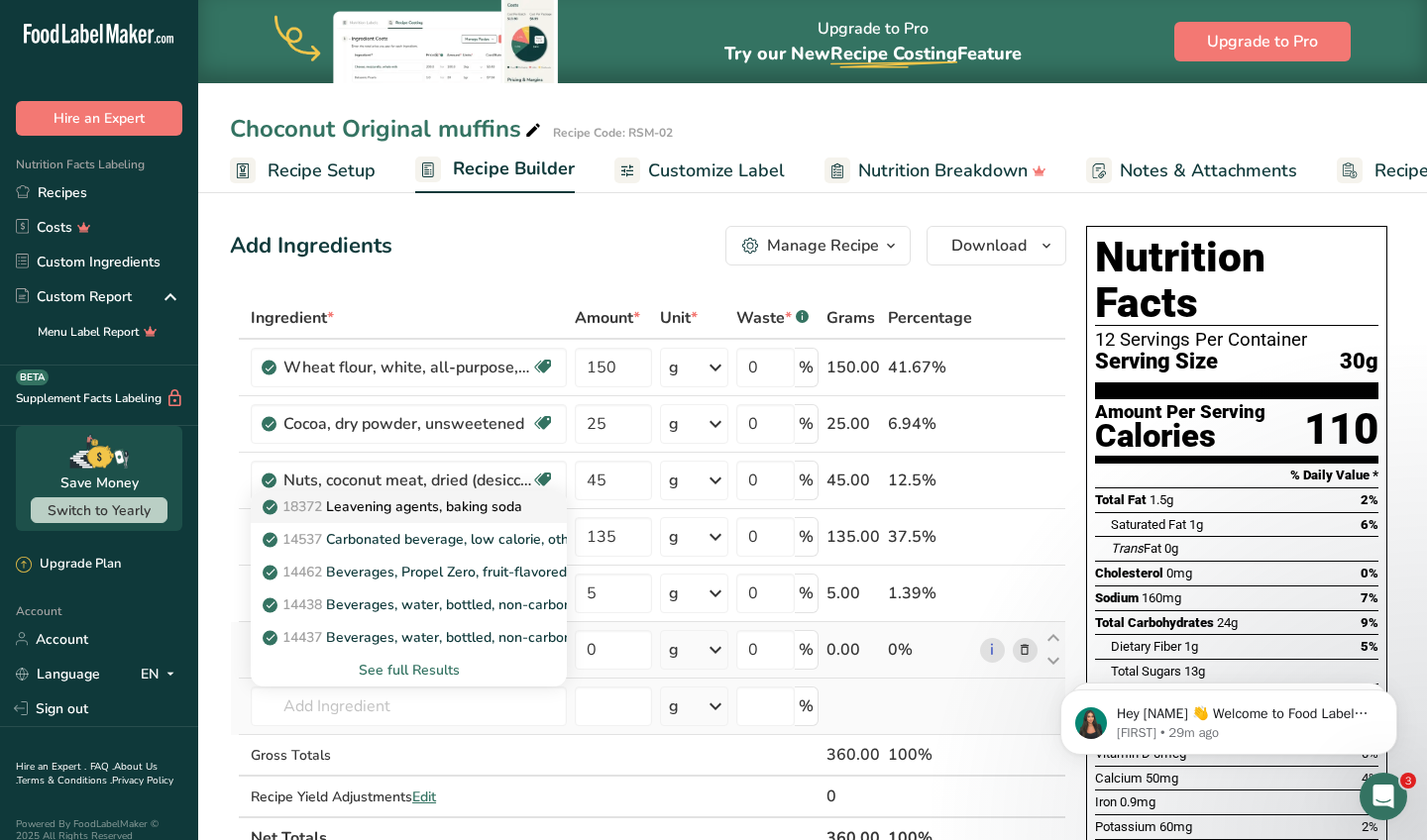click on "18372
Leavening agents, baking soda" at bounding box center [394, 506] 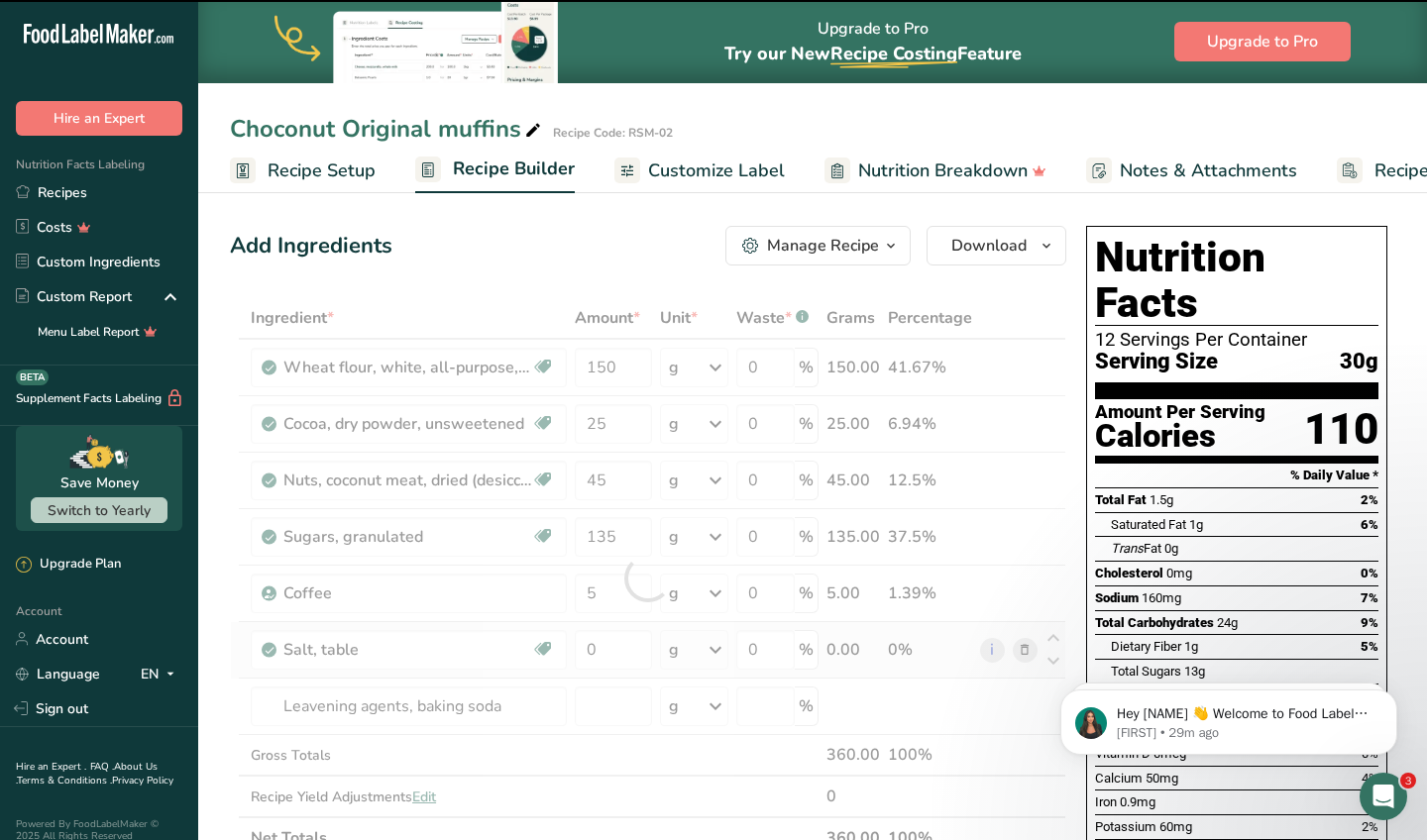 type on "0" 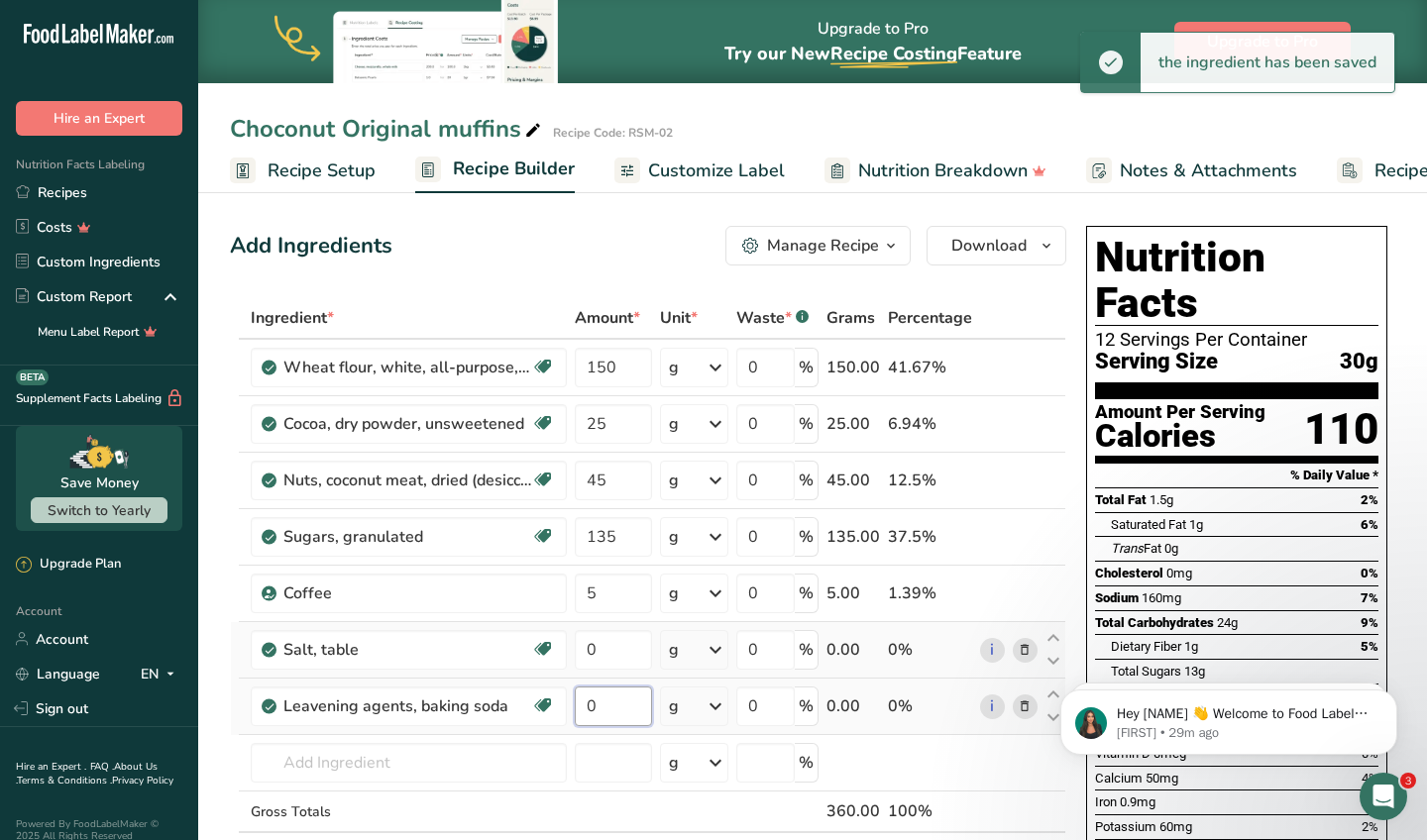 click on "0" at bounding box center (612, 706) 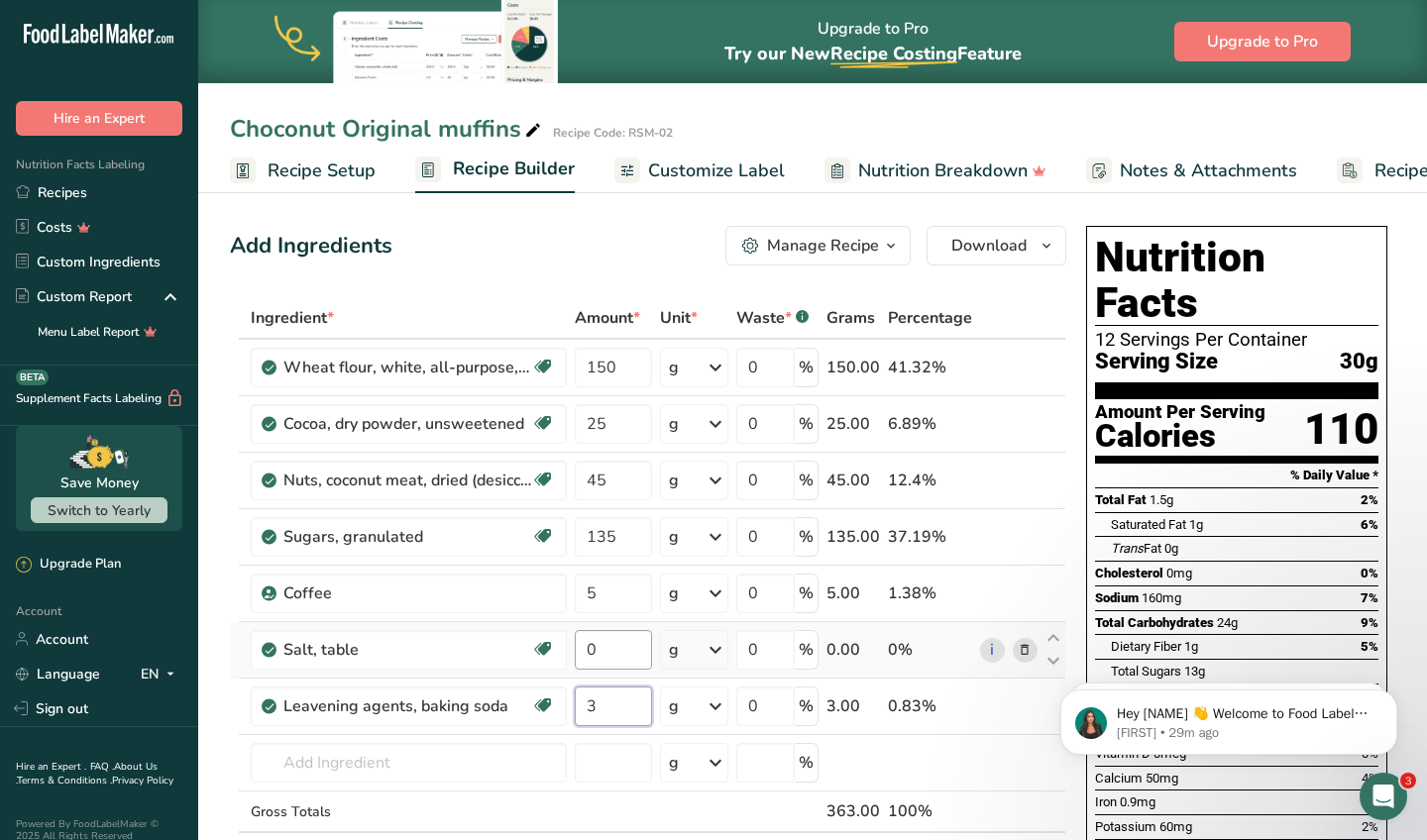 type on "3" 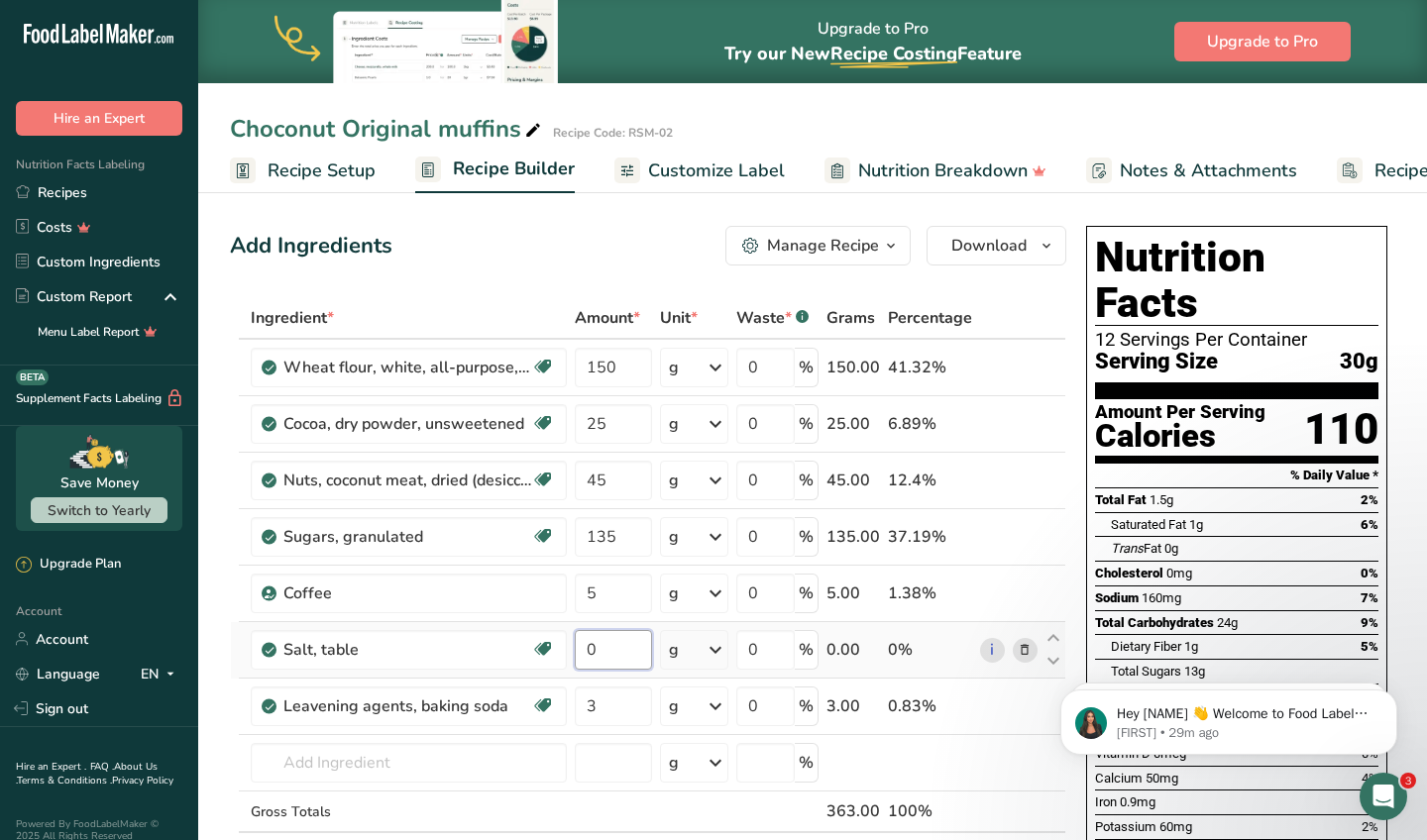 click on "Ingredient *
Amount *
Unit *
Waste *   .a-a{fill:#347362;}.b-a{fill:#fff;}          Grams
Percentage
Wheat flour, white, all-purpose, self-rising, enriched
Dairy free
Vegan
Vegetarian
Soy free
150
g
Portions
1 cup
Weight Units
g
kg
mg
See more
Volume Units
l
Volume units require a density conversion. If you know your ingredient's density enter it below. Otherwise, click on "RIA" our AI Regulatory bot - she will be able to help you
lb/ft3
g/cm3
Confirm
mL
lb/ft3
0" at bounding box center [648, 606] 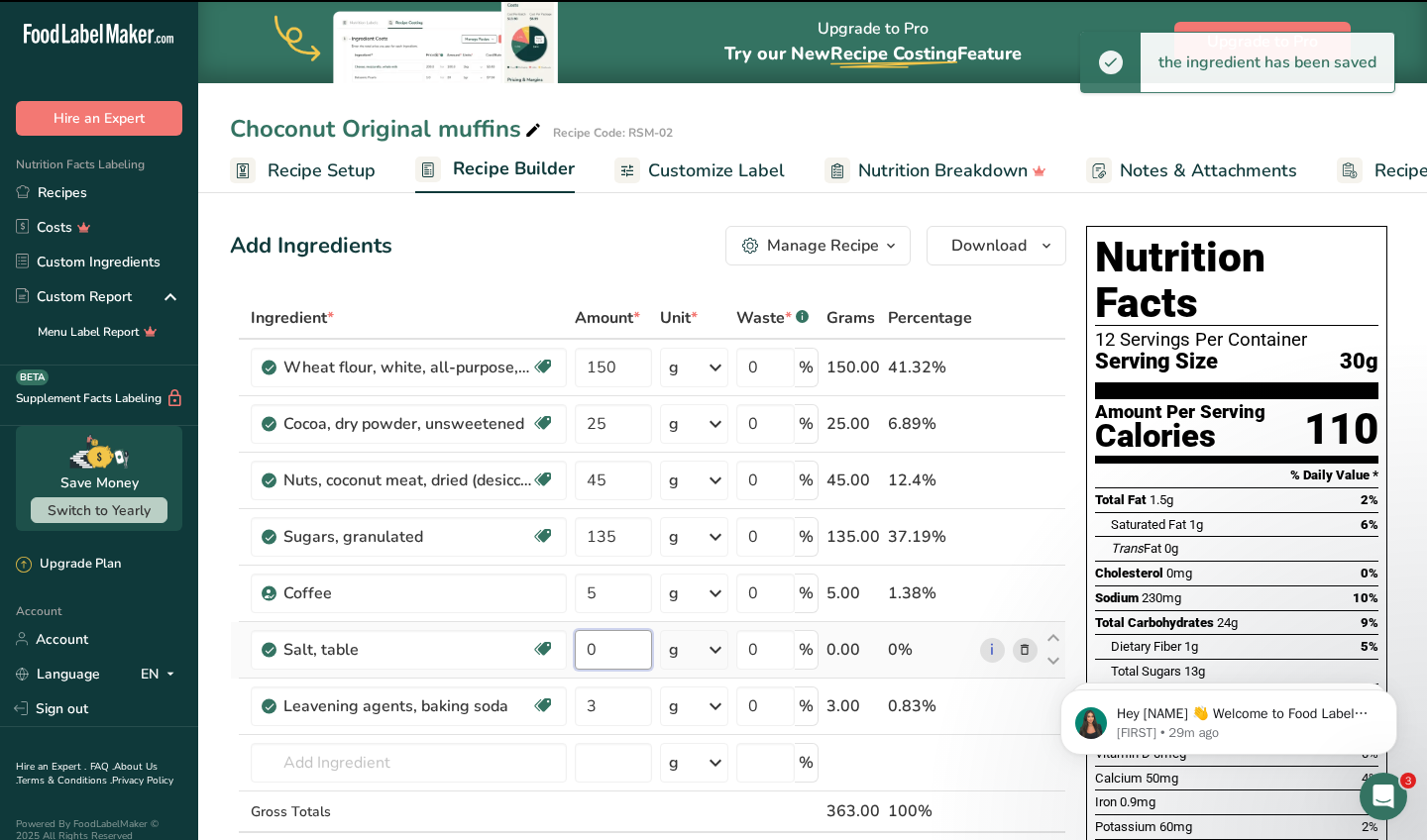 type on "3" 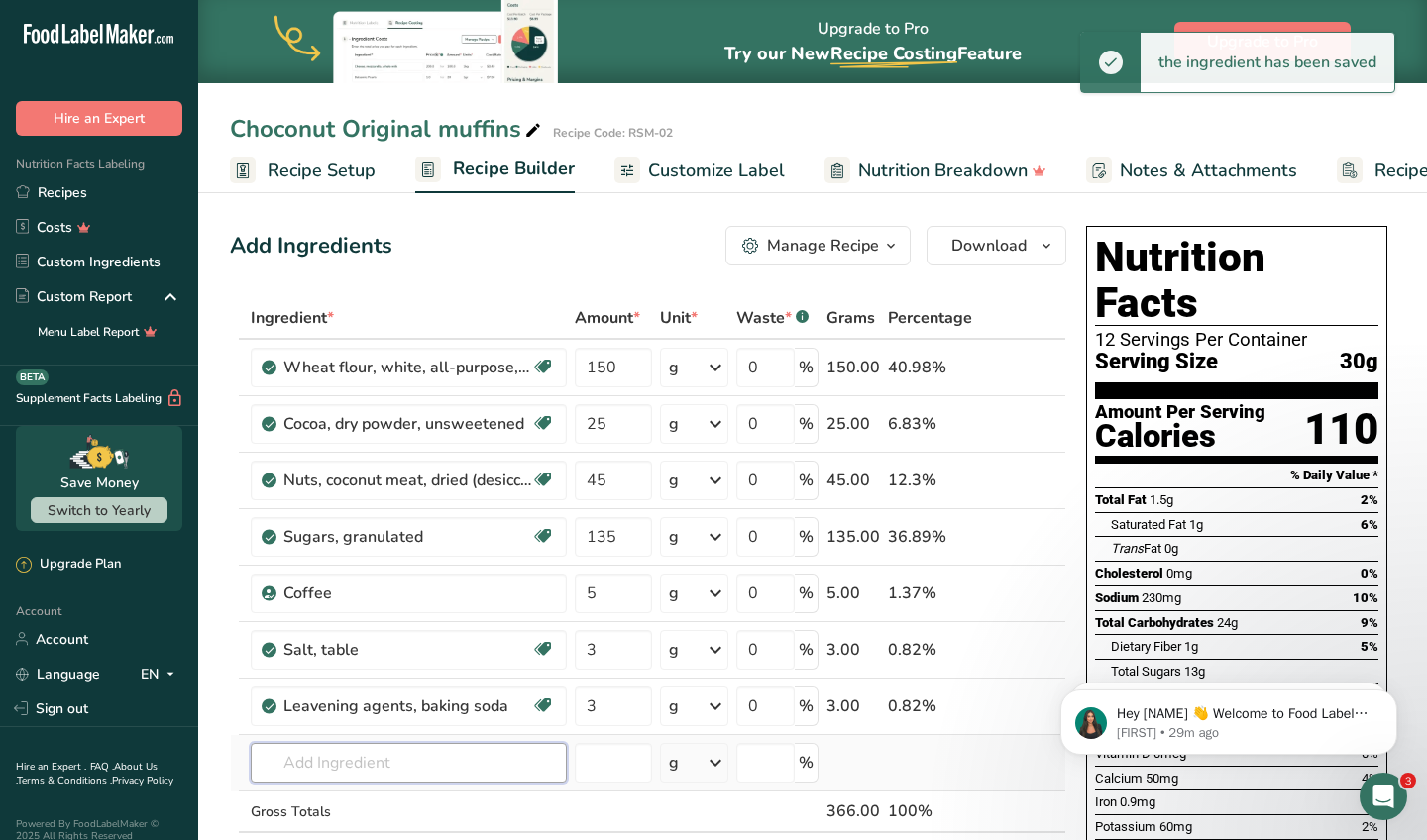 click on "Ingredient *
Amount *
Unit *
Waste *   .a-a{fill:#347362;}.b-a{fill:#fff;}          Grams
Percentage
Wheat flour, white, all-purpose, self-rising, enriched
Dairy free
Vegan
Vegetarian
Soy free
150
g
Portions
1 cup
Weight Units
g
kg
mg
See more
Volume Units
l
Volume units require a density conversion. If you know your ingredient's density enter it below. Otherwise, click on "RIA" our AI Regulatory bot - she will be able to help you
lb/ft3
g/cm3
Confirm
mL
lb/ft3
0" at bounding box center (648, 606) 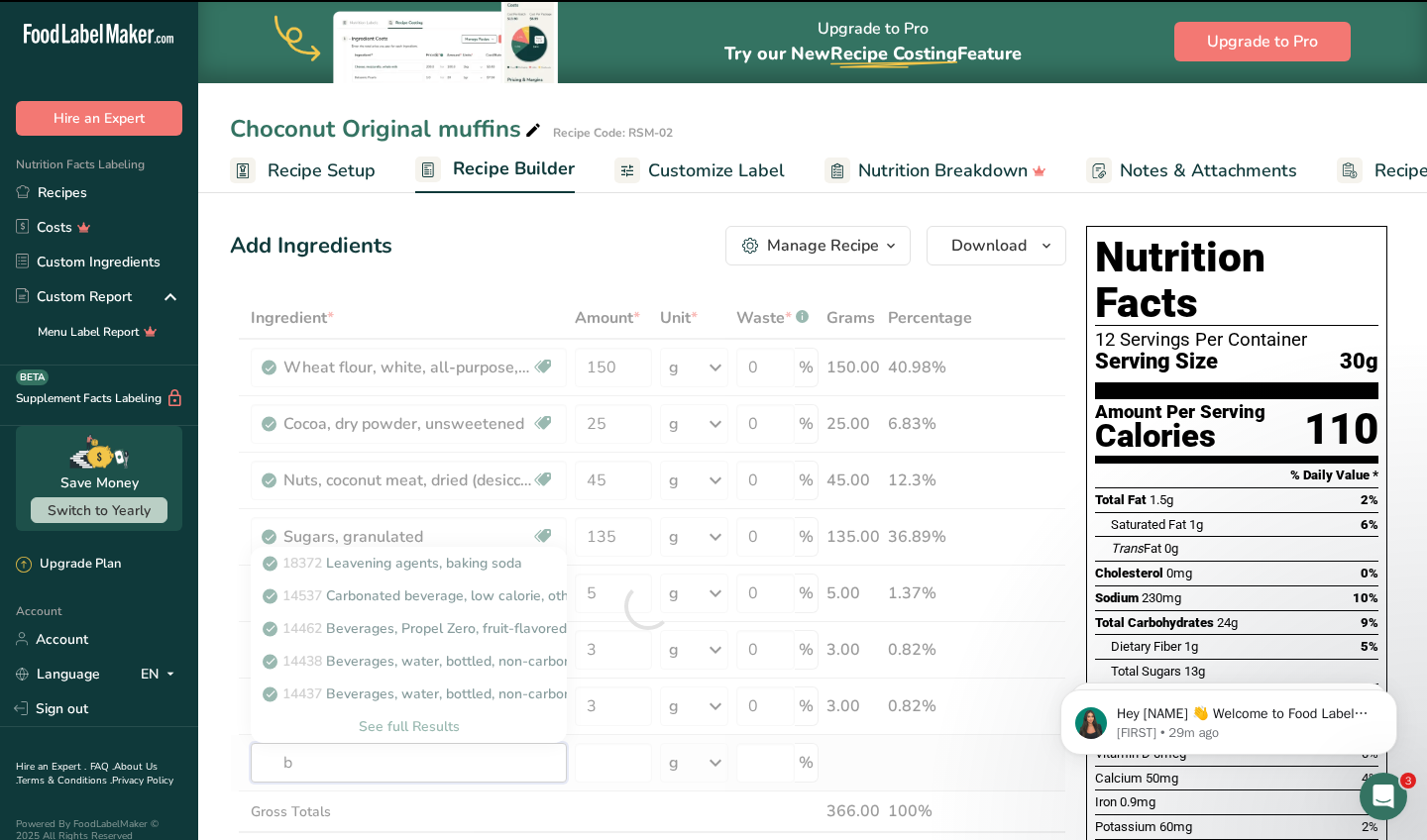 type on "ba" 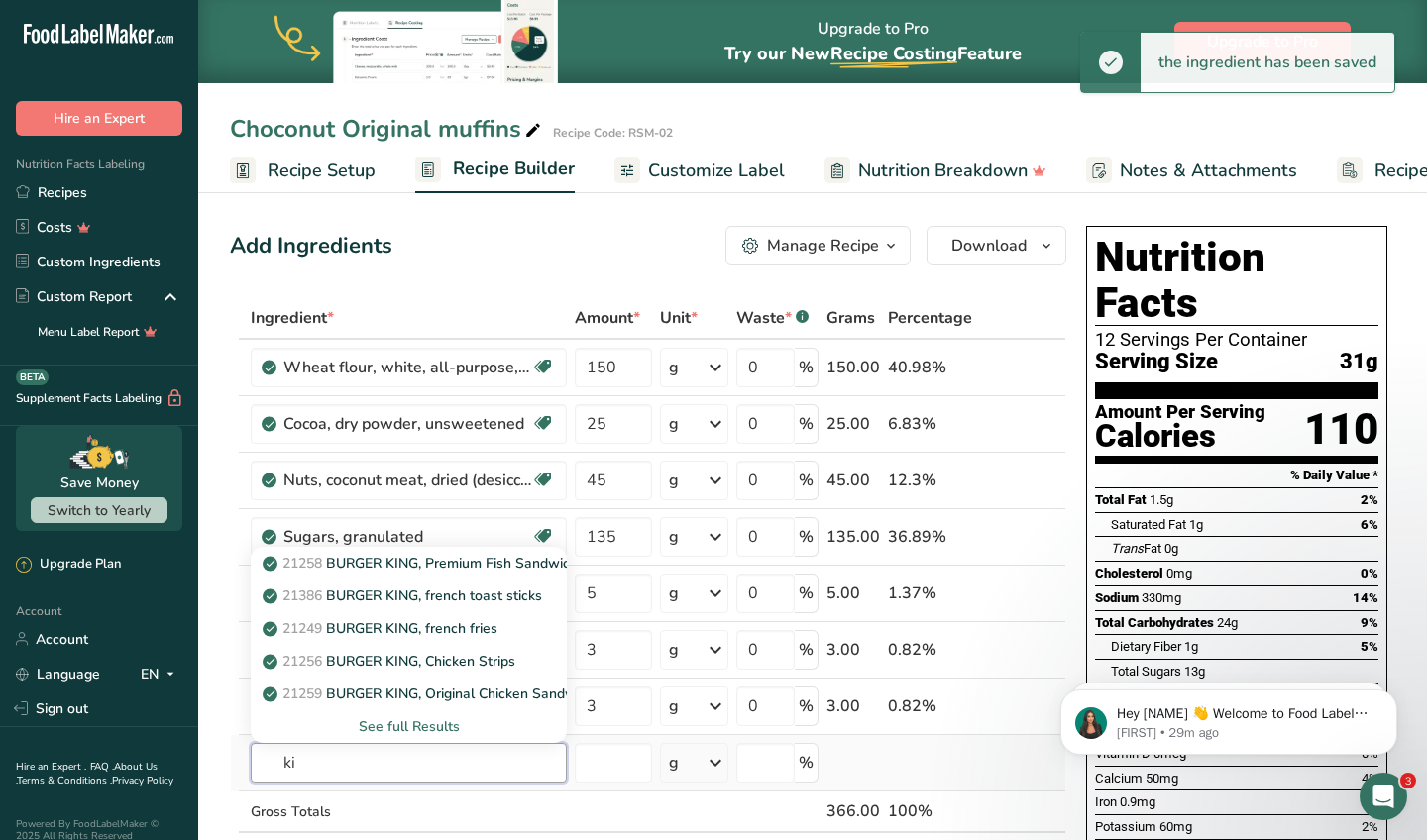 type on "k" 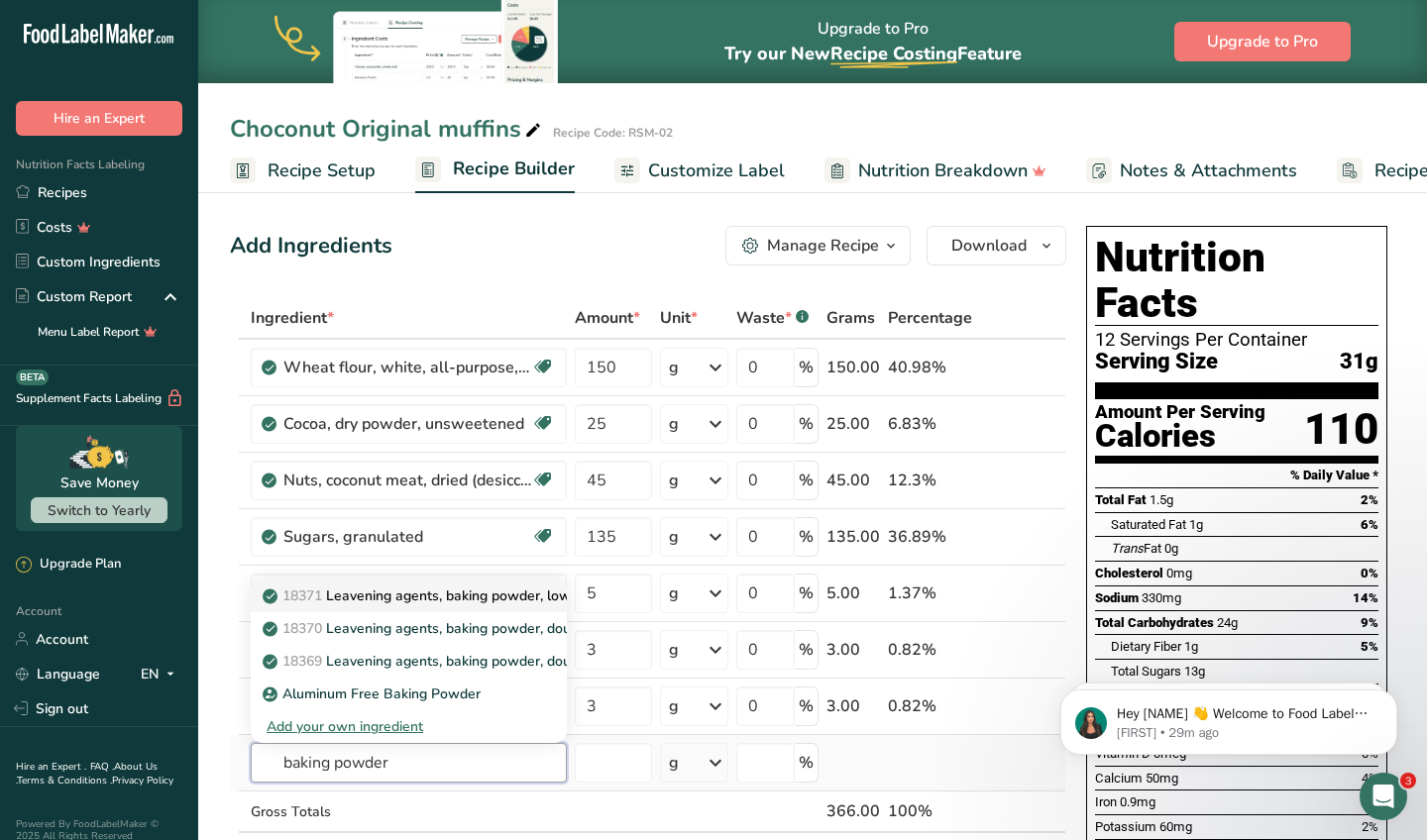 type on "baking powder" 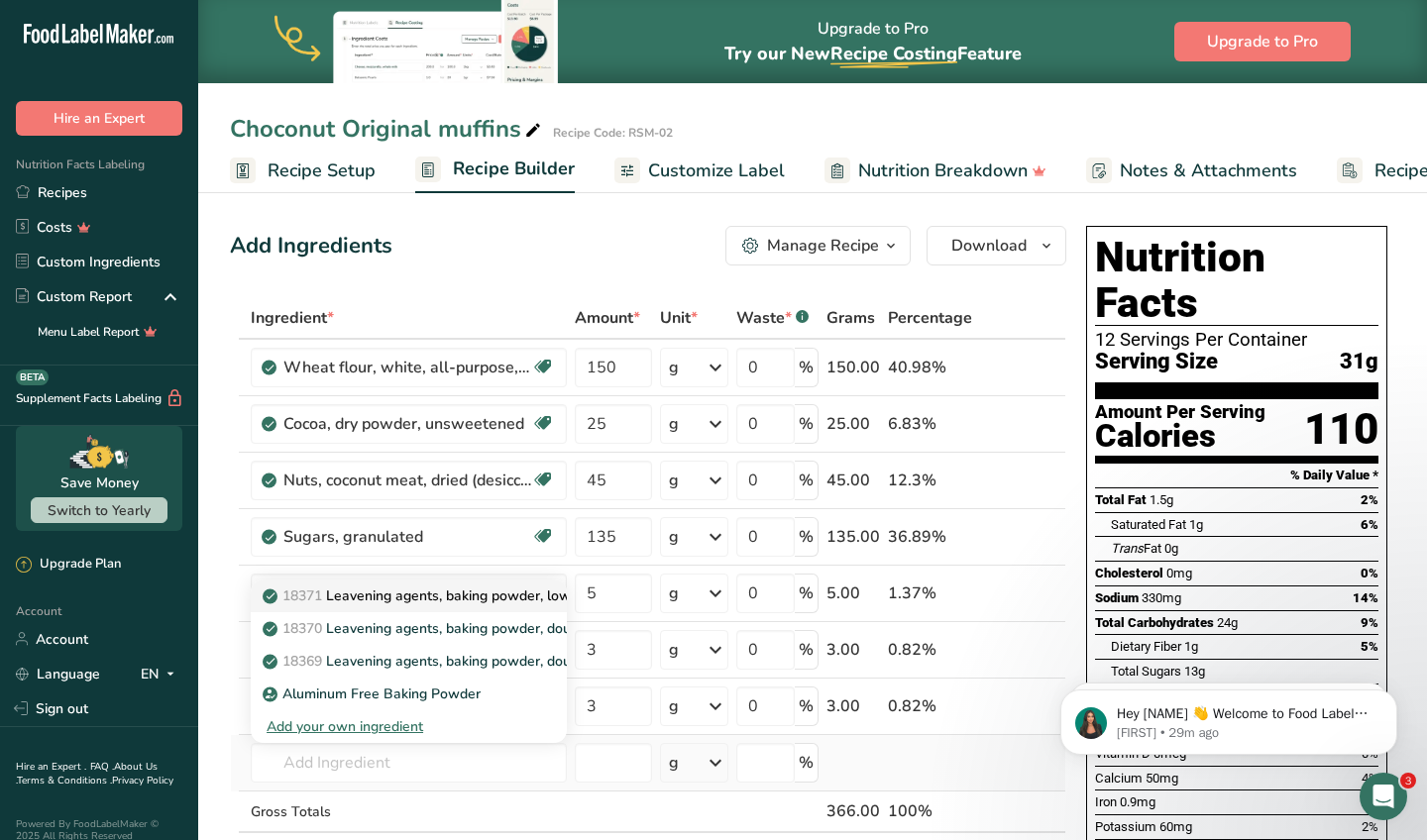 click on "18371
Leavening agents, baking powder, low-sodium" at bounding box center (444, 595) 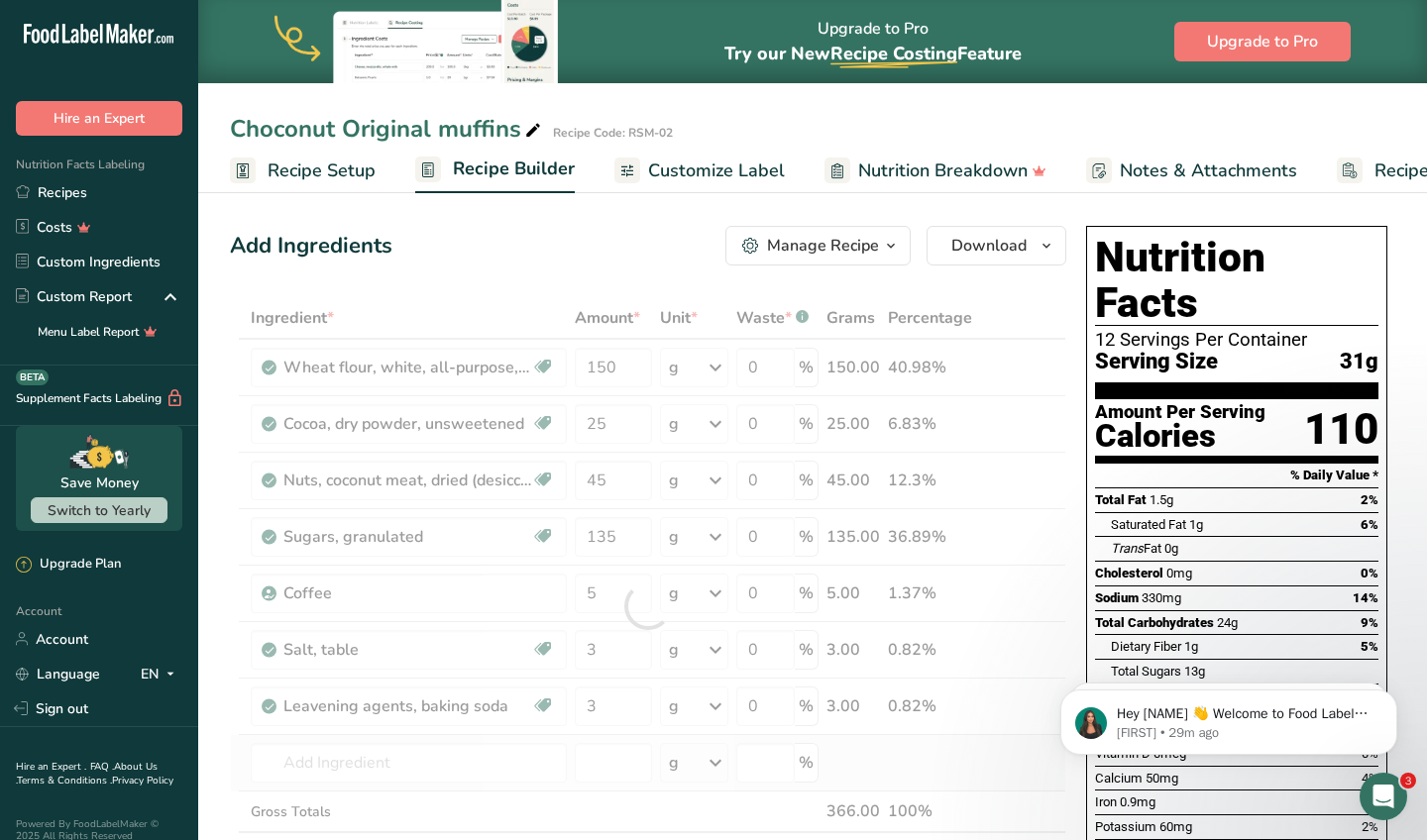 type on "Leavening agents, baking powder, low-sodium" 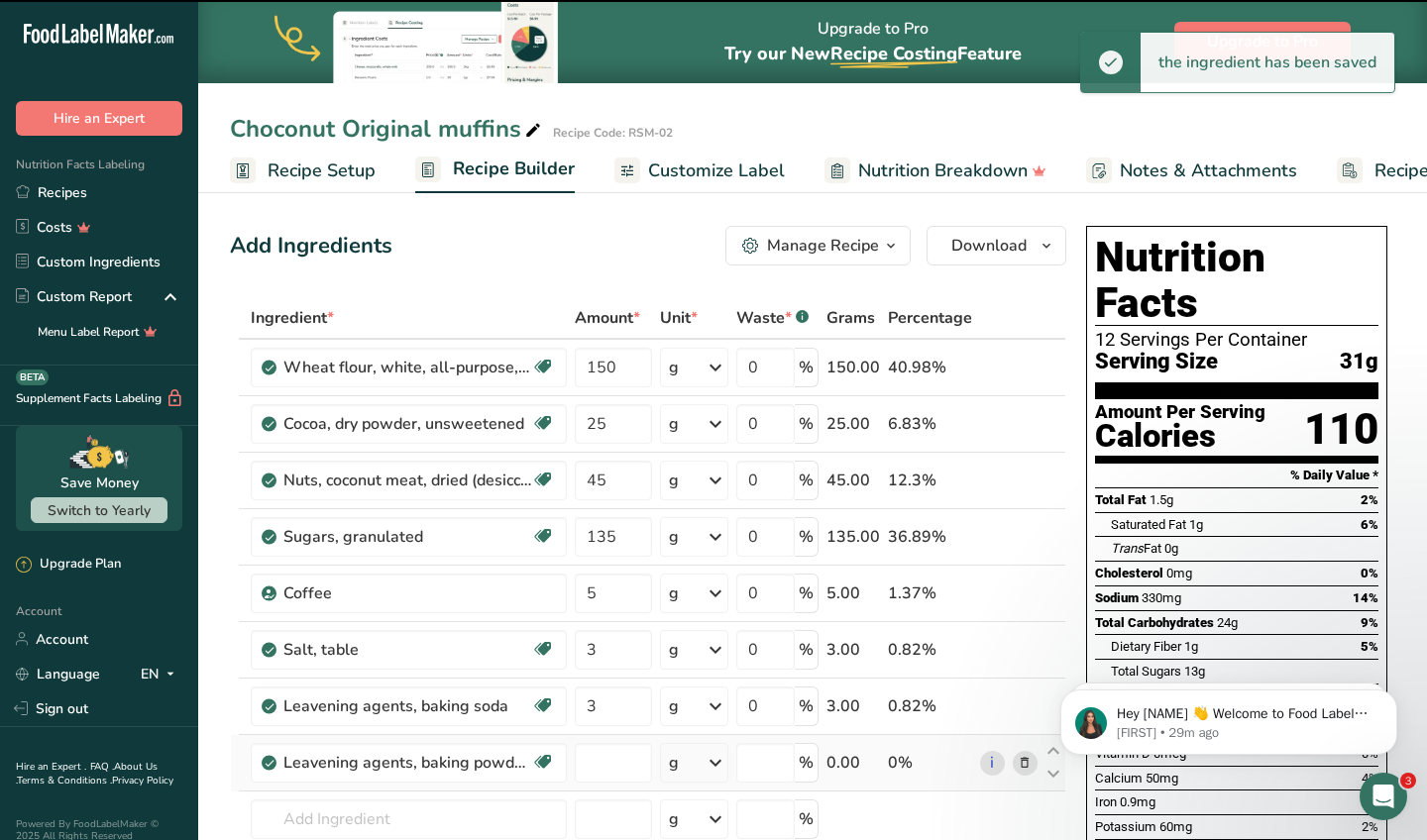 type on "0" 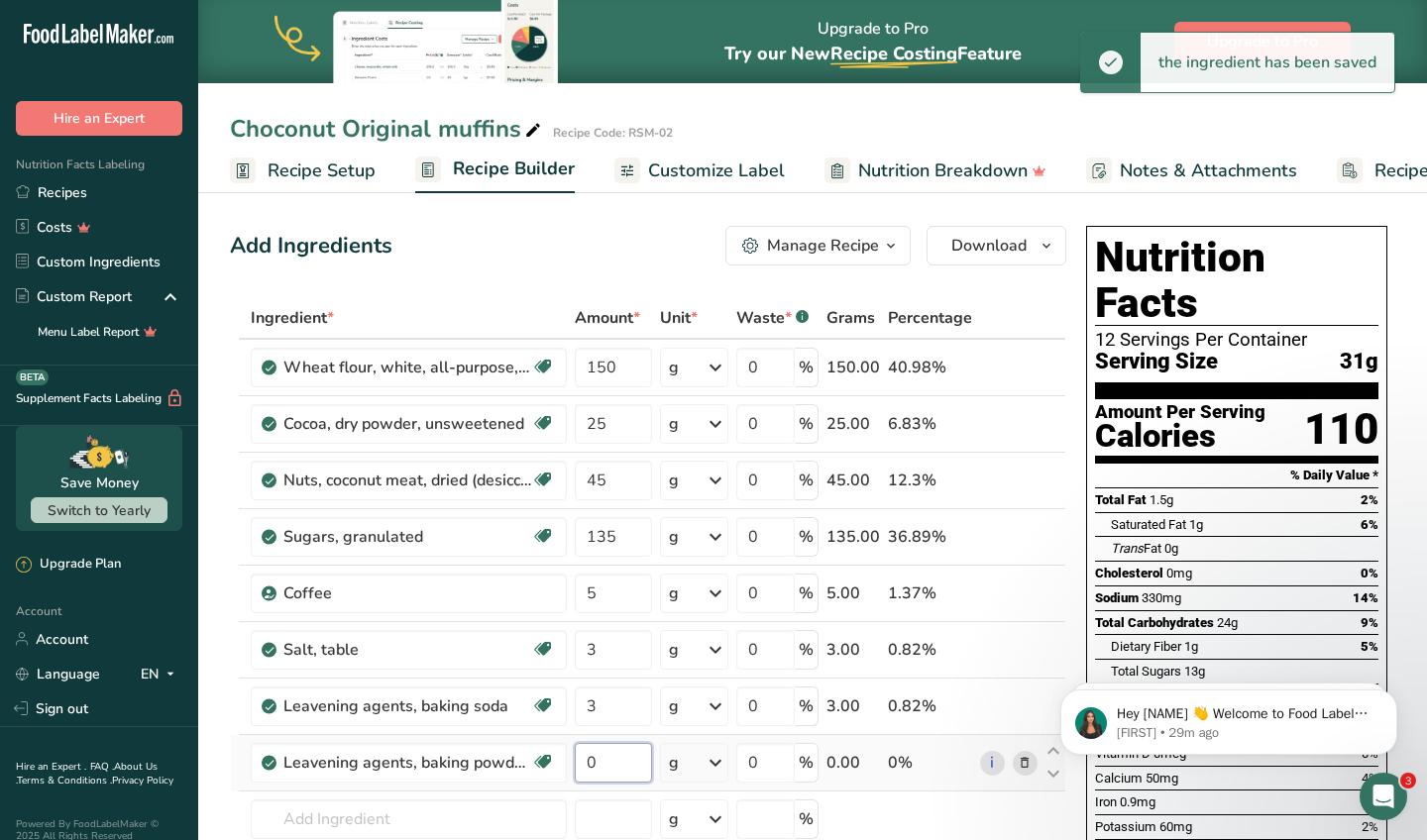 click on "0" at bounding box center [612, 763] 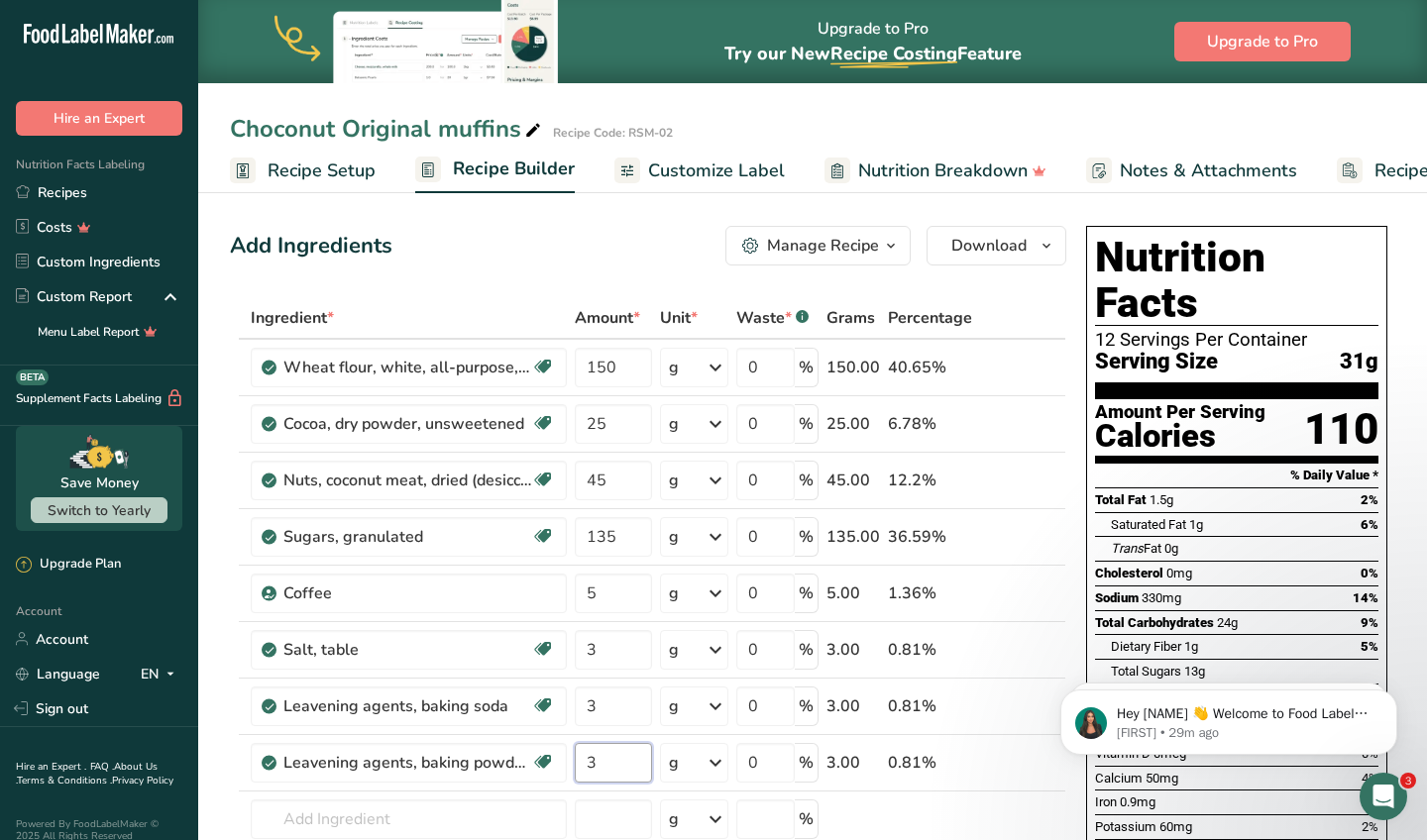type on "3" 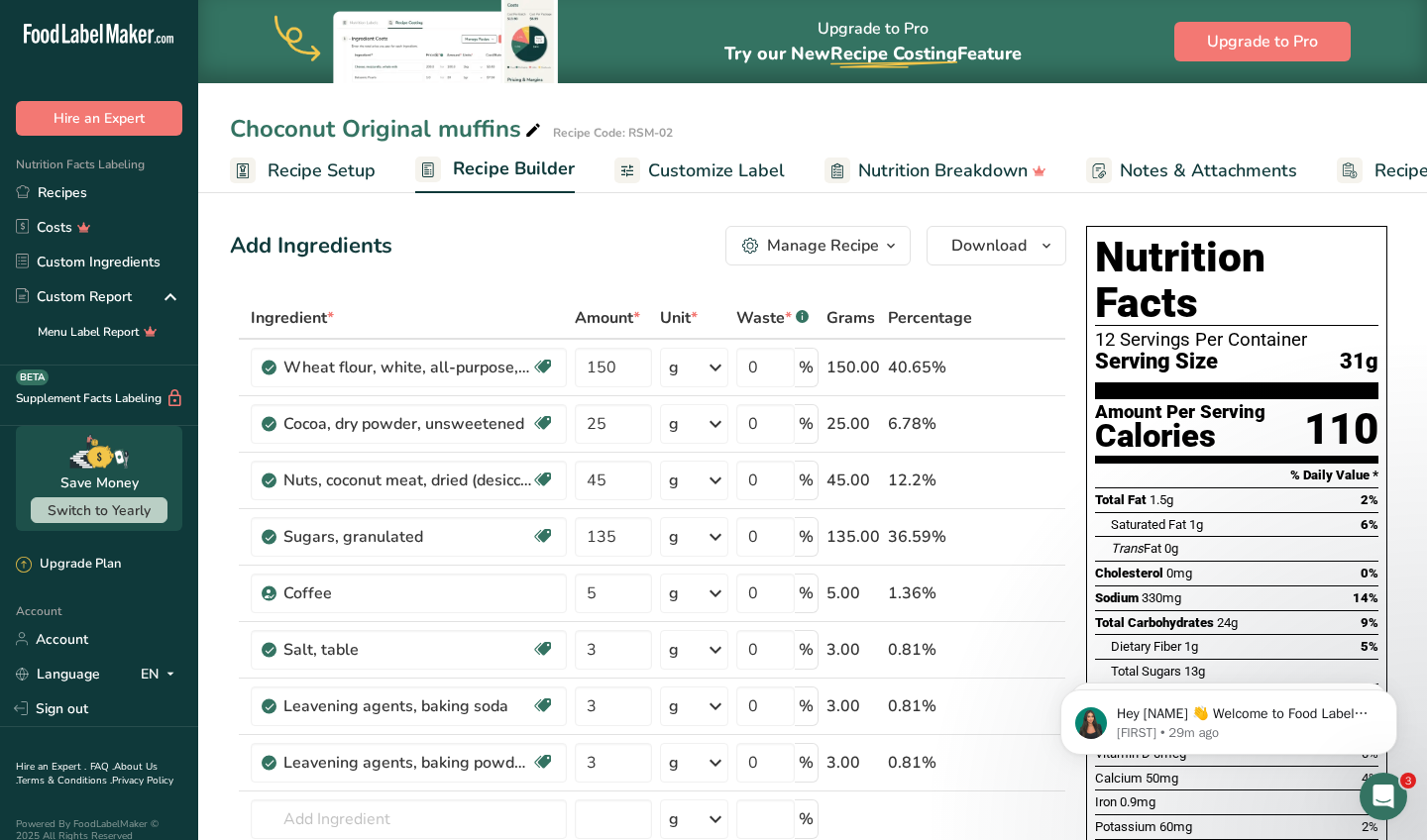 click on "Add Ingredients
Manage Recipe         Delete Recipe           Duplicate Recipe             Scale Recipe             Save as Sub-Recipe   .a-a{fill:#347362;}.b-a{fill:#fff;}                               Nutrition Breakdown                   Recipe Card
NEW
Amino Acids Pattern Report             Activity History
Download
Choose your preferred label style
Standard FDA label
Standard FDA label
The most common format for nutrition facts labels in compliance with the FDA's typeface, style and requirements
Tabular FDA label
A label format compliant with the FDA regulations presented in a tabular (horizontal) display.
Linear FDA label
A simple linear display for small sized packages.
Simplified FDA label" at bounding box center (648, 246) 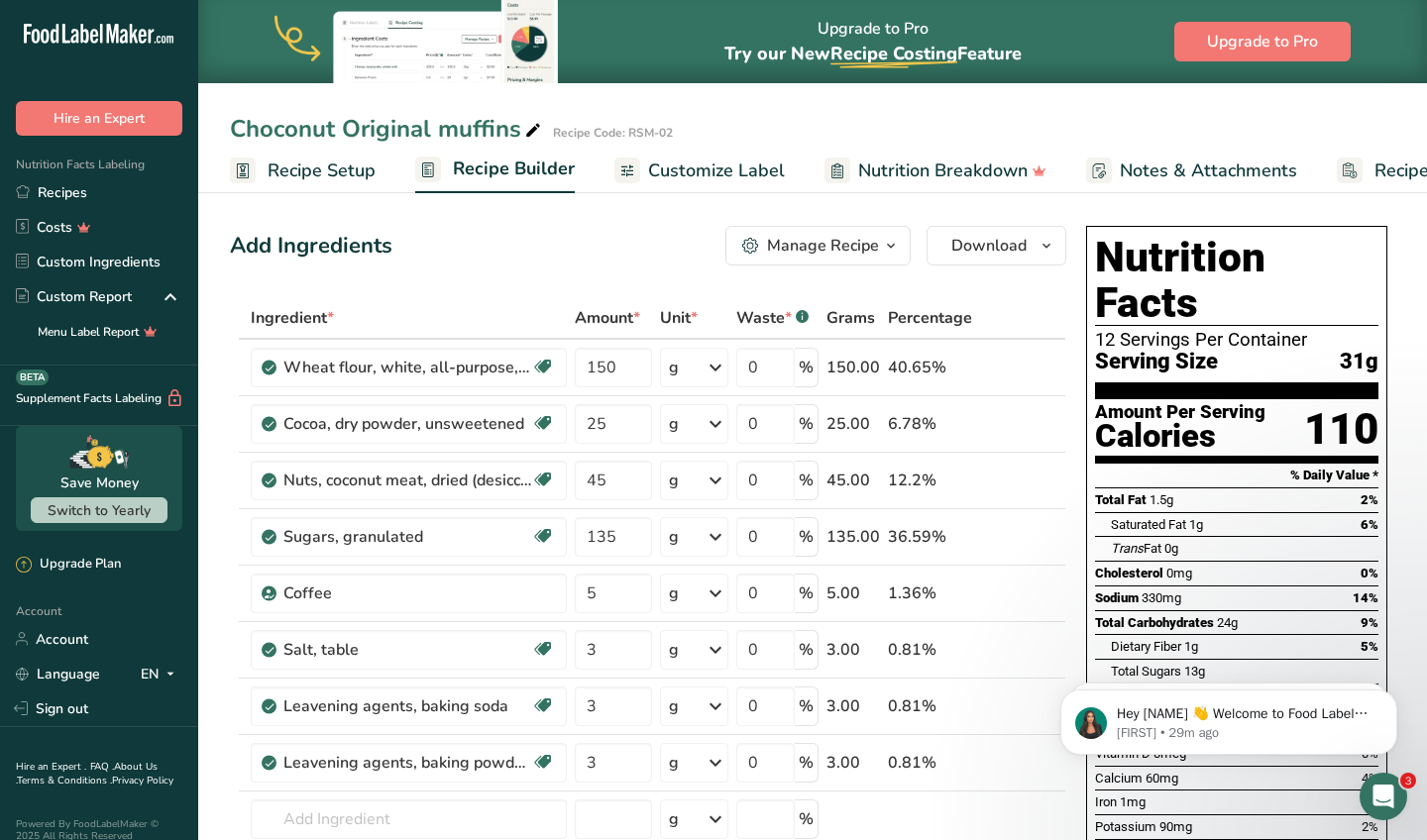 scroll, scrollTop: 0, scrollLeft: 0, axis: both 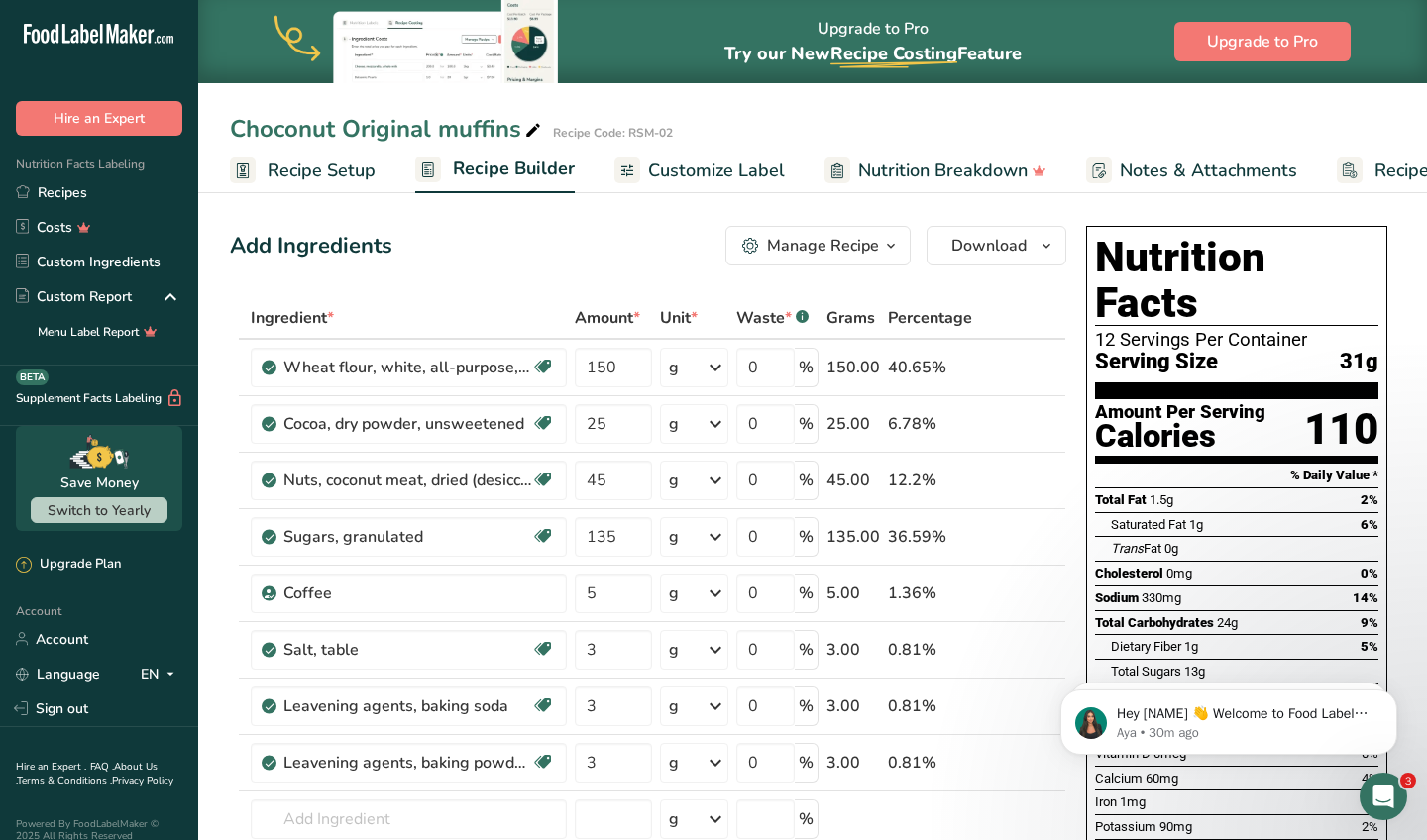 click on "Customize Label" at bounding box center (716, 170) 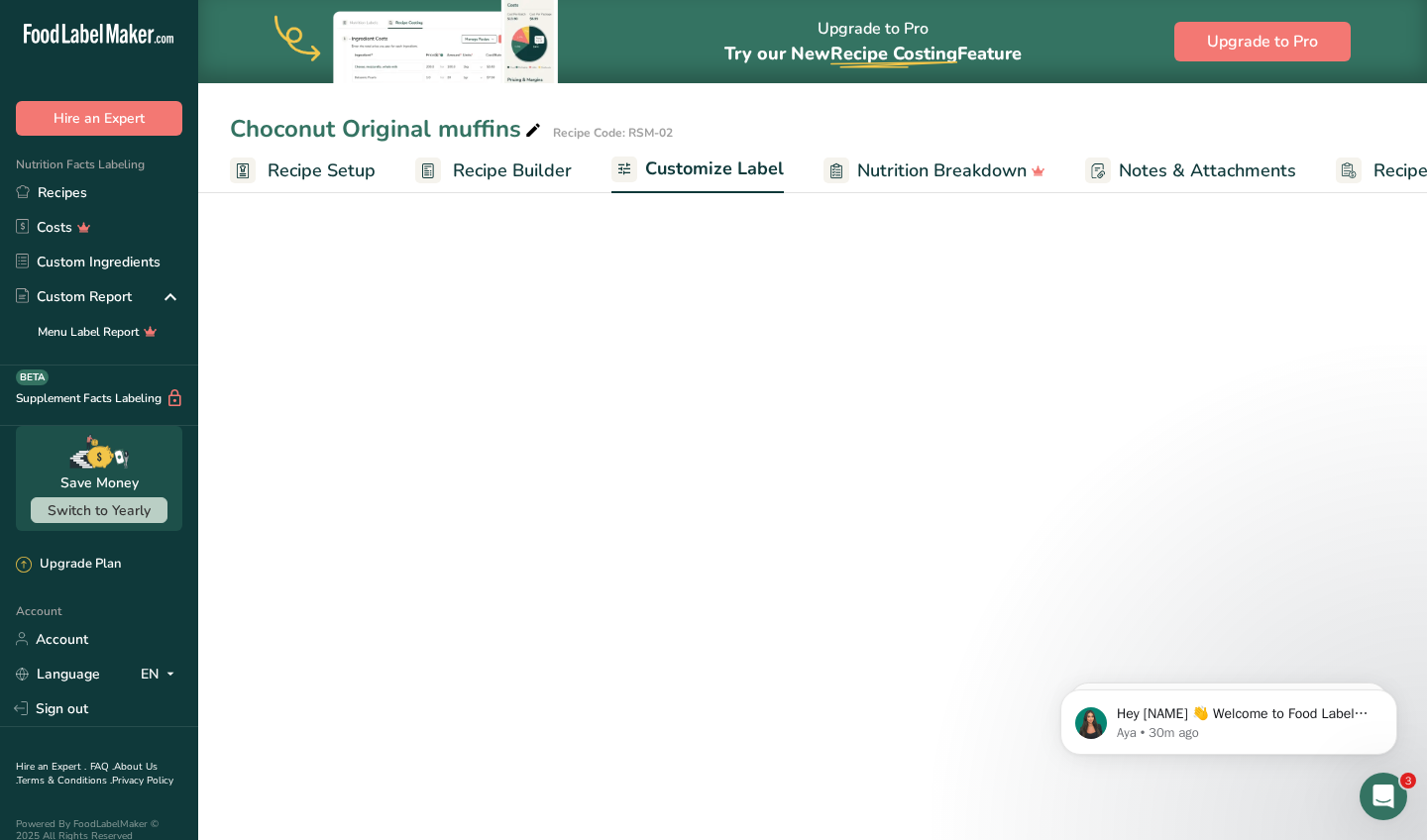 scroll, scrollTop: 0, scrollLeft: 118, axis: horizontal 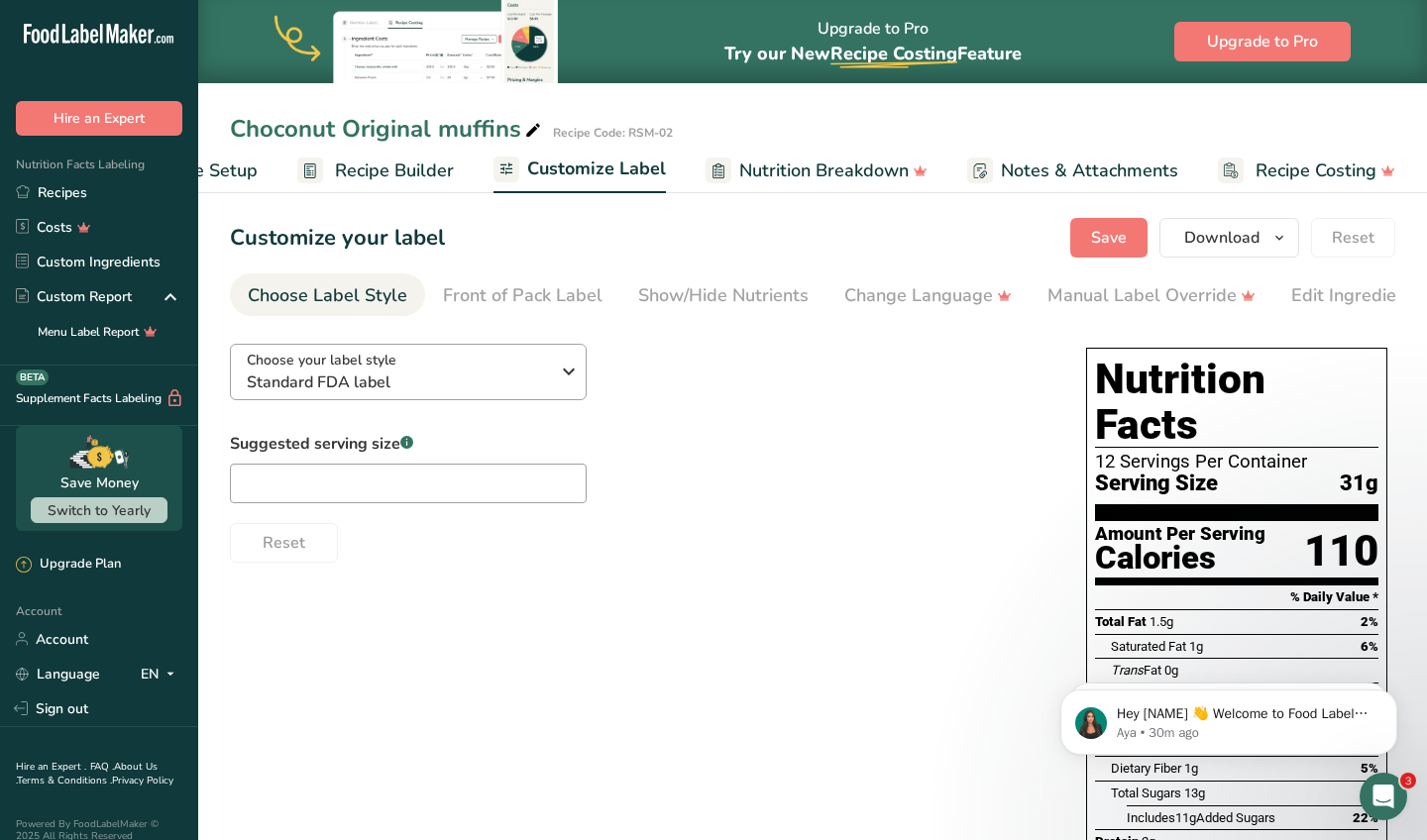 click on "Standard FDA label" at bounding box center (397, 382) 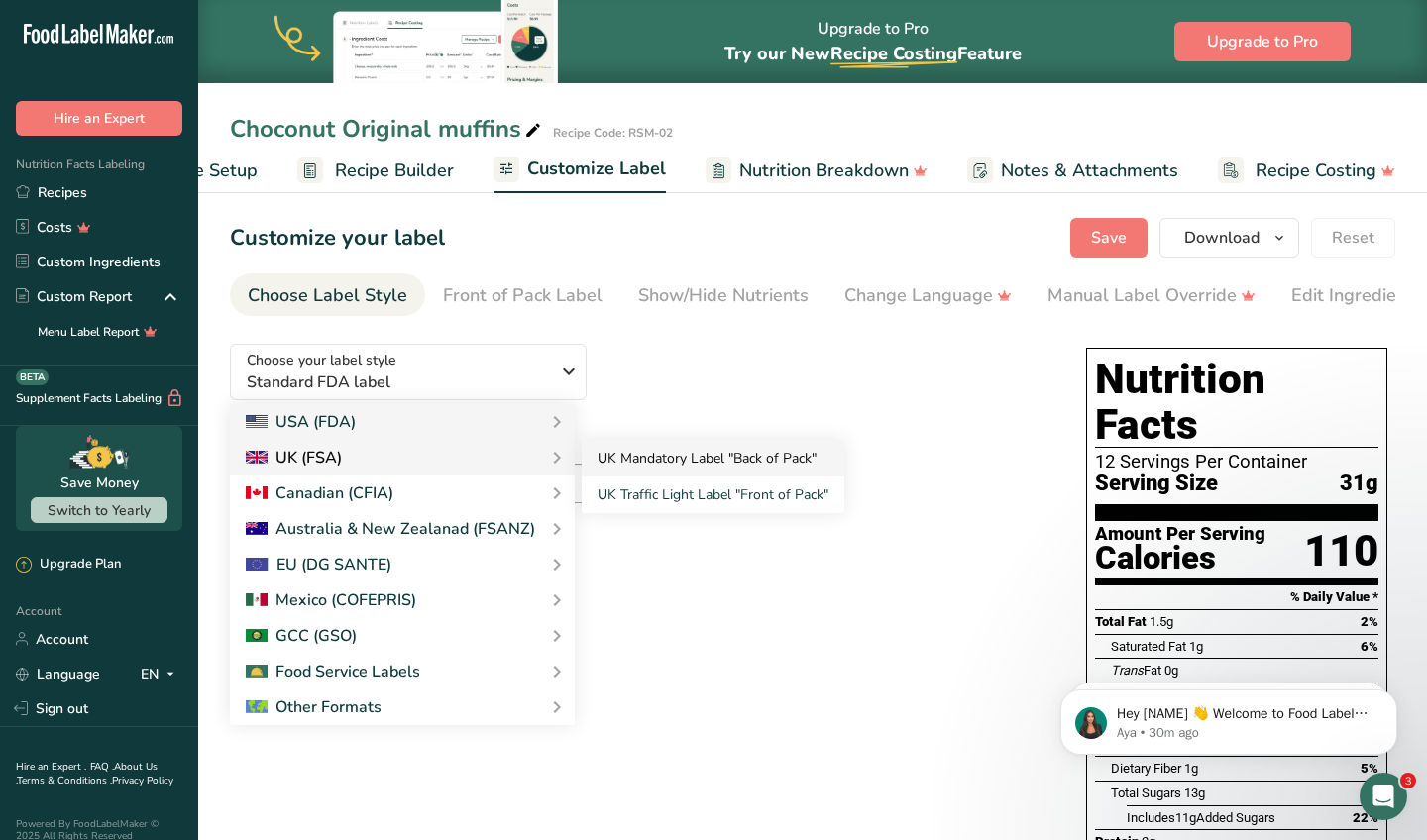 click on "UK Mandatory Label "Back of Pack"" at bounding box center (713, 458) 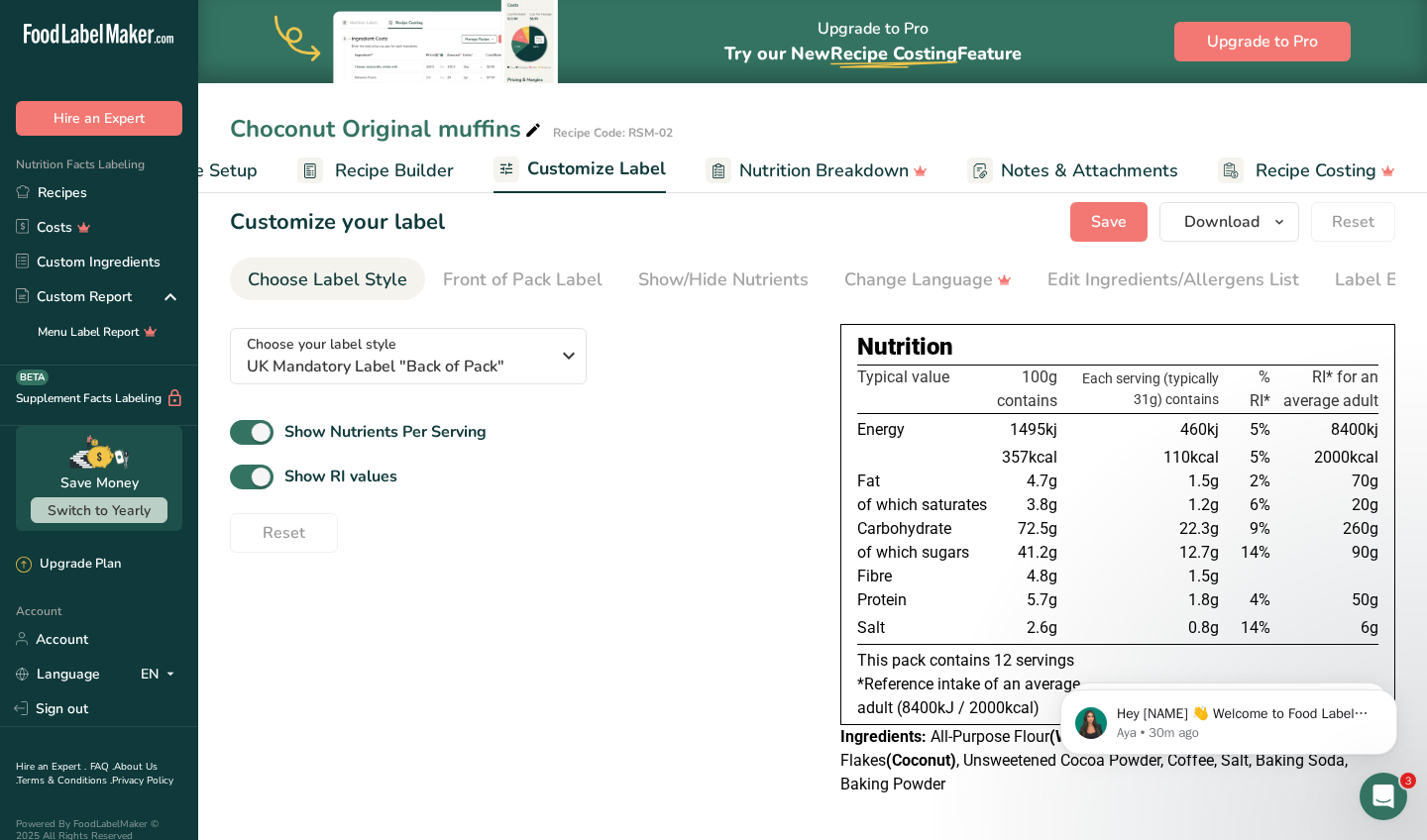 scroll, scrollTop: 21, scrollLeft: 0, axis: vertical 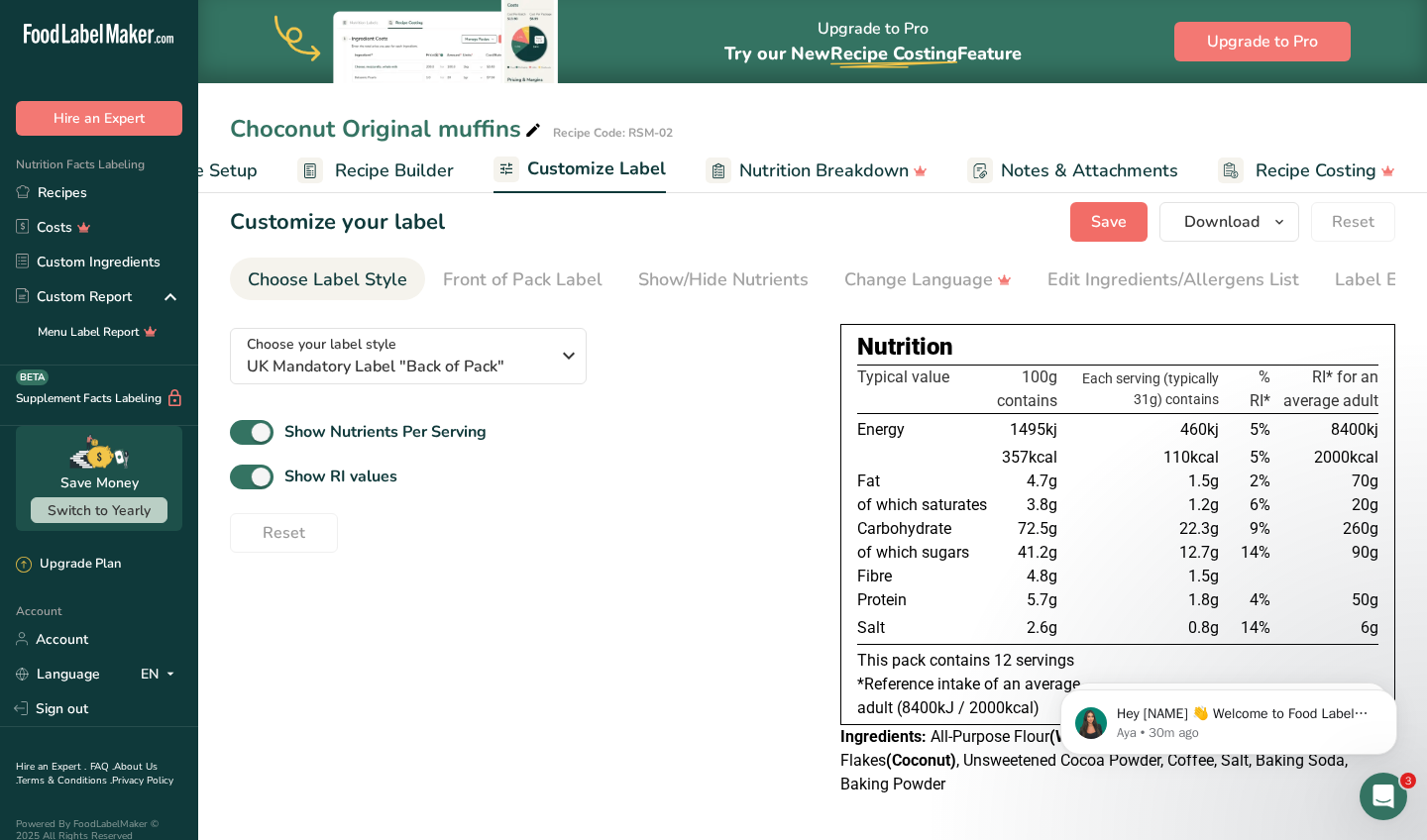 click on "Save" at bounding box center [1109, 222] 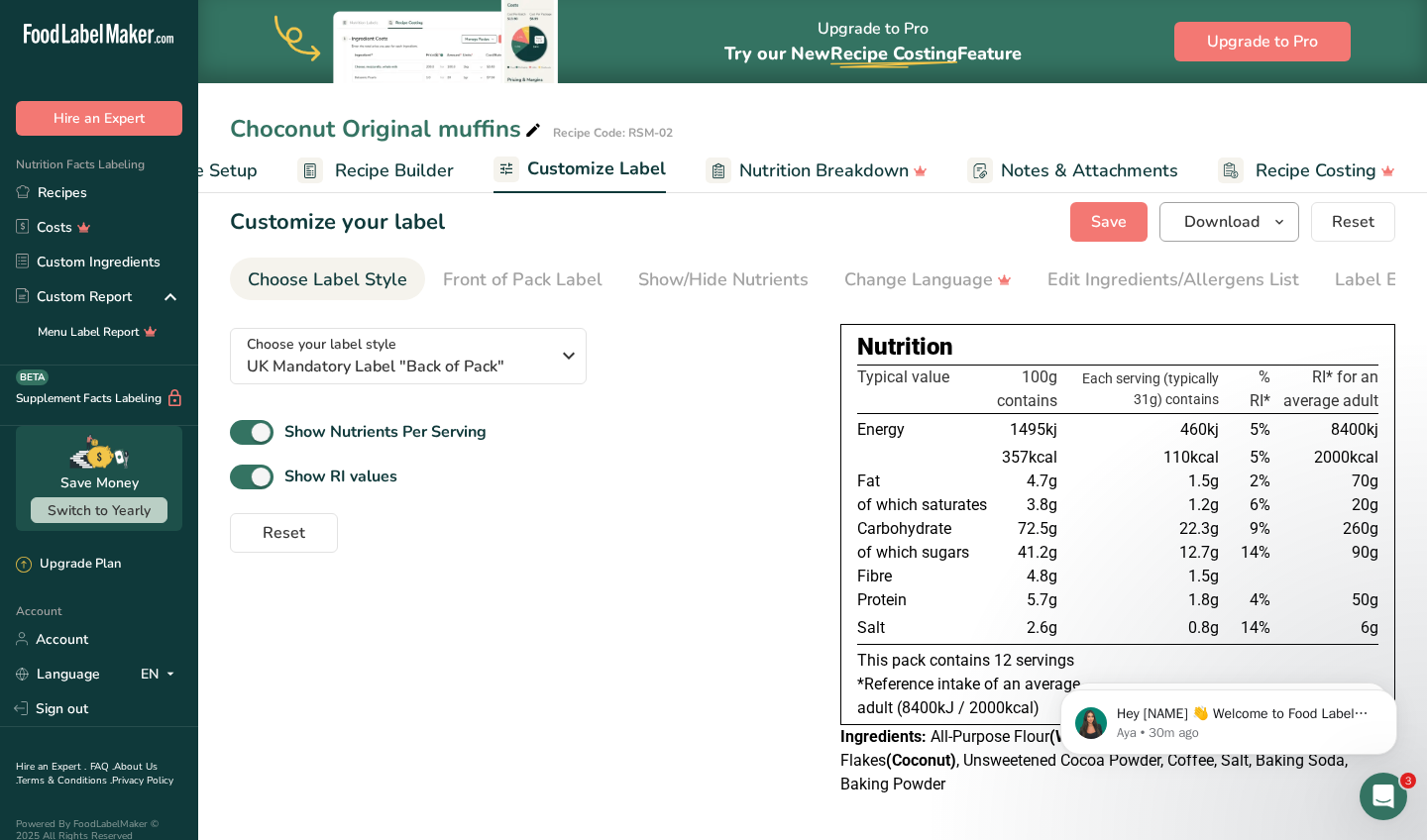click on "Download" at bounding box center (1222, 222) 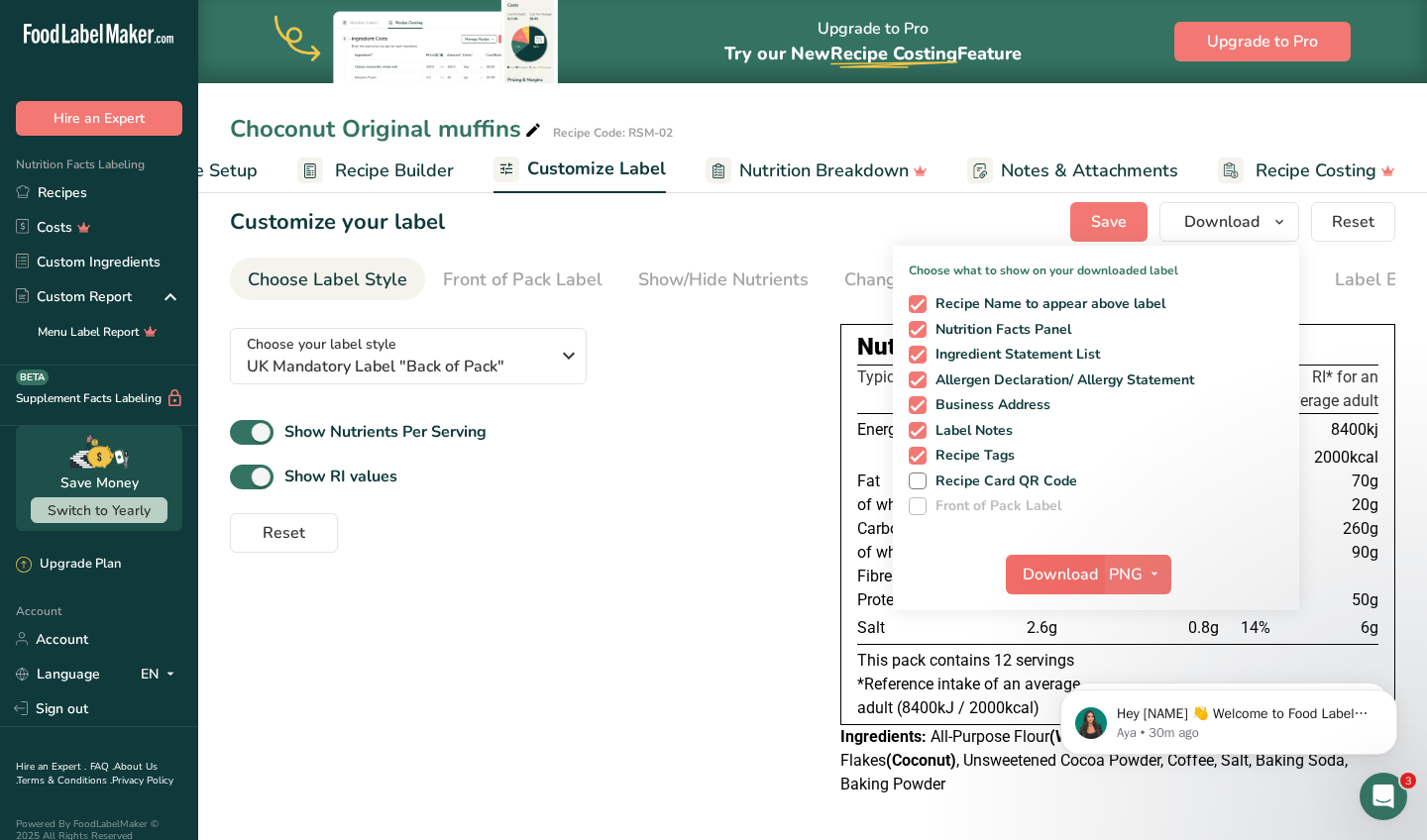 click on "Download" at bounding box center [1060, 575] 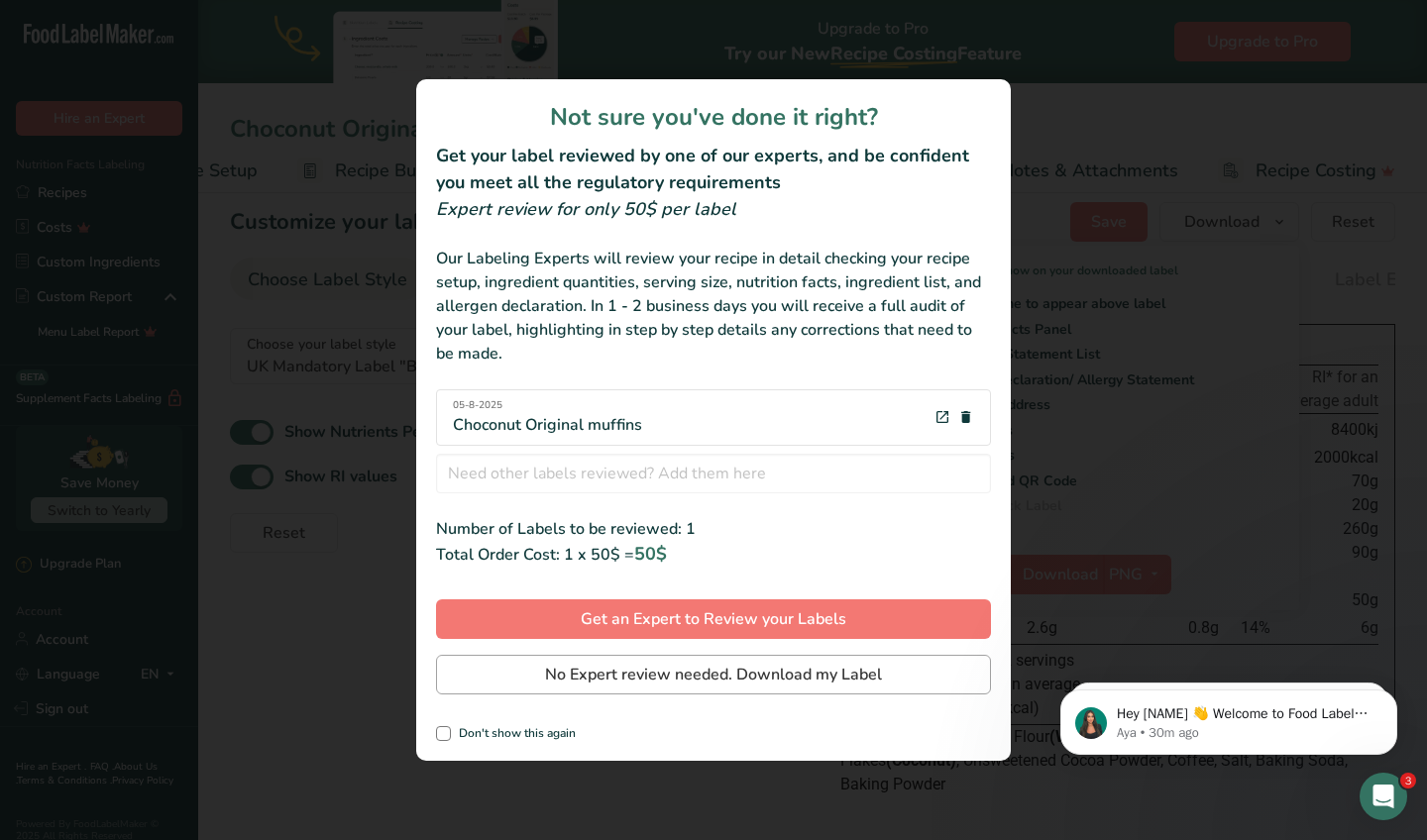 click on "No Expert review needed. Download my Label" at bounding box center [714, 675] 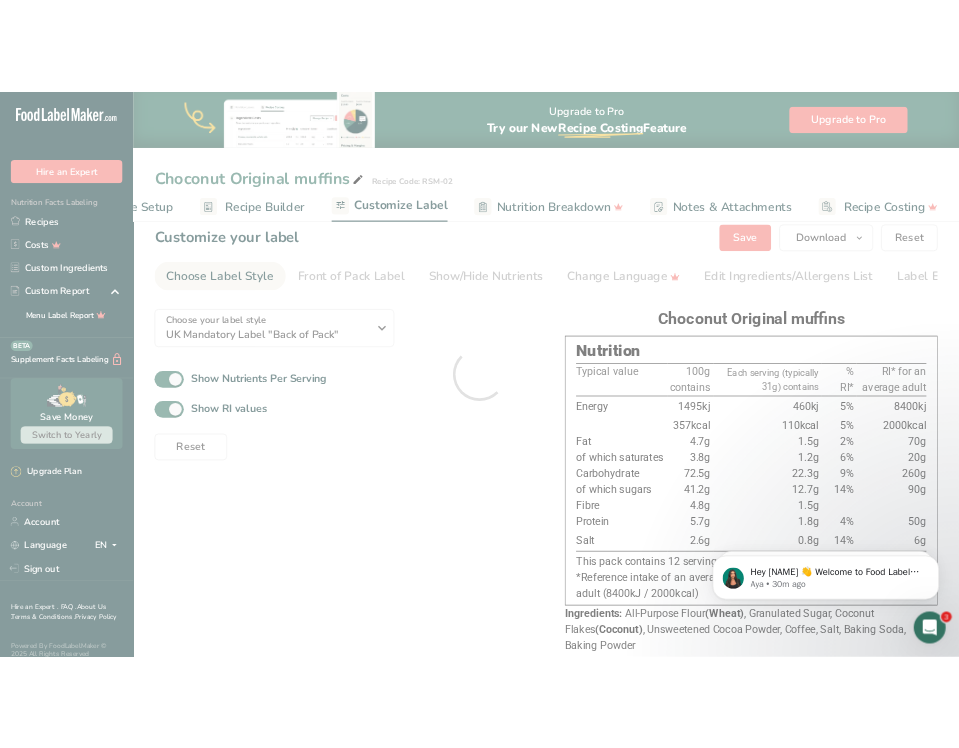 scroll, scrollTop: 0, scrollLeft: 0, axis: both 